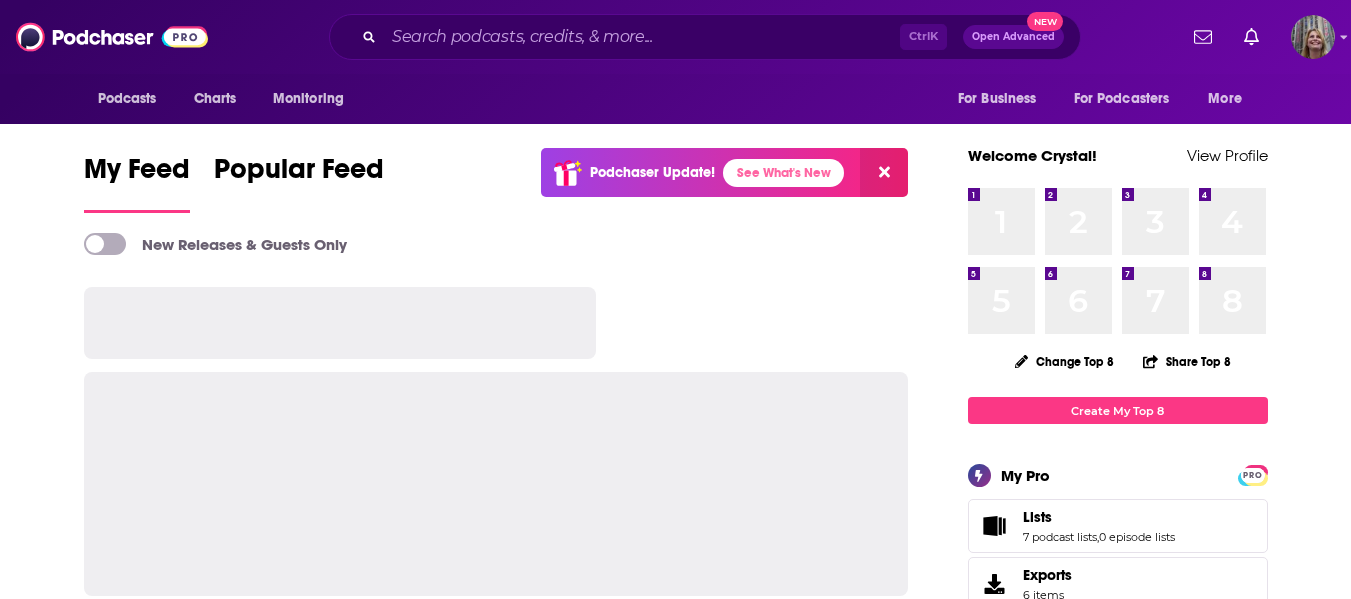 scroll, scrollTop: 0, scrollLeft: 0, axis: both 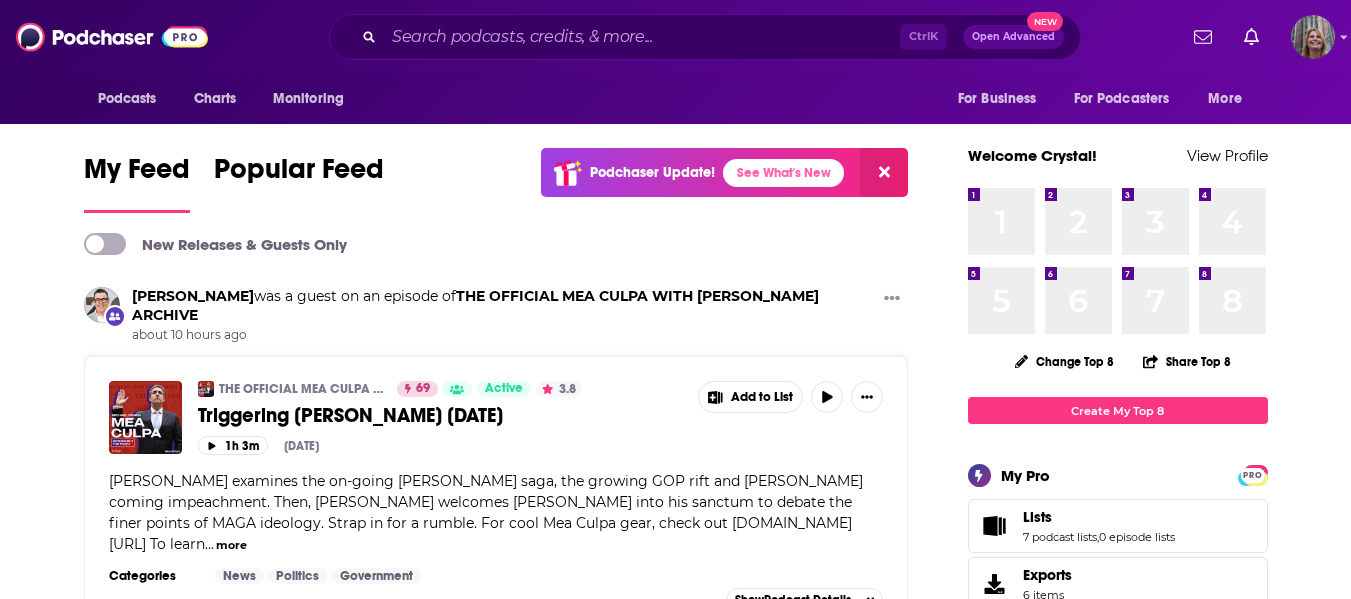 click on "Open Advanced" at bounding box center (1013, 37) 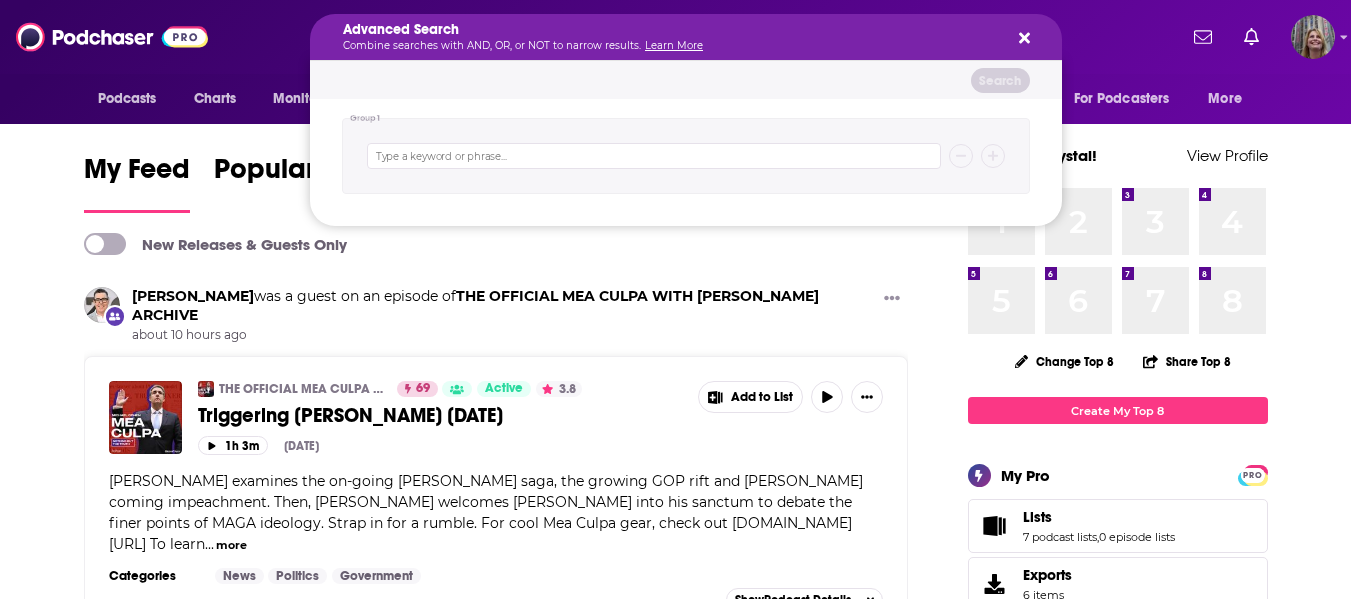 click at bounding box center [654, 156] 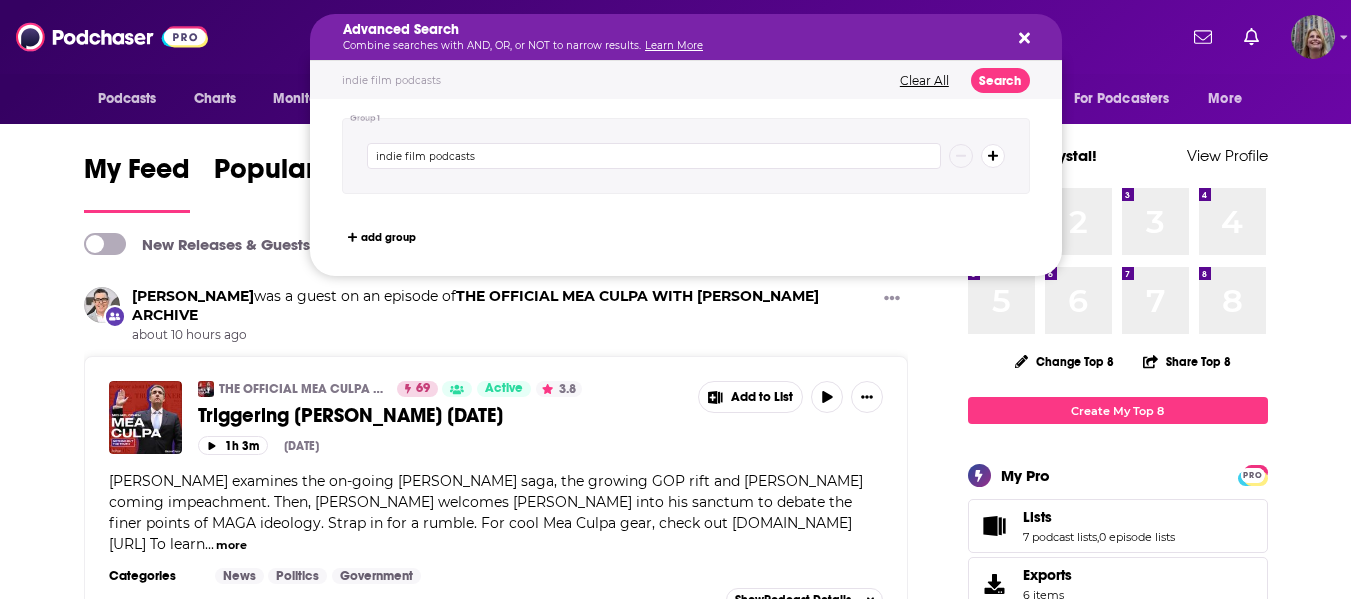 type on "indie film podcasts" 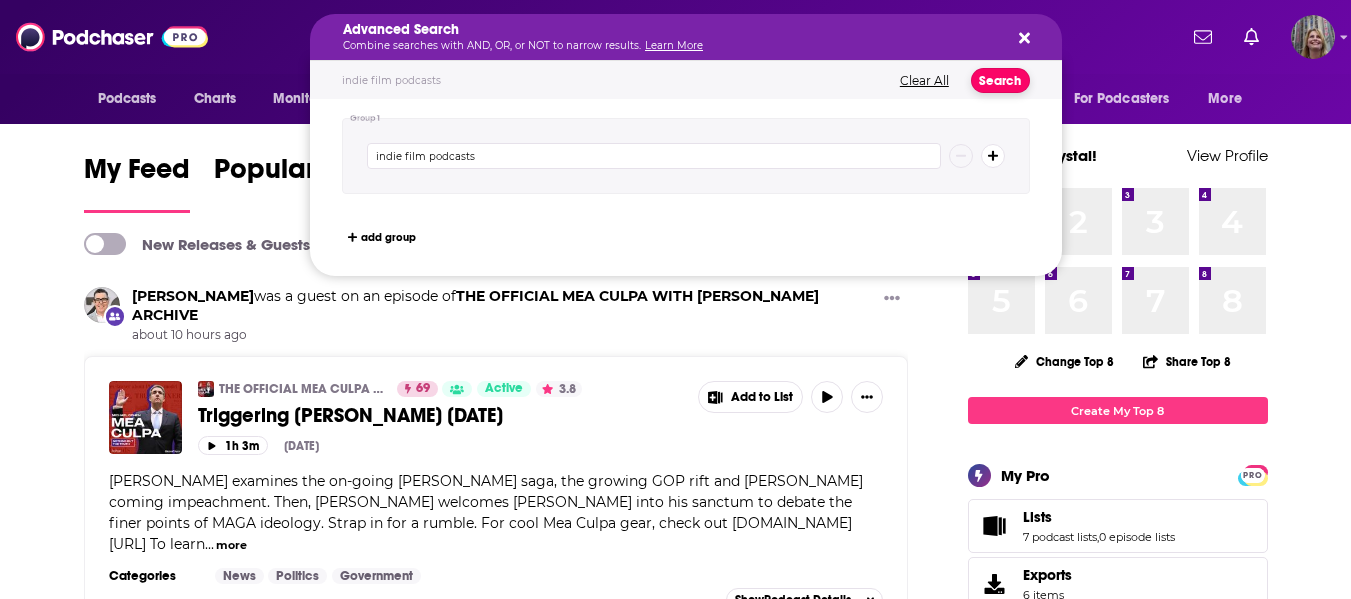 click on "Search" at bounding box center [1000, 80] 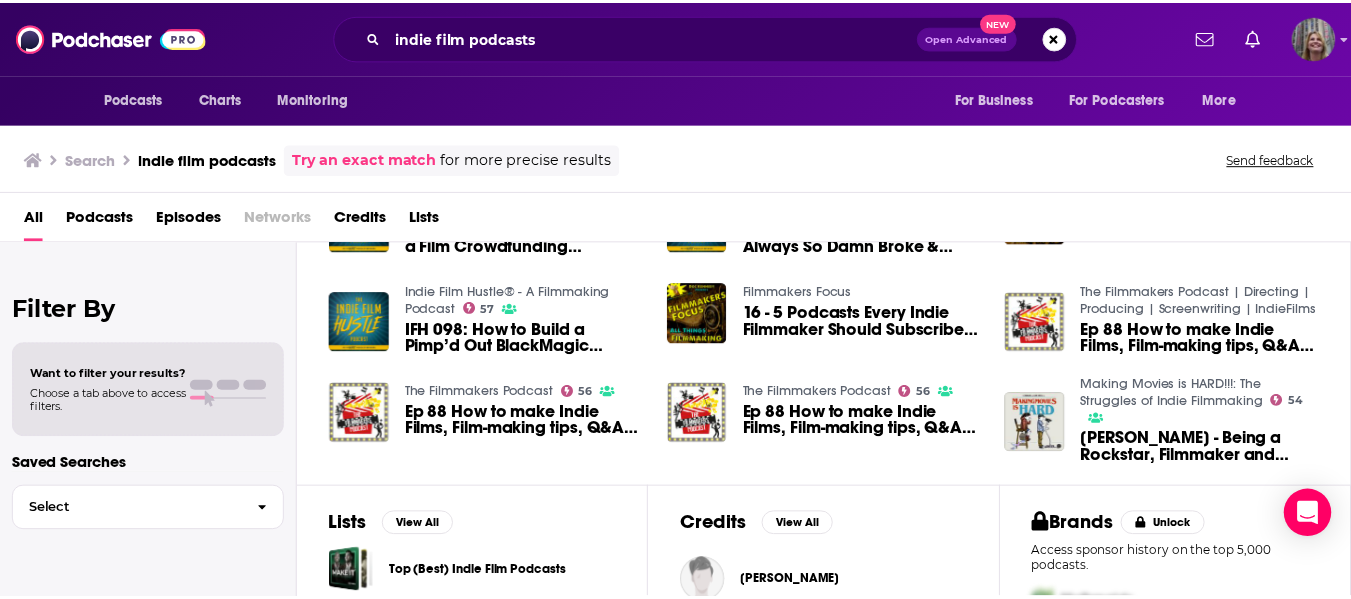 scroll, scrollTop: 581, scrollLeft: 0, axis: vertical 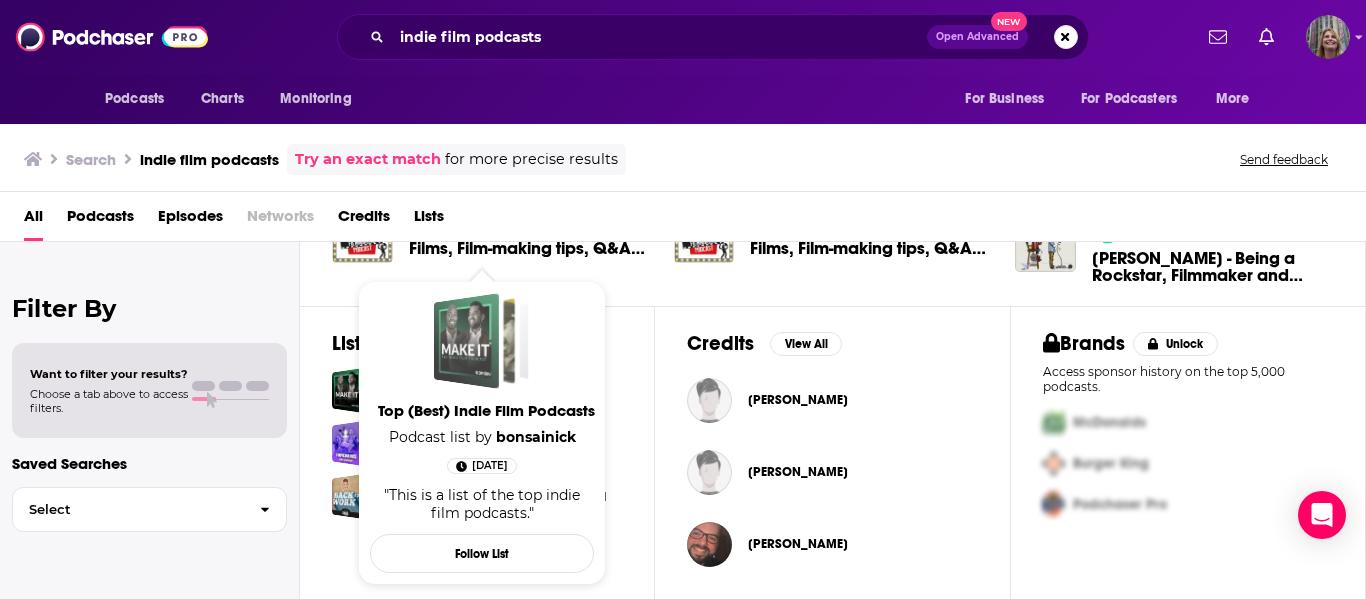click at bounding box center (466, 341) 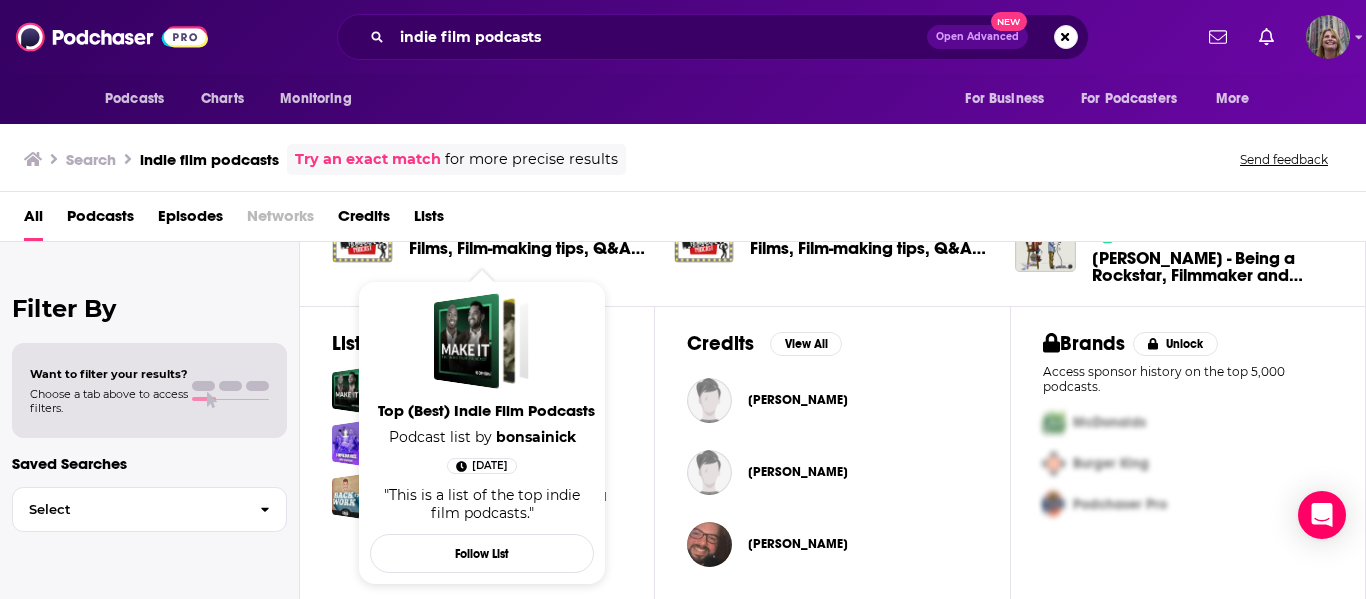 type 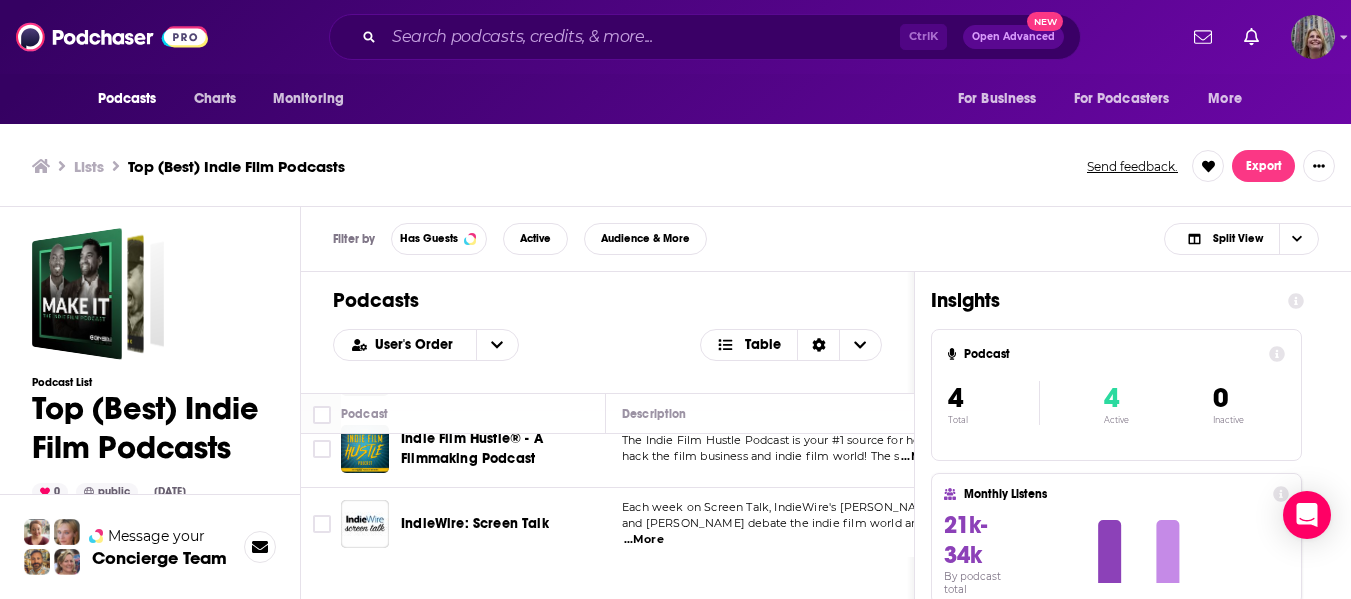 scroll, scrollTop: 195, scrollLeft: 0, axis: vertical 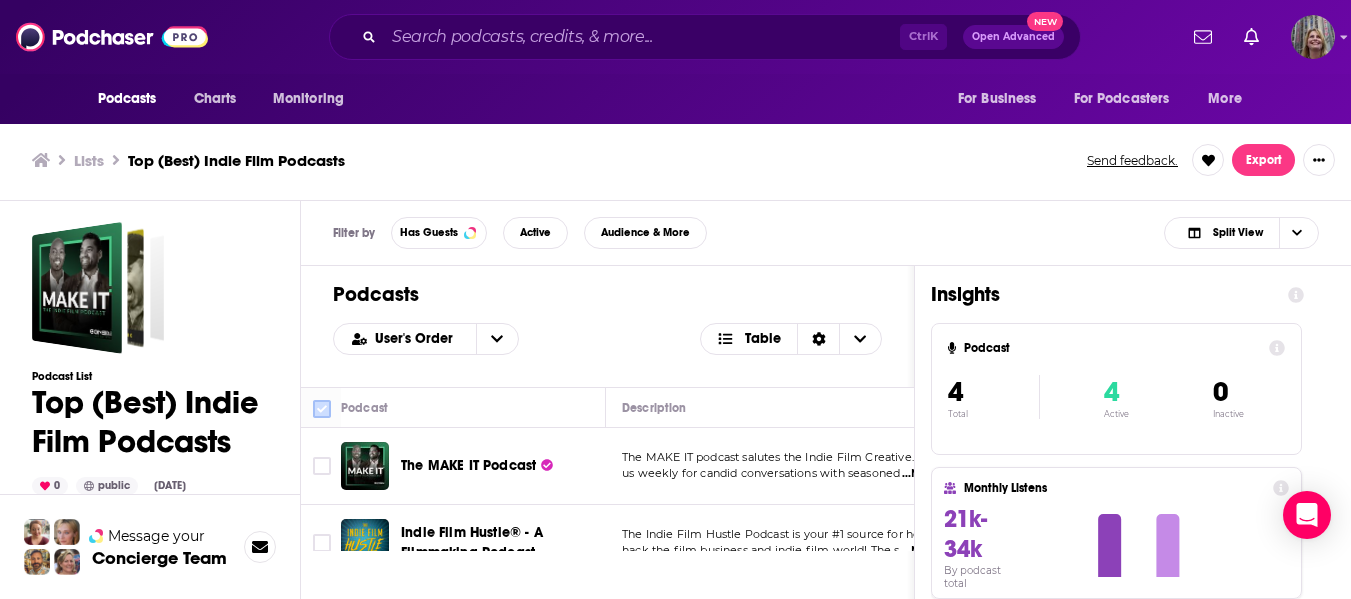 click at bounding box center (322, 409) 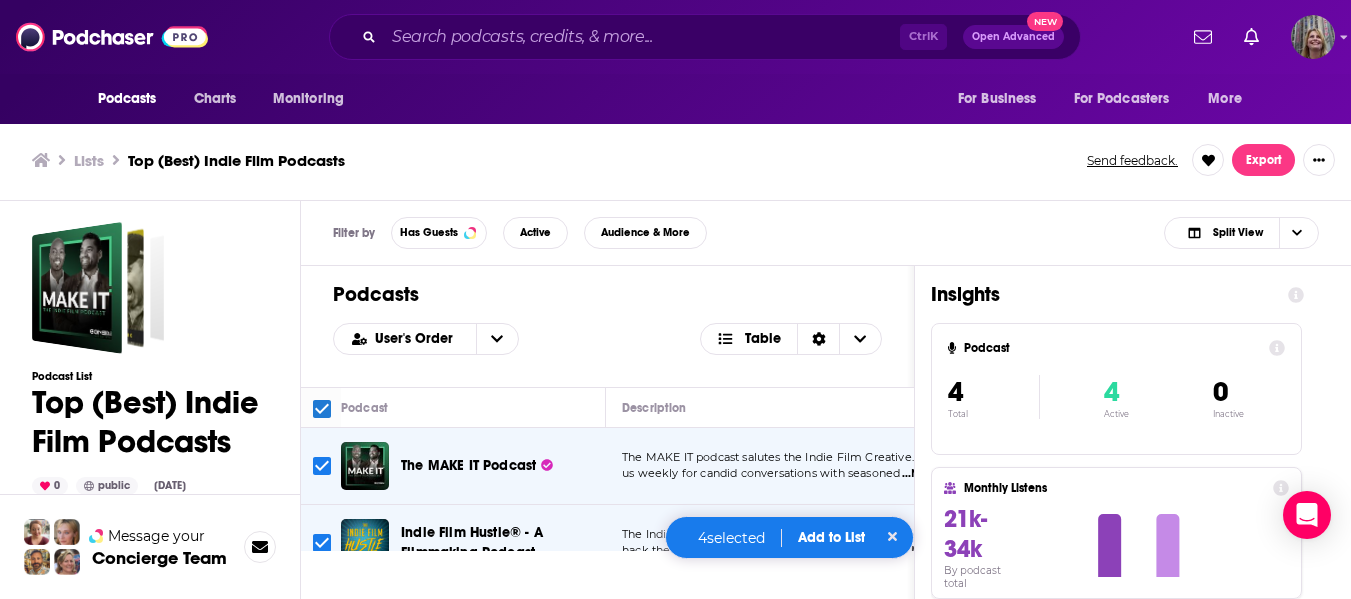 click on "Add to List" at bounding box center [831, 537] 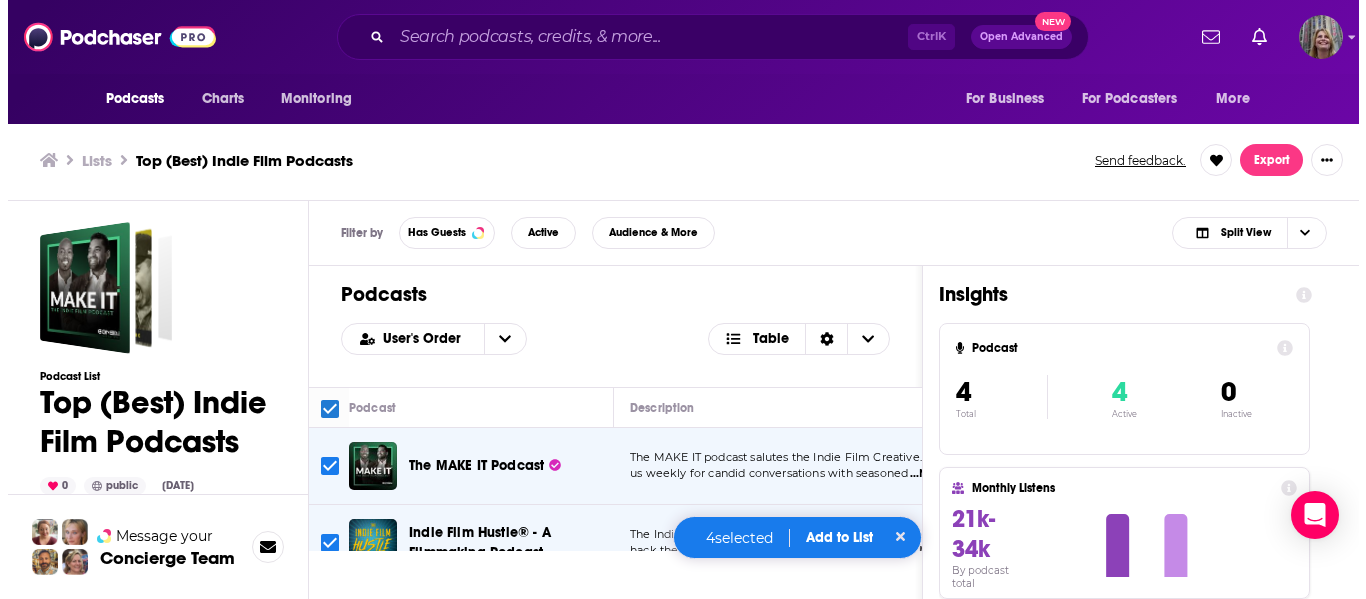 scroll, scrollTop: 0, scrollLeft: 0, axis: both 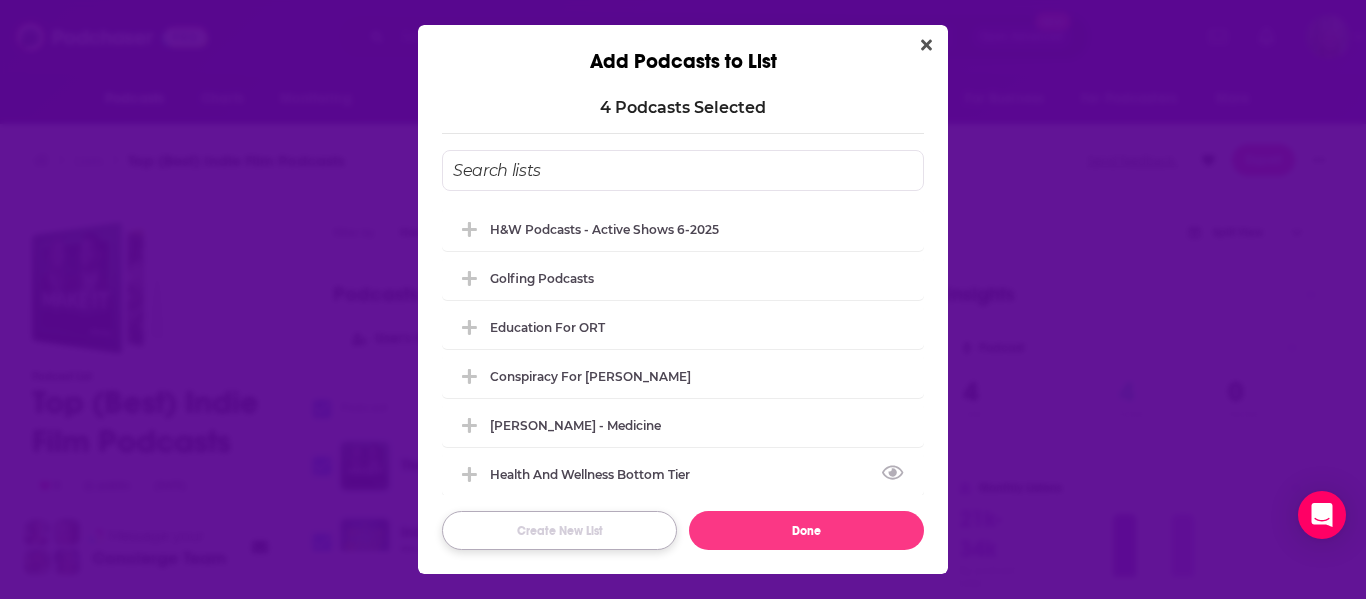 click on "Create New List" at bounding box center [559, 530] 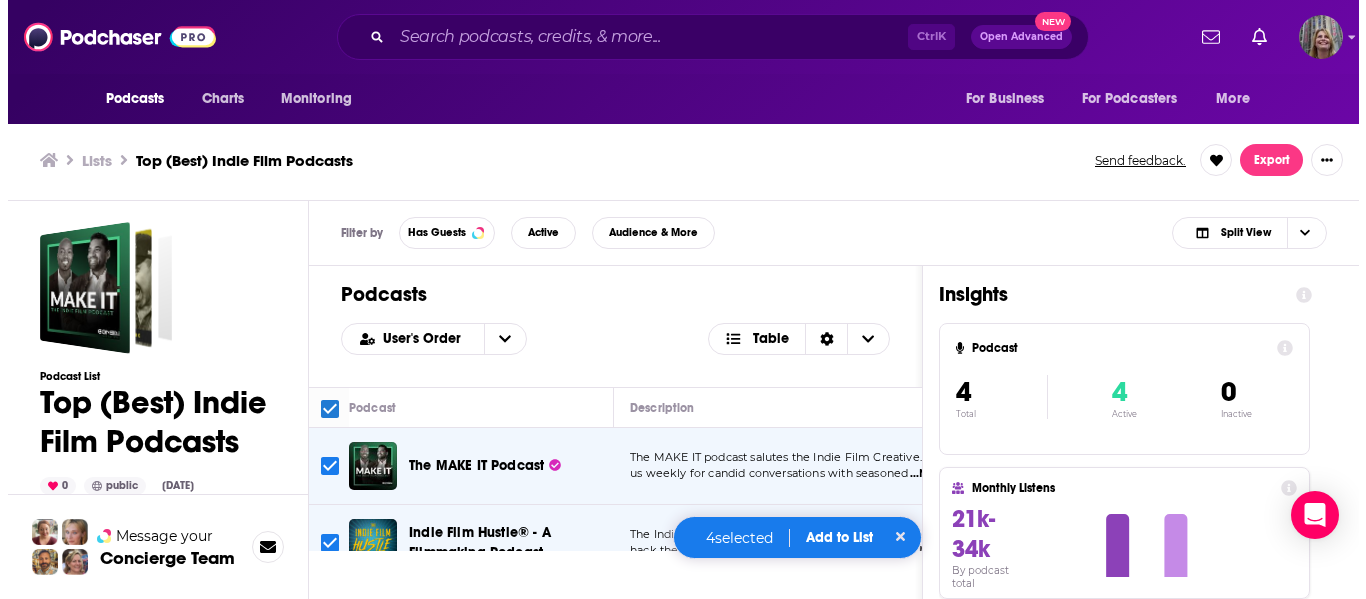 scroll, scrollTop: 0, scrollLeft: 0, axis: both 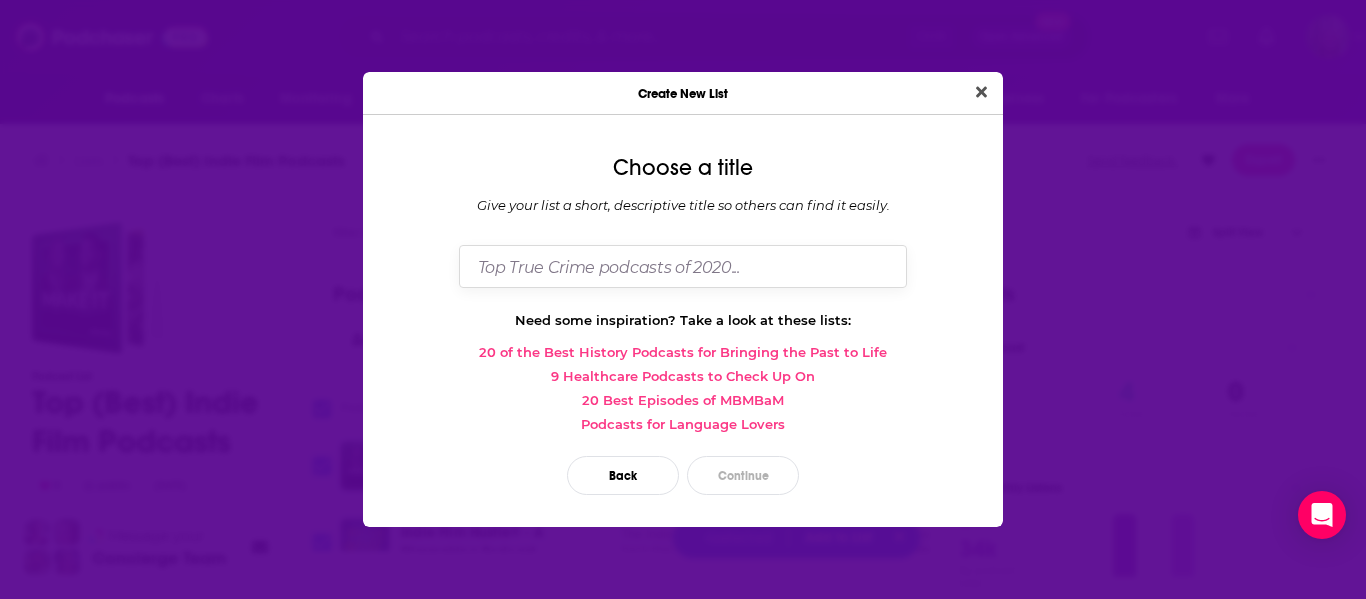 click at bounding box center [683, 266] 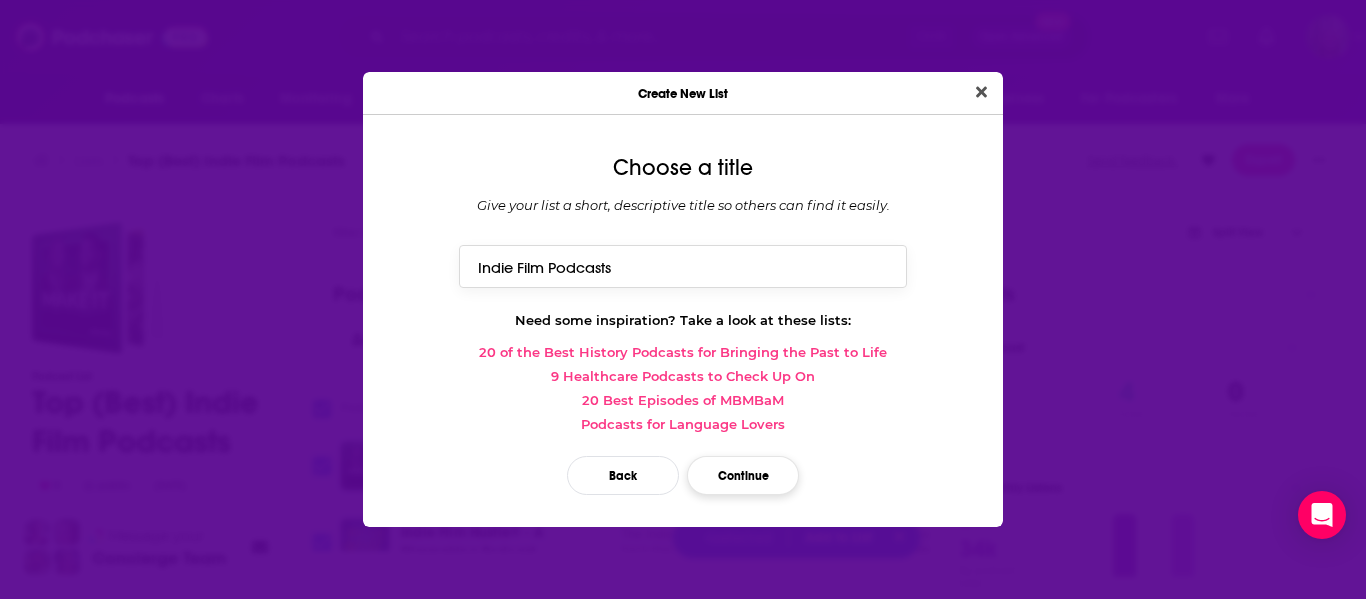 type on "Indie Film Podcasts" 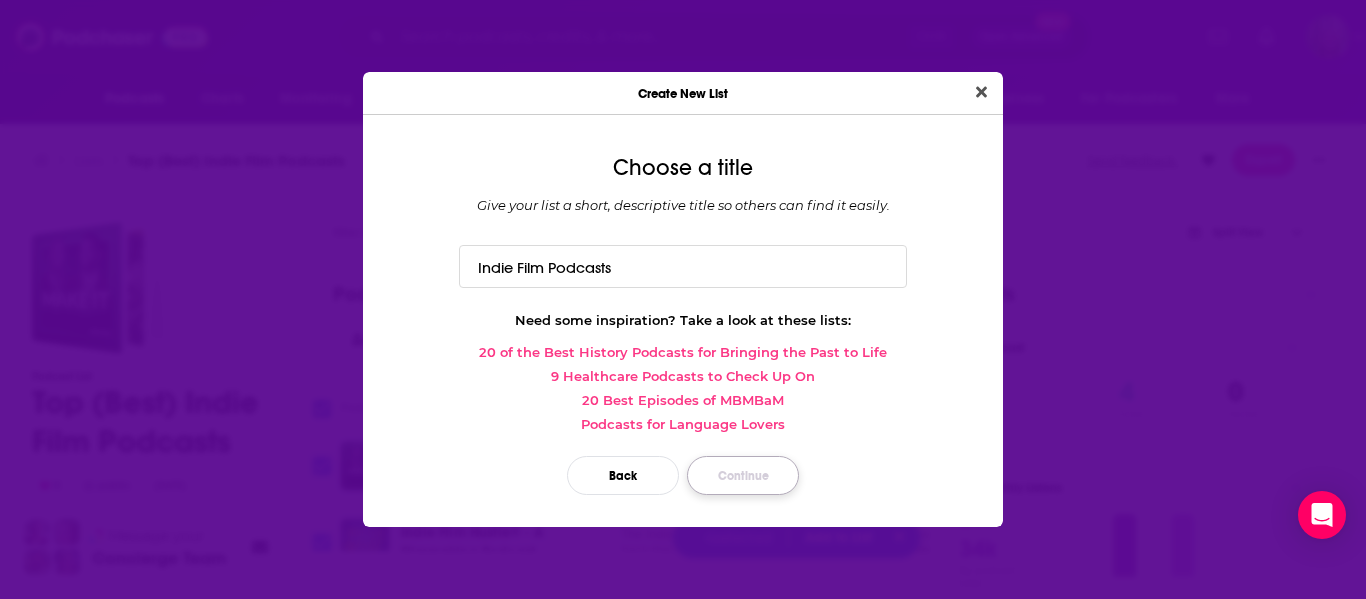 click on "Continue" at bounding box center [743, 475] 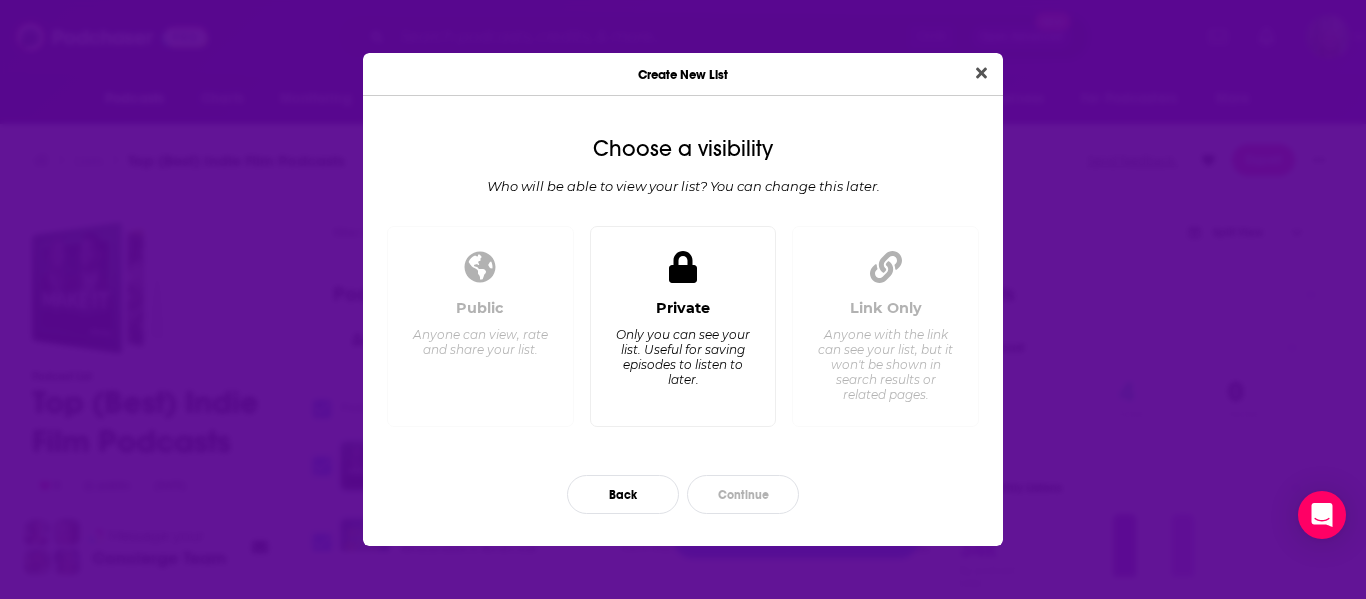 click on "Private" at bounding box center (683, 308) 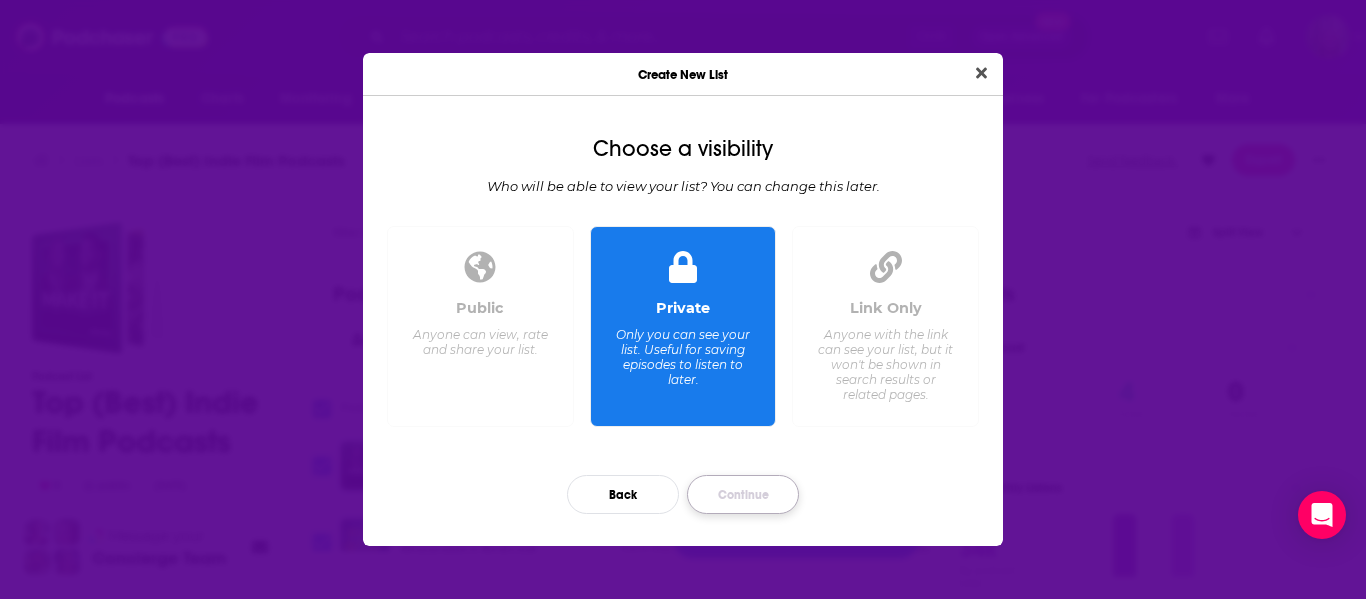 click on "Continue" at bounding box center (743, 494) 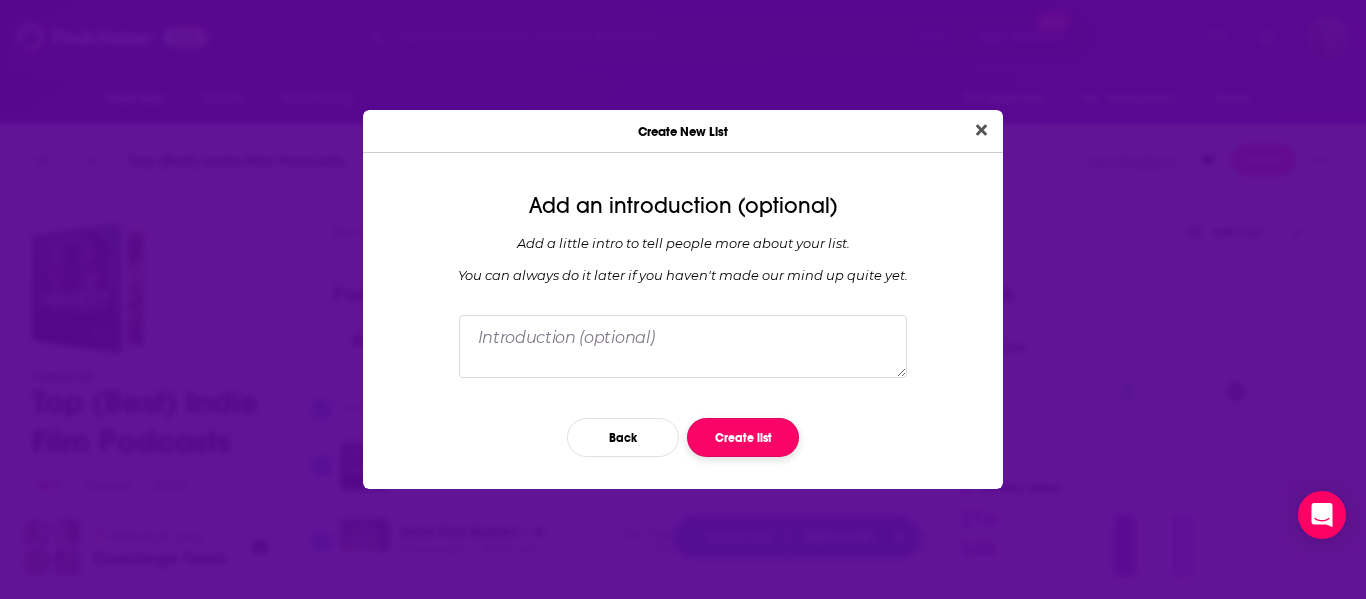 click on "Create list" at bounding box center [743, 437] 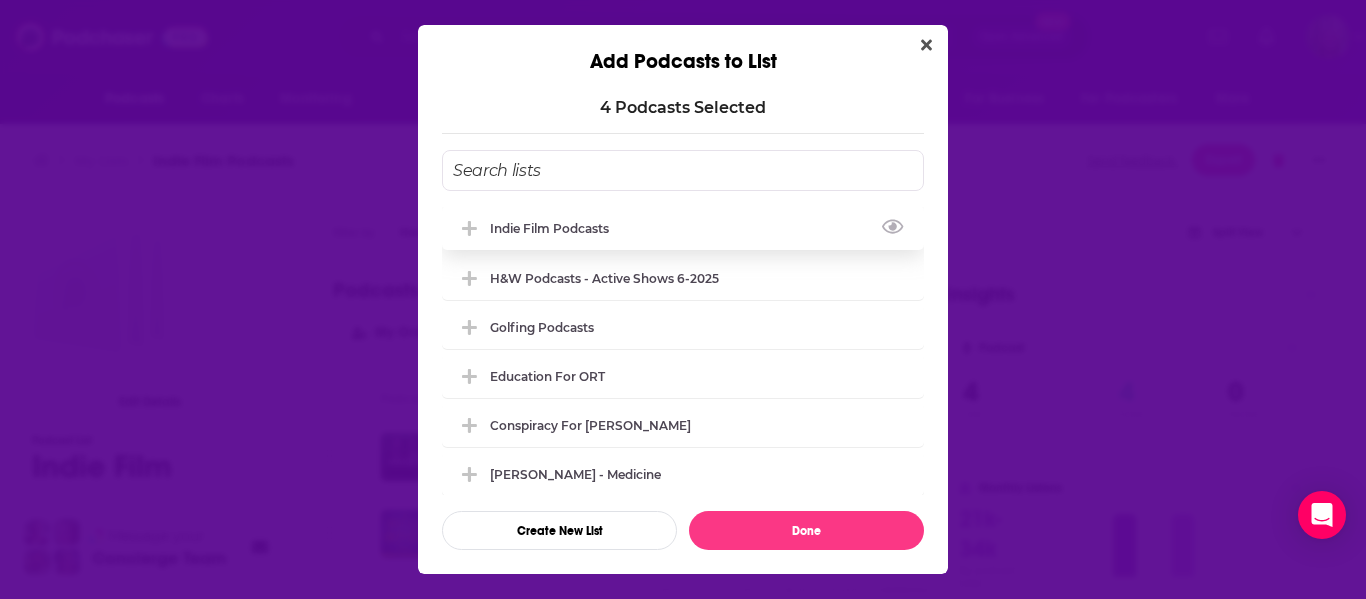 click on "Indie Film Podcasts" at bounding box center [555, 228] 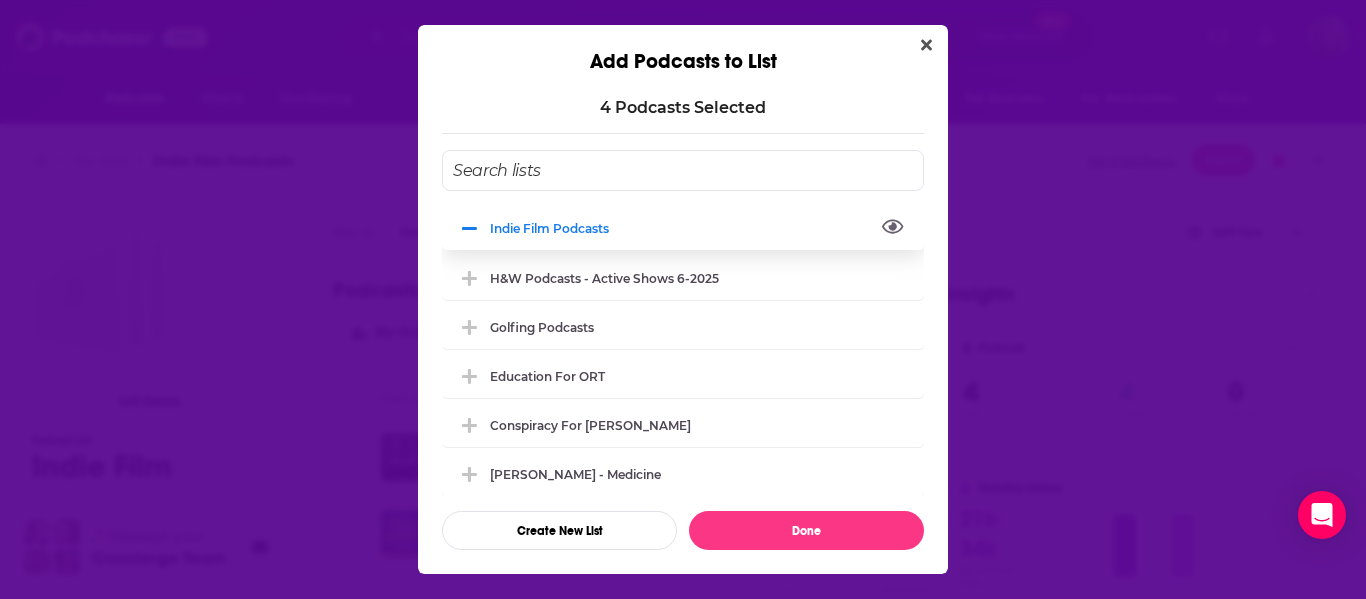 click 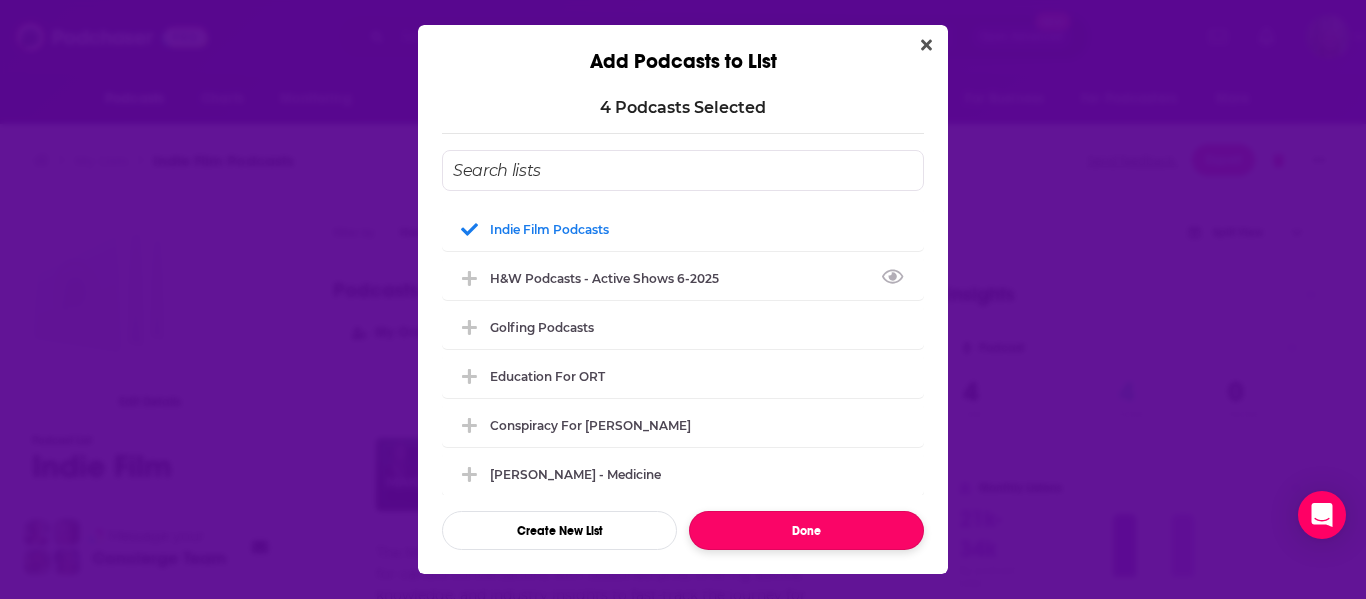 click on "Done" at bounding box center (806, 530) 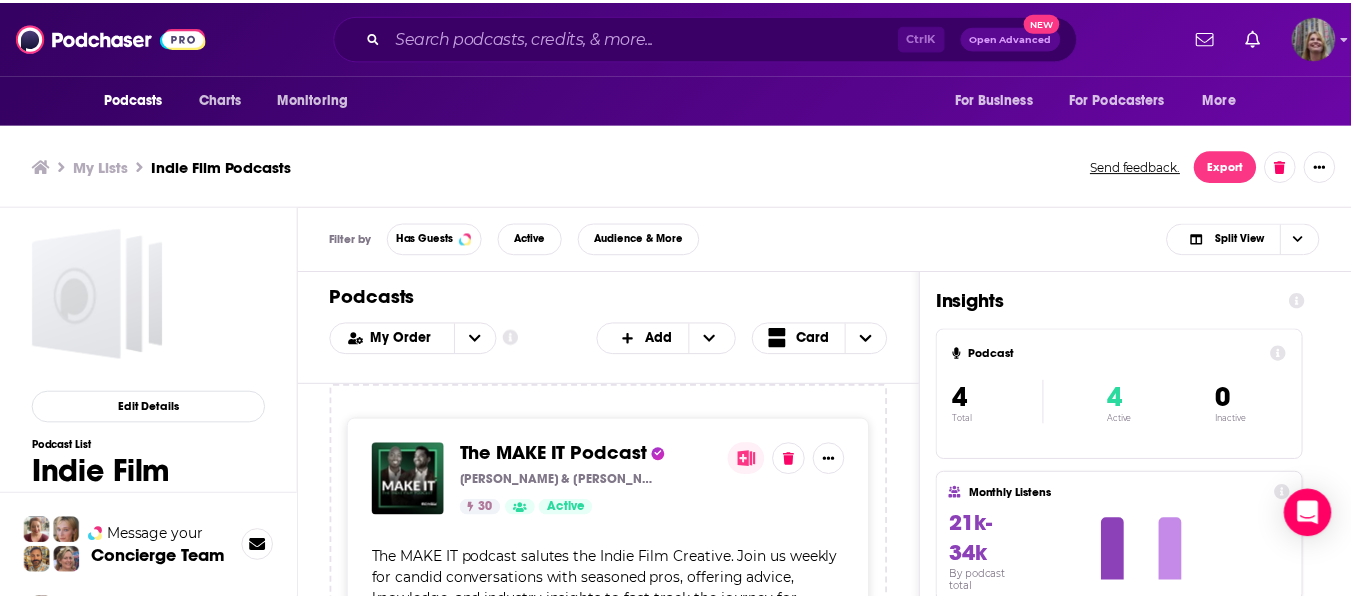 scroll, scrollTop: 6, scrollLeft: 0, axis: vertical 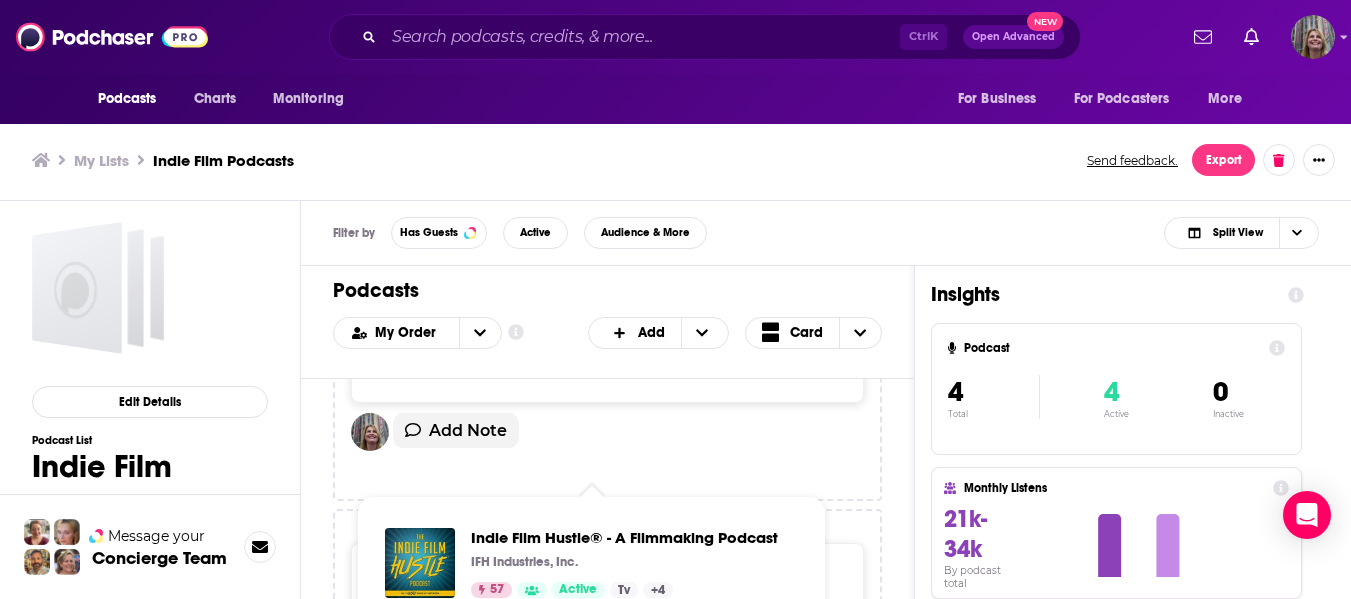 click on "Indie Film Hustle® - A Filmmaking Podcast" at bounding box center (616, 589) 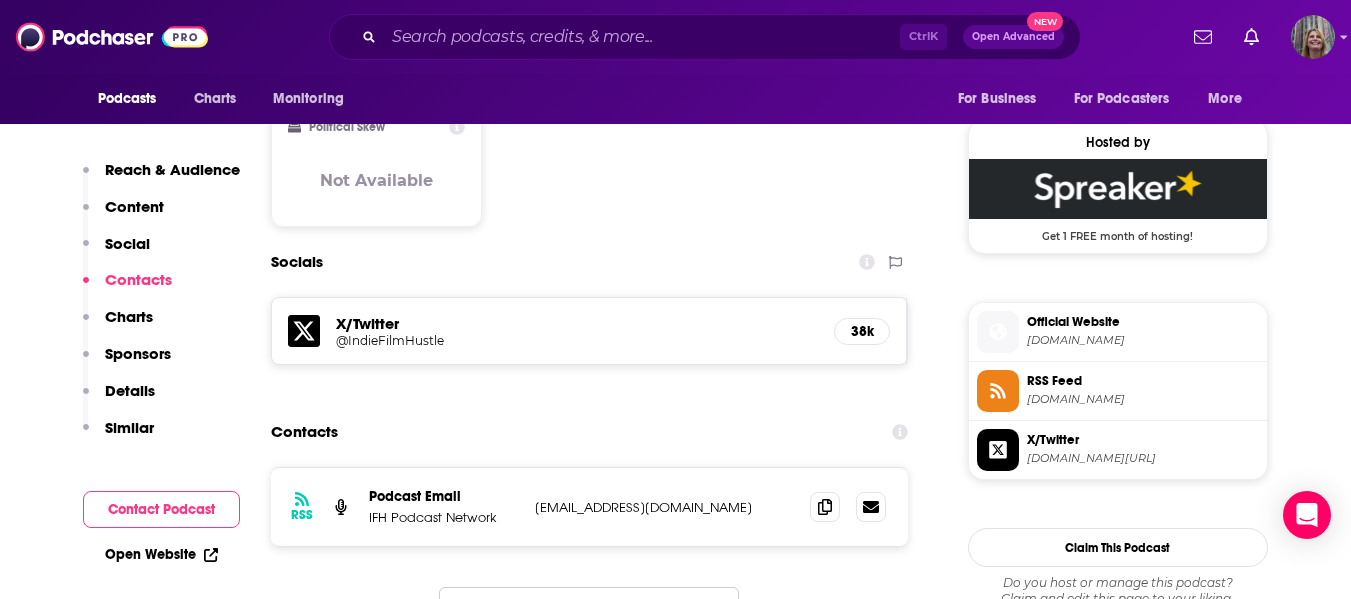 scroll, scrollTop: 1600, scrollLeft: 0, axis: vertical 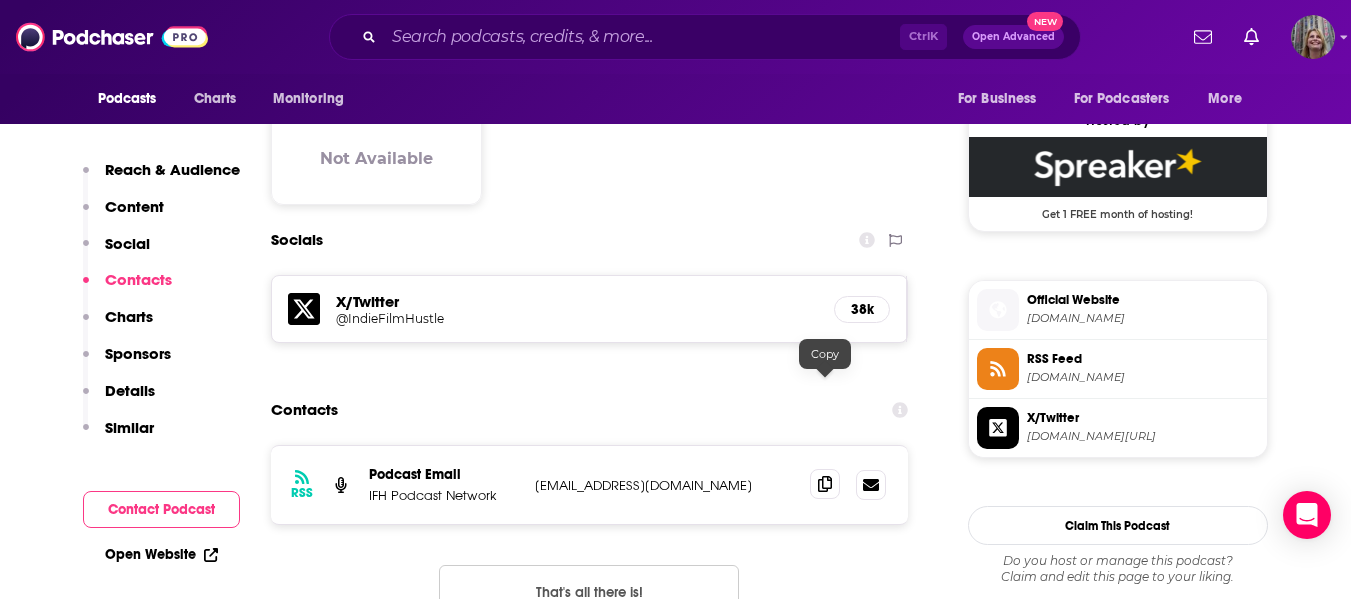 click 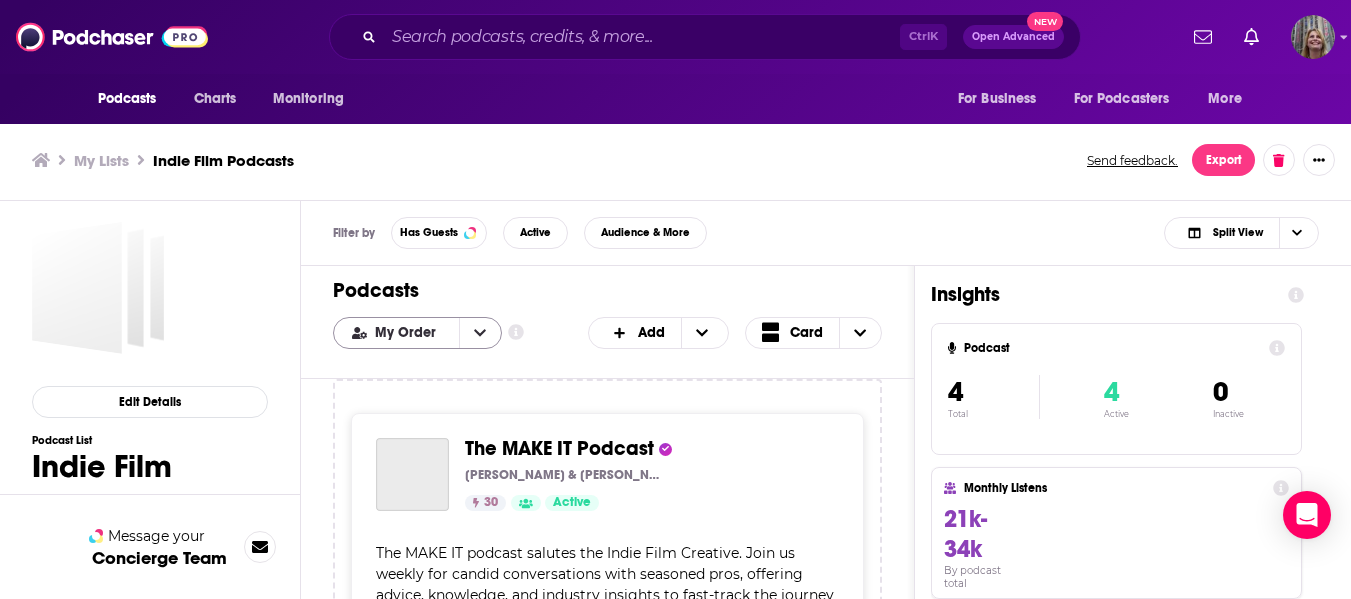 scroll, scrollTop: 0, scrollLeft: 0, axis: both 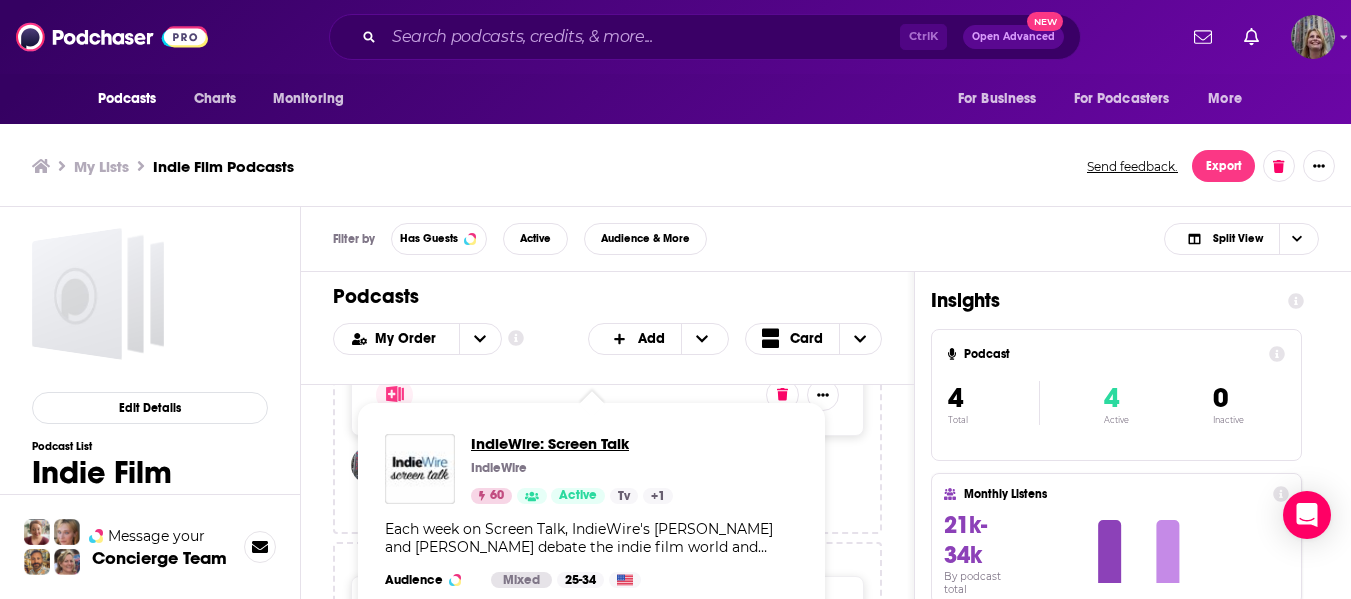 click on "IndieWire: Screen Talk" at bounding box center [572, 443] 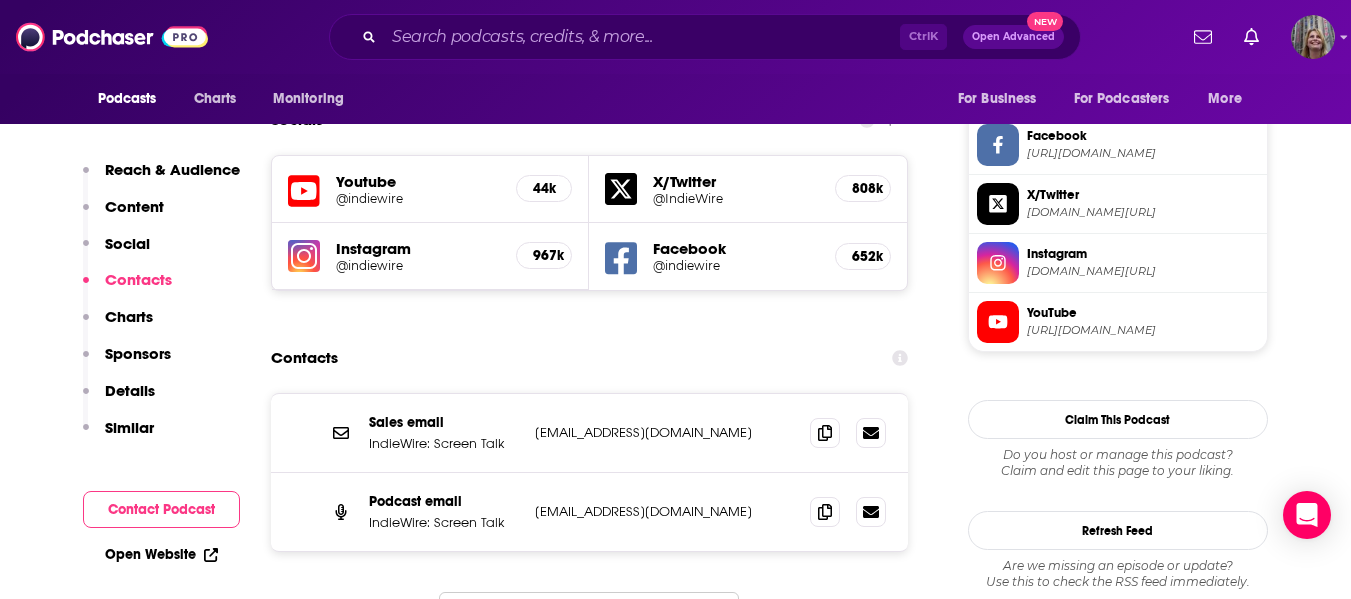 scroll, scrollTop: 1800, scrollLeft: 0, axis: vertical 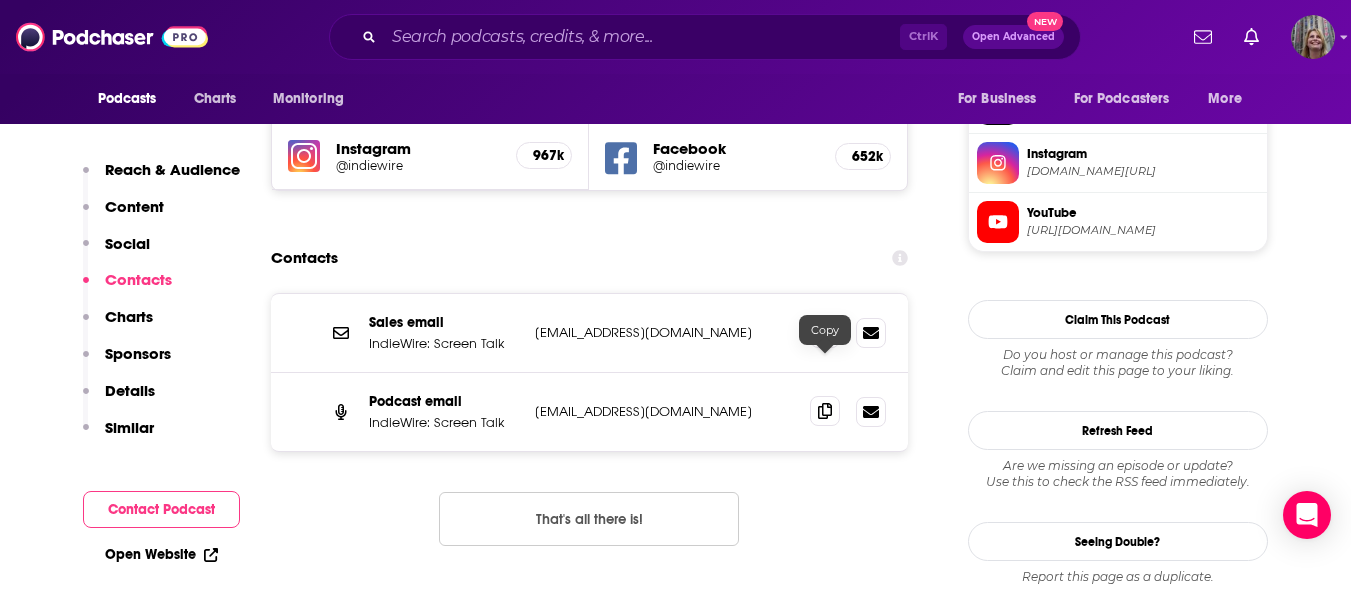 click 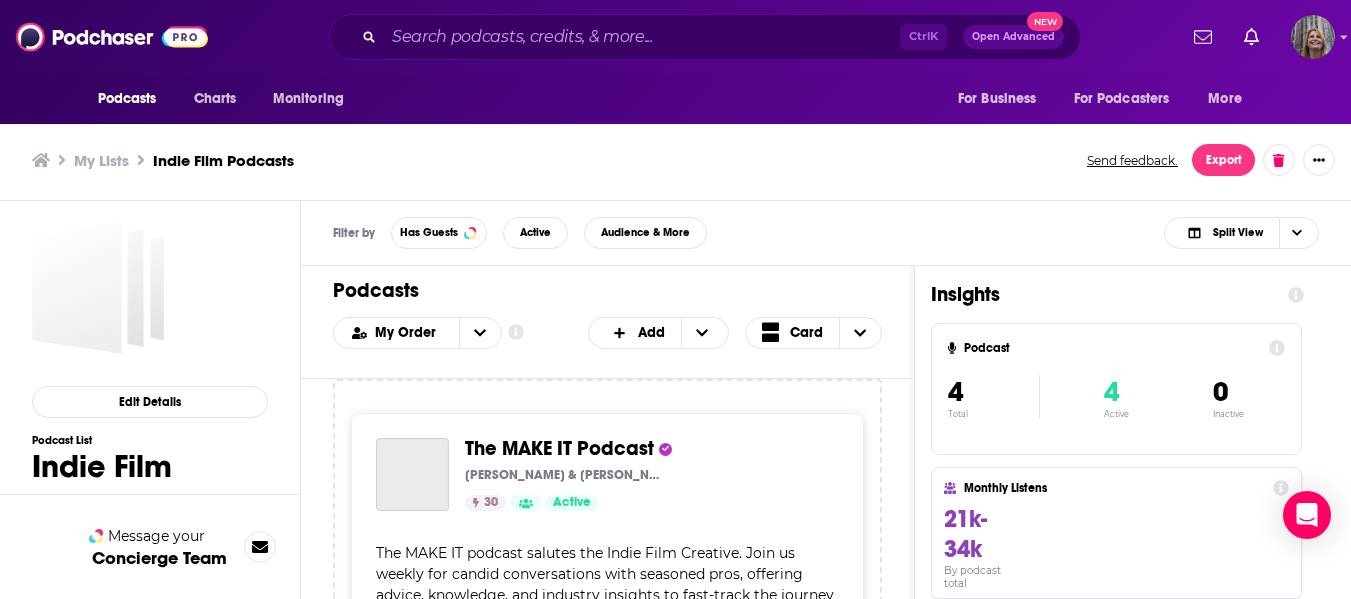 scroll, scrollTop: 0, scrollLeft: 0, axis: both 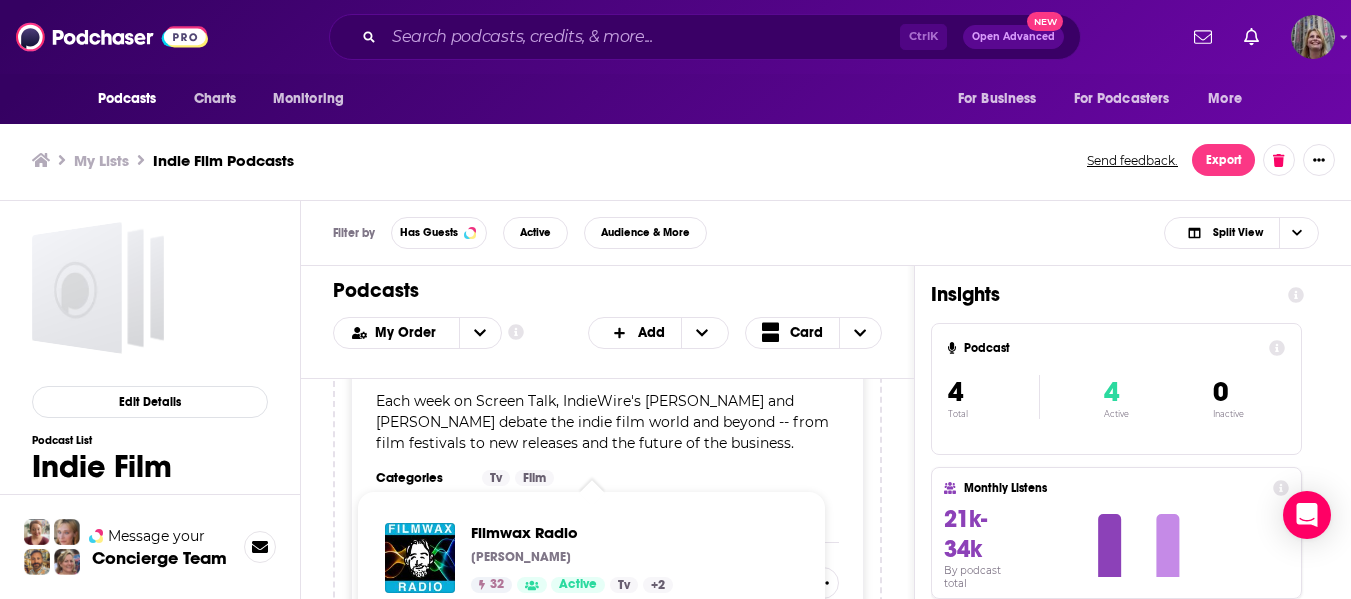 click on "Filmwax Radio" at bounding box center [532, 799] 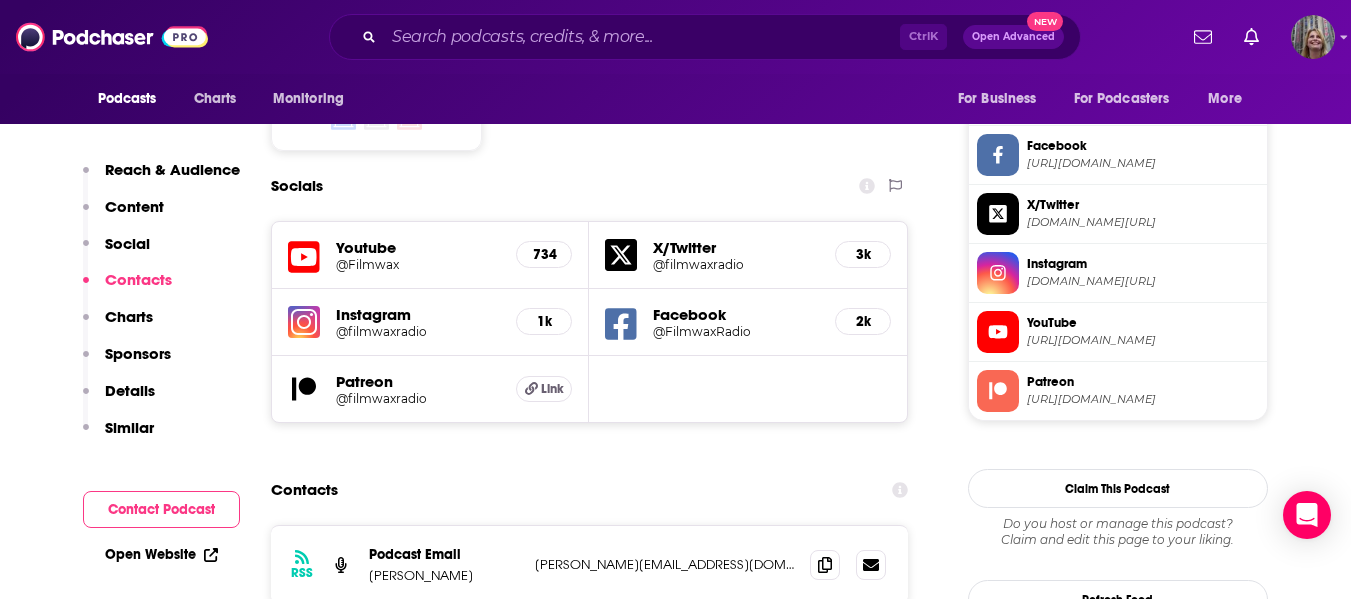 scroll, scrollTop: 1800, scrollLeft: 0, axis: vertical 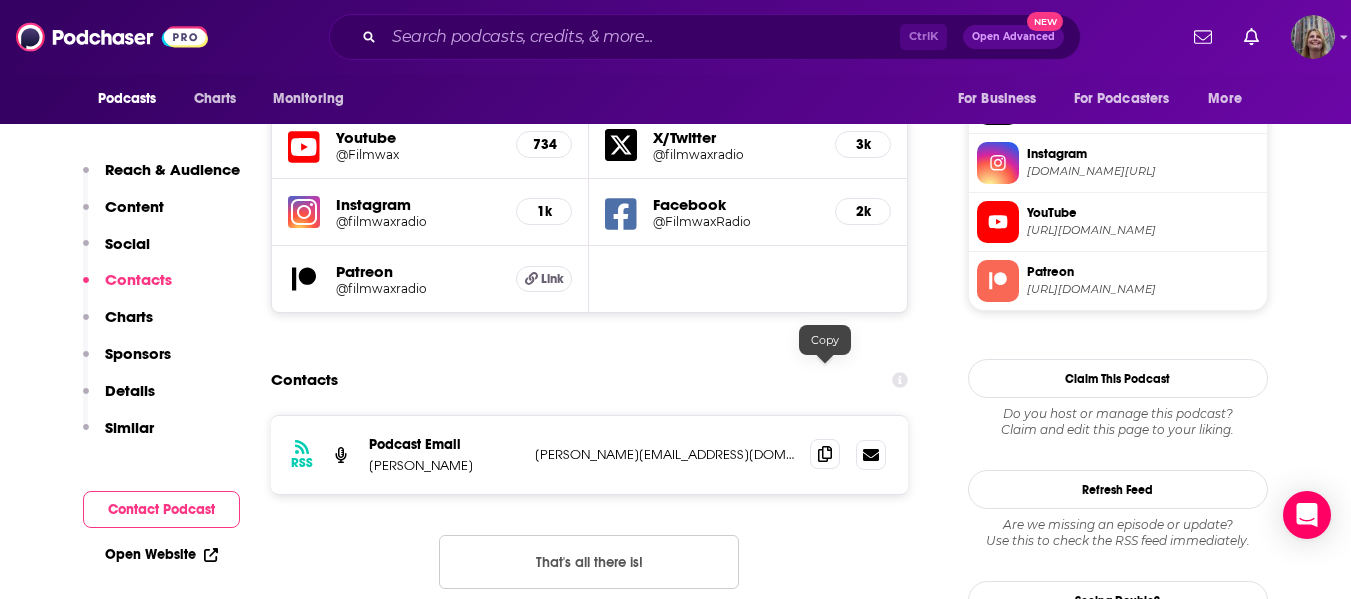 click 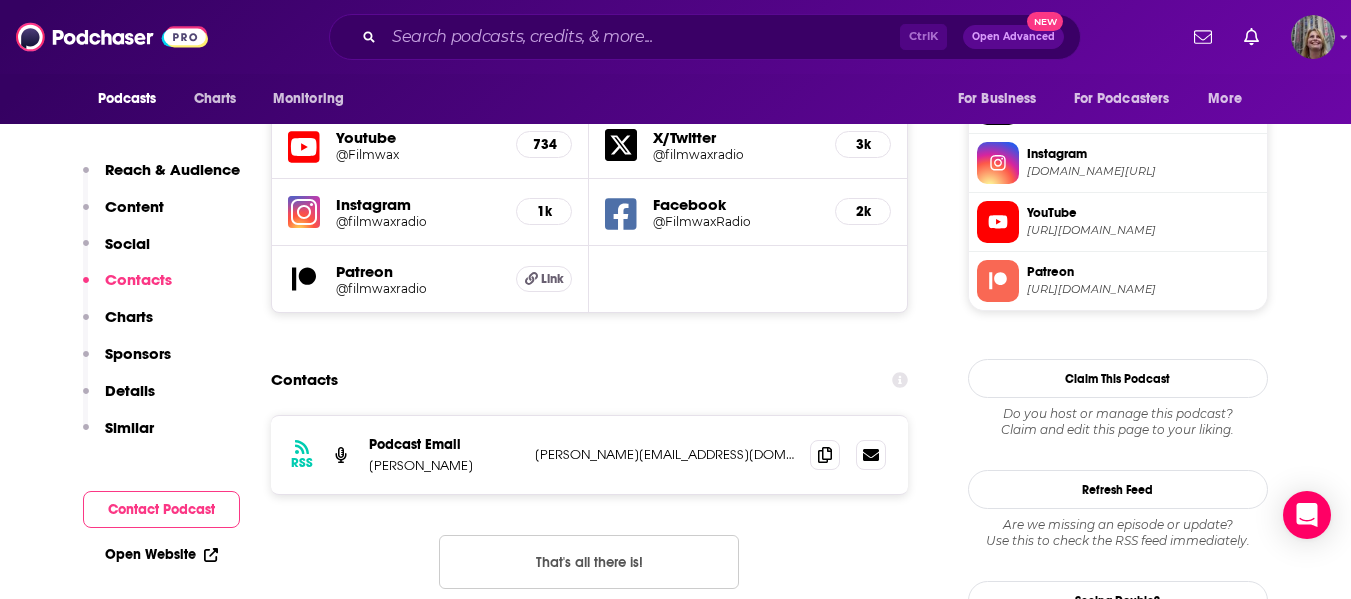 click on "Open Advanced" at bounding box center (1013, 37) 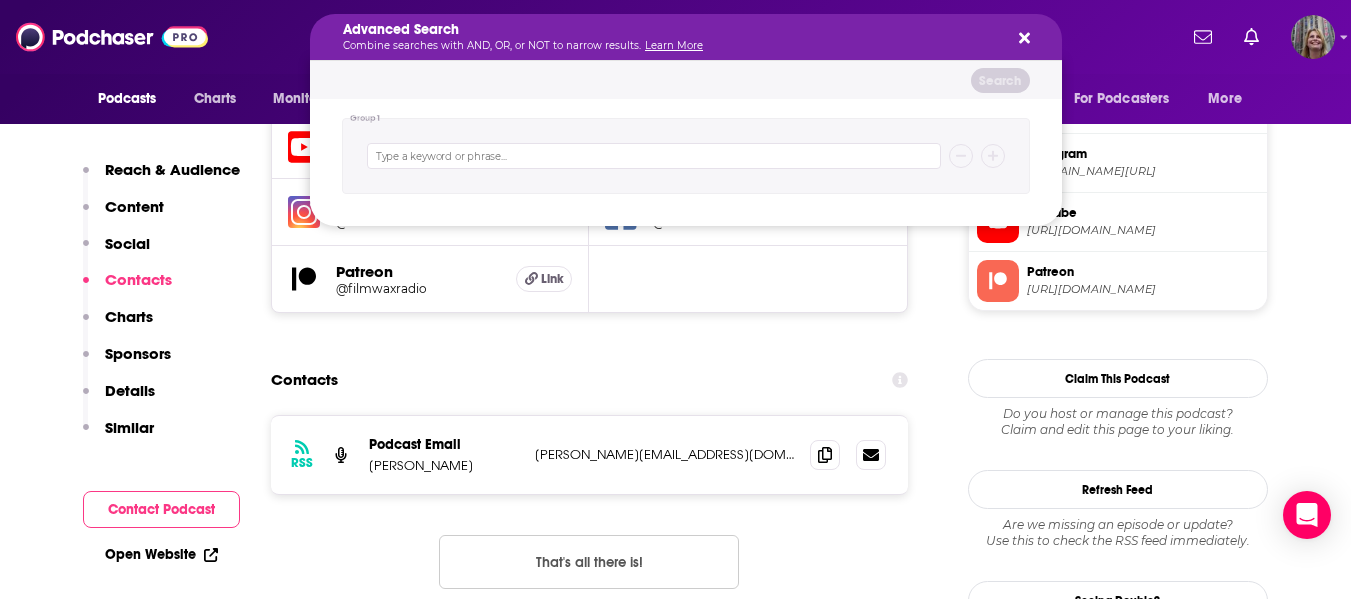 click at bounding box center [654, 156] 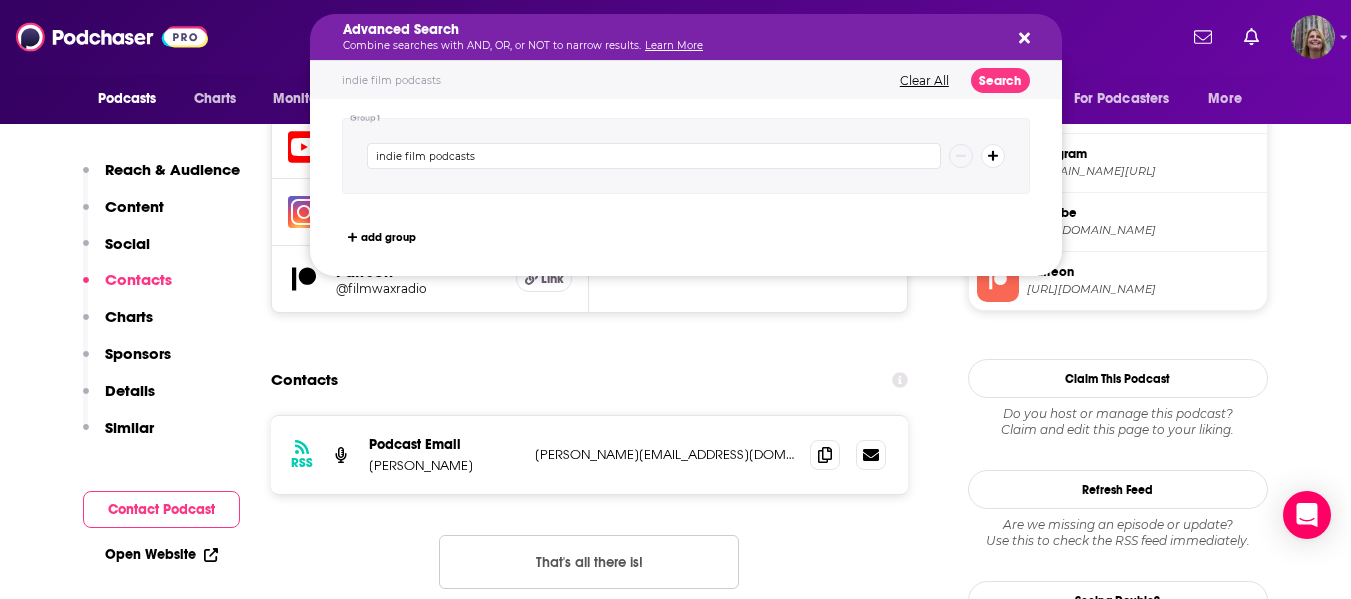 type on "indie film podcasts" 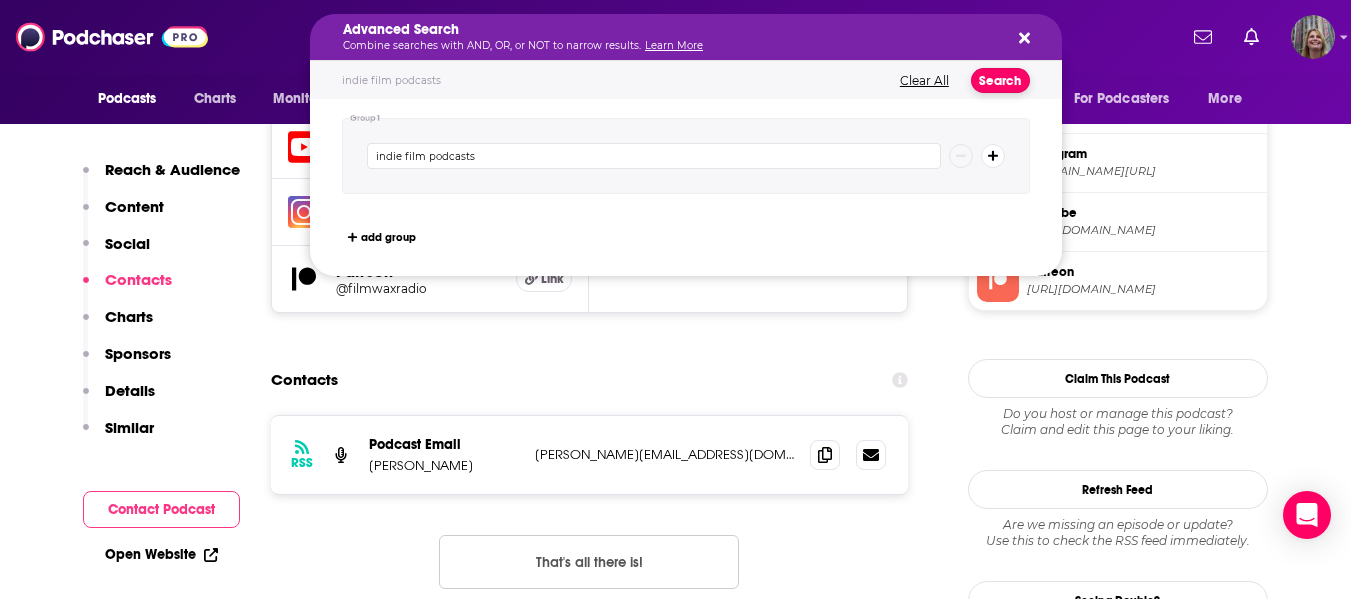 click on "Search" at bounding box center [1000, 80] 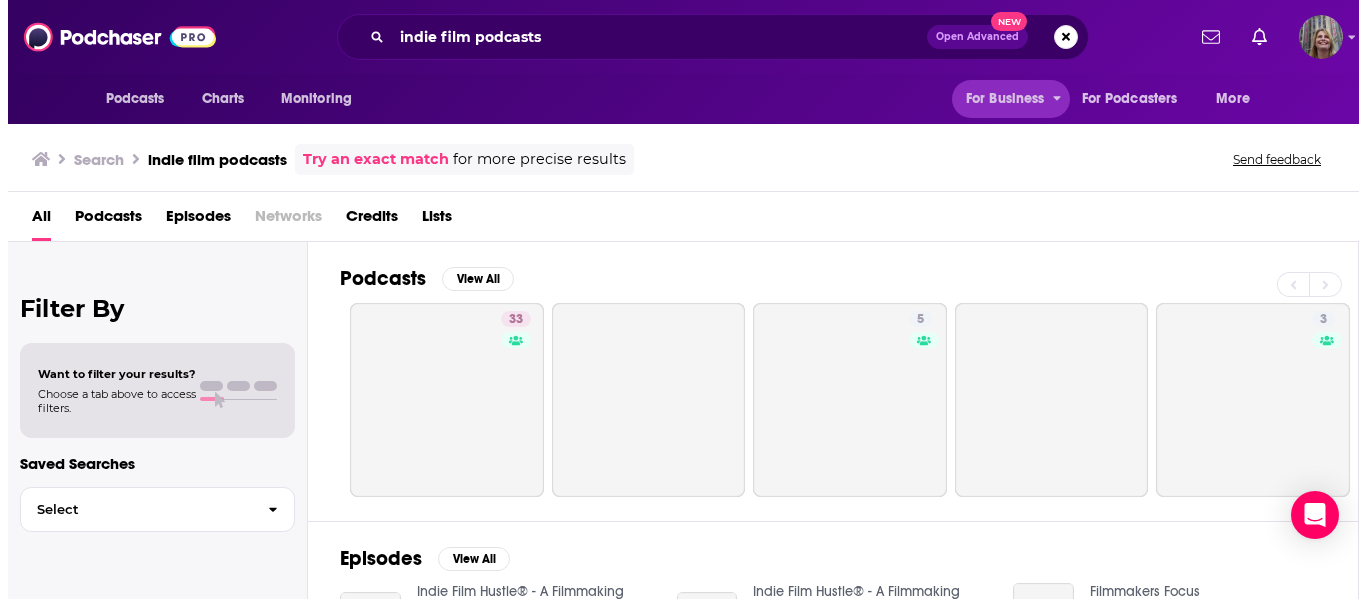 scroll, scrollTop: 0, scrollLeft: 0, axis: both 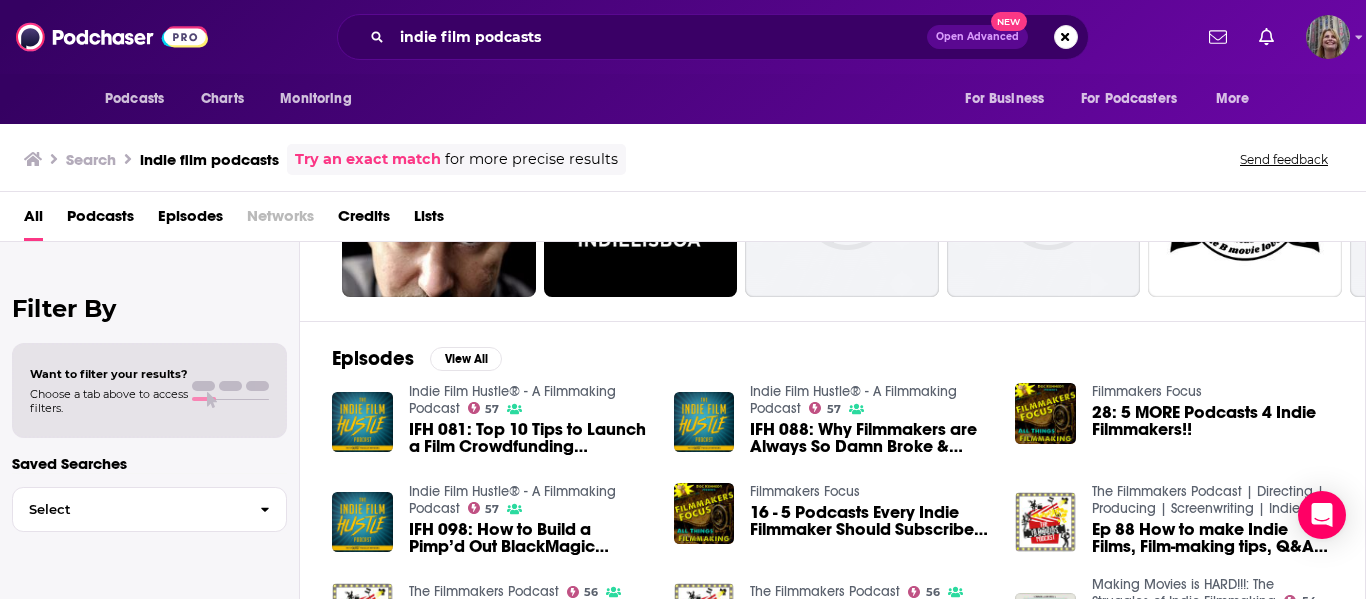 click on "Podcasts" at bounding box center [100, 220] 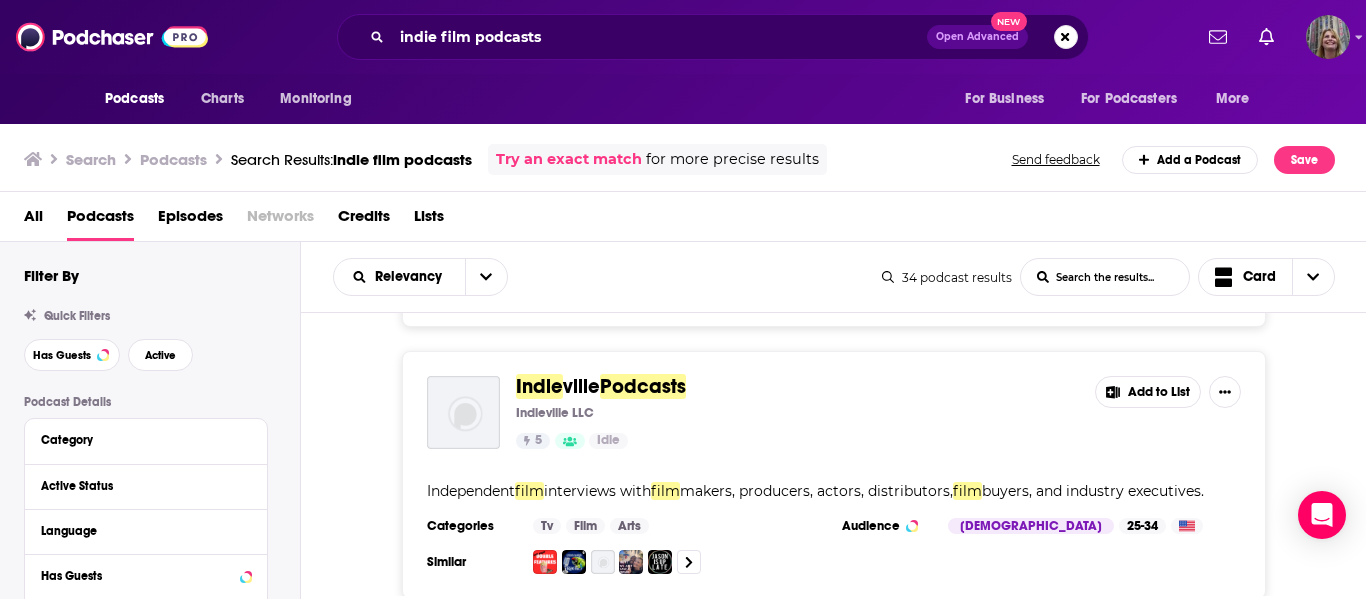 scroll, scrollTop: 600, scrollLeft: 0, axis: vertical 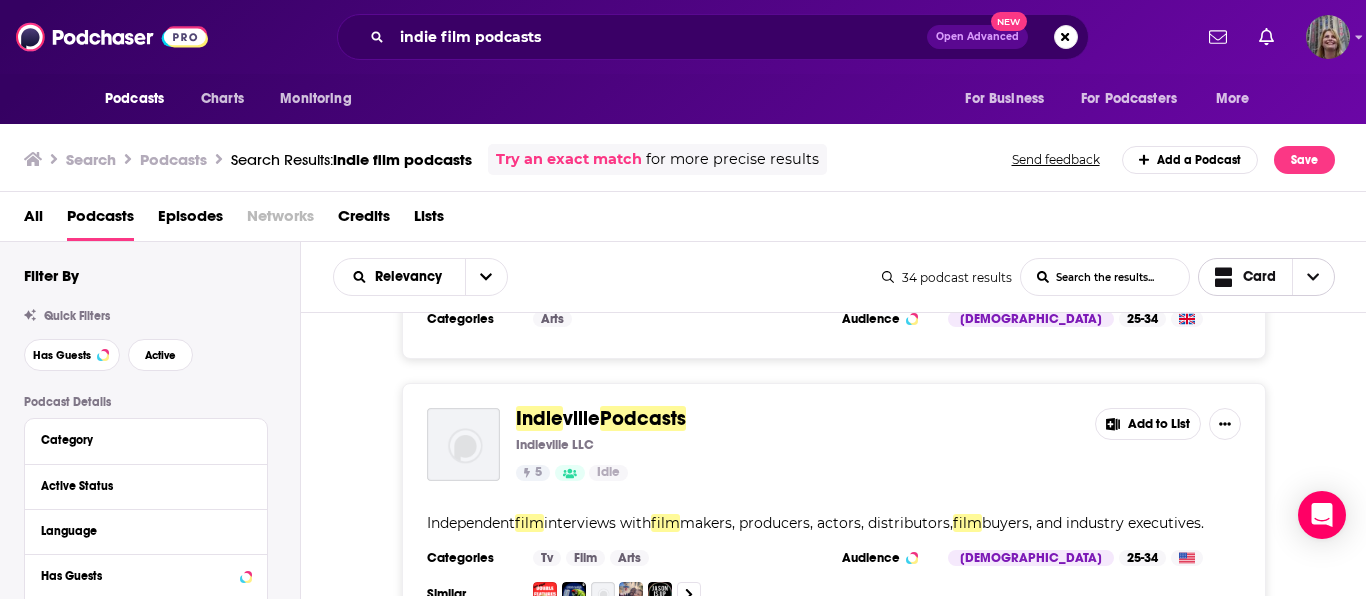 click 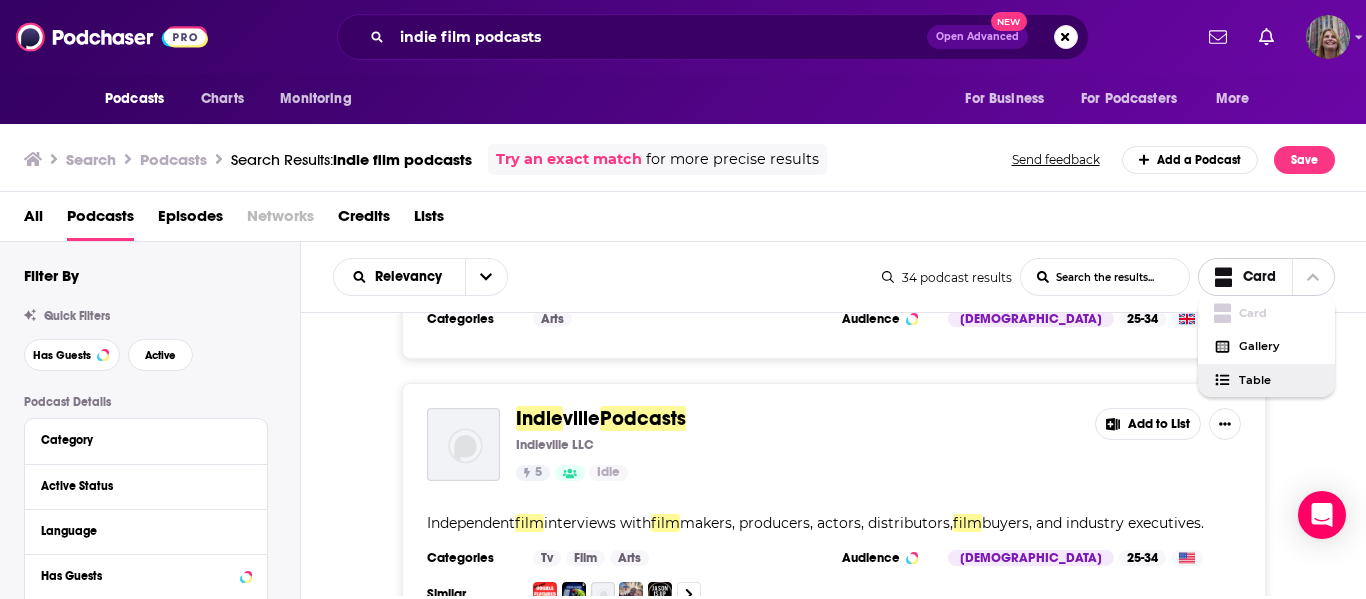click on "Table" at bounding box center (1267, 381) 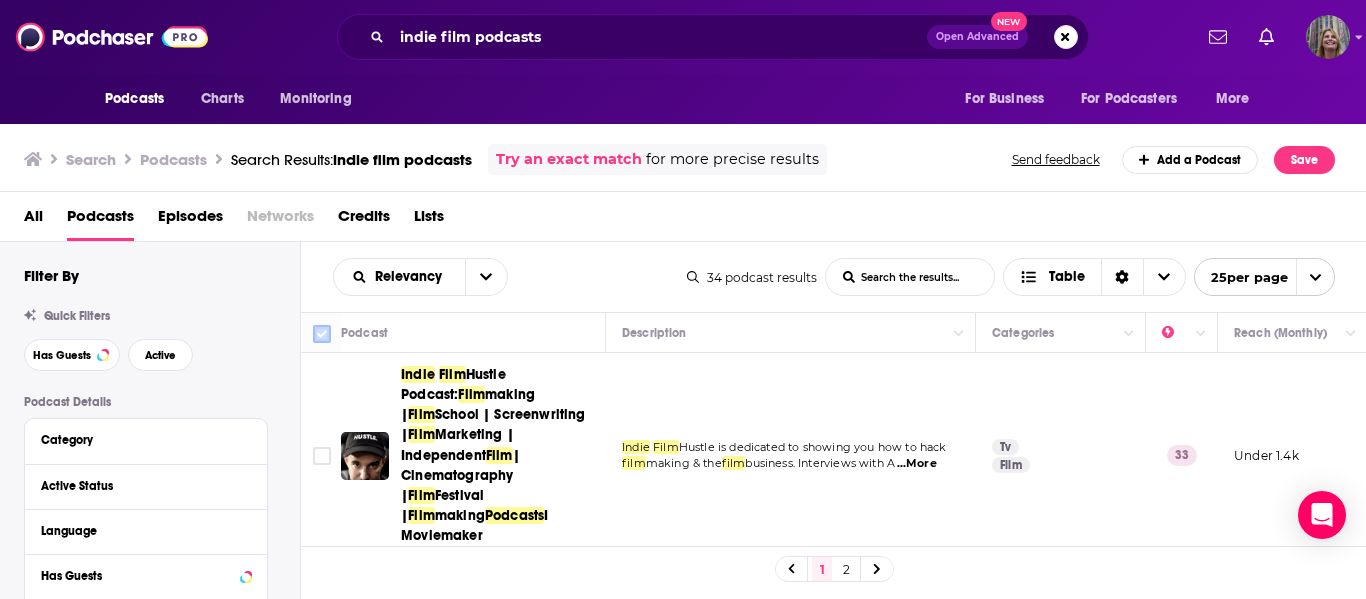 click at bounding box center [322, 334] 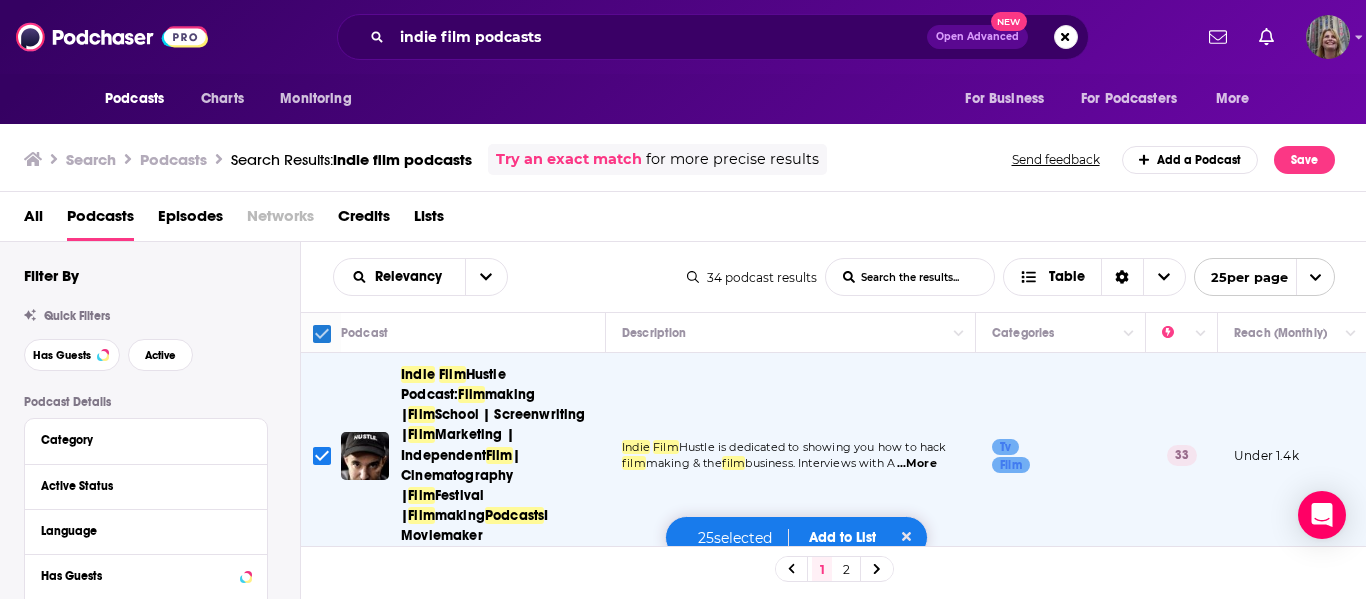 click at bounding box center [322, 334] 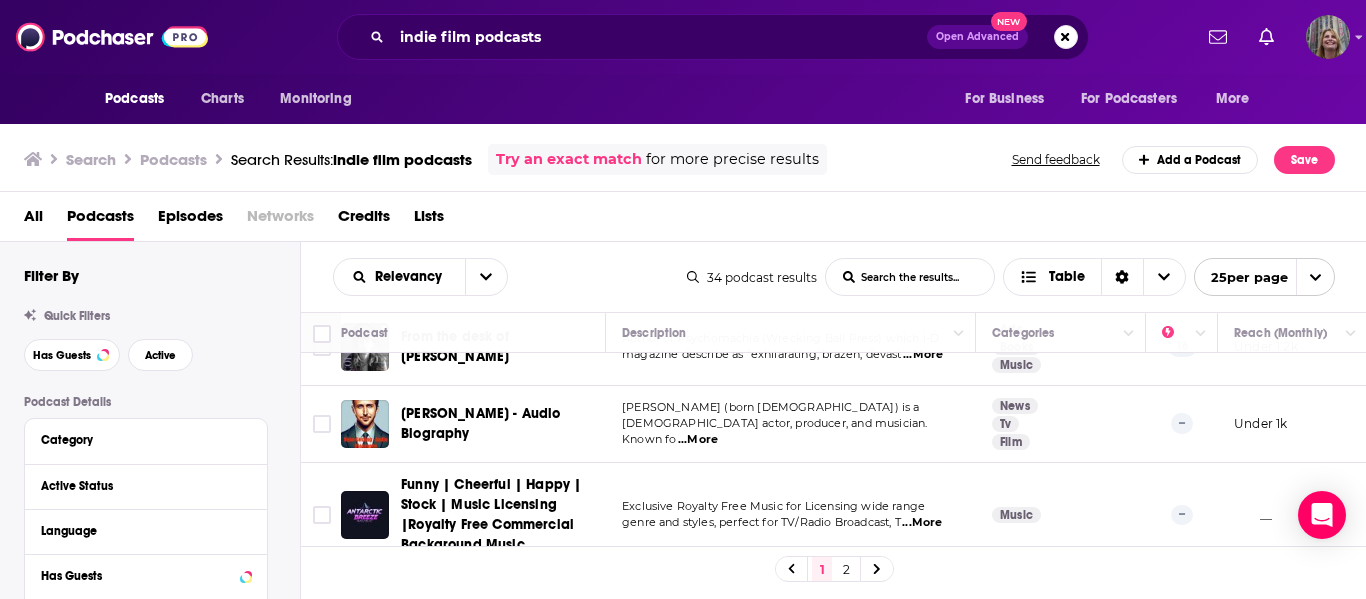 scroll, scrollTop: 1579, scrollLeft: 0, axis: vertical 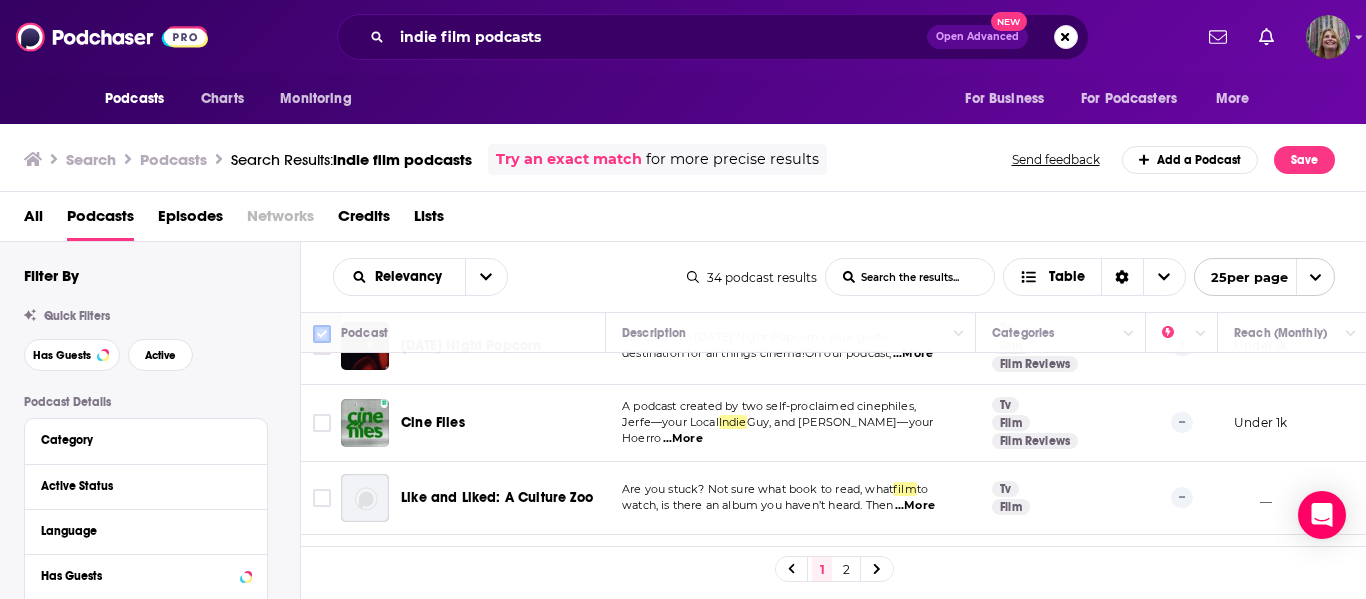 click at bounding box center (322, 334) 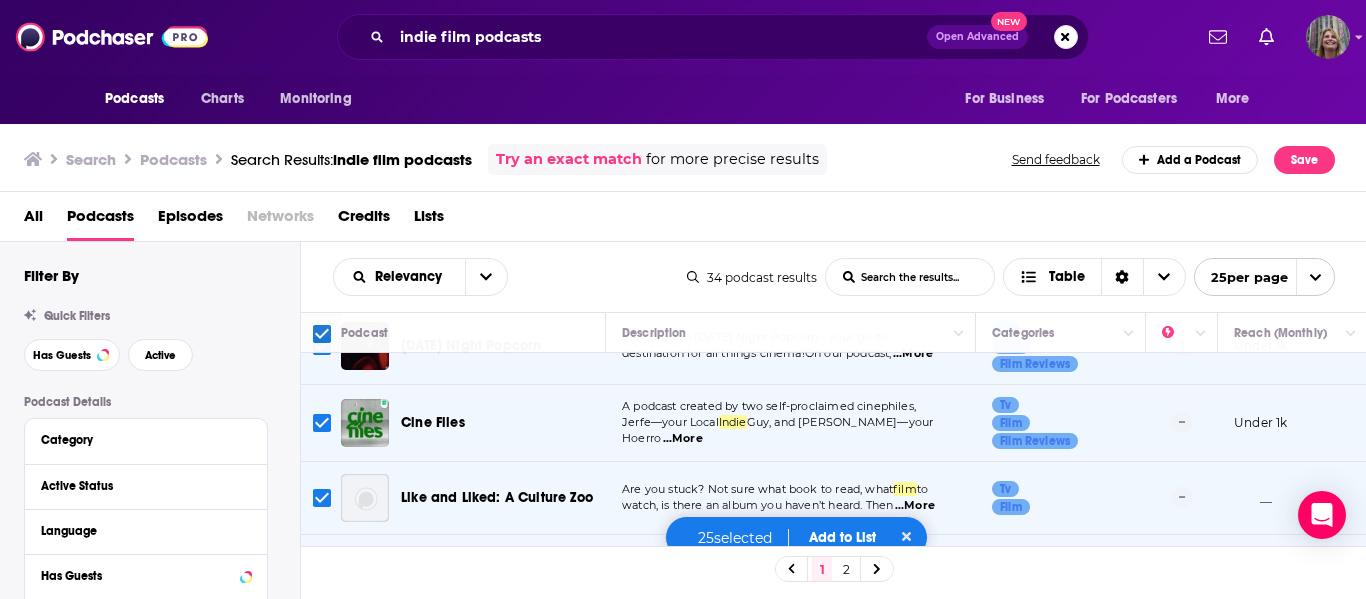 click on "Add to List" at bounding box center (842, 537) 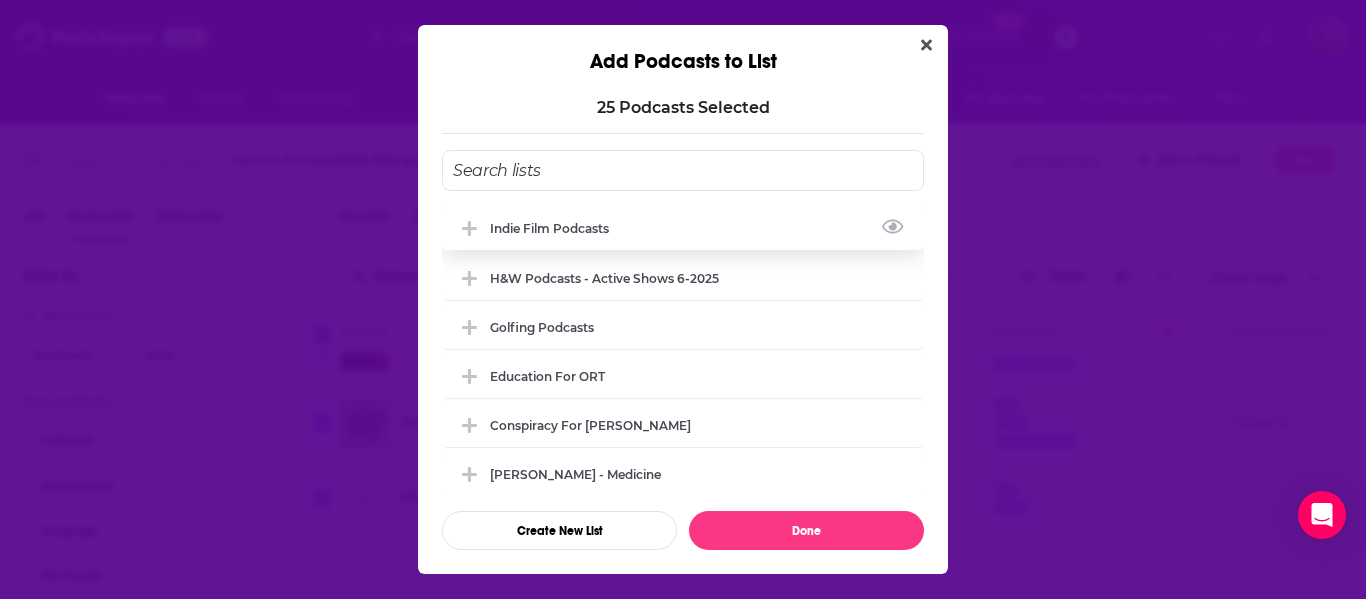 click on "Indie Film Podcasts" at bounding box center (555, 228) 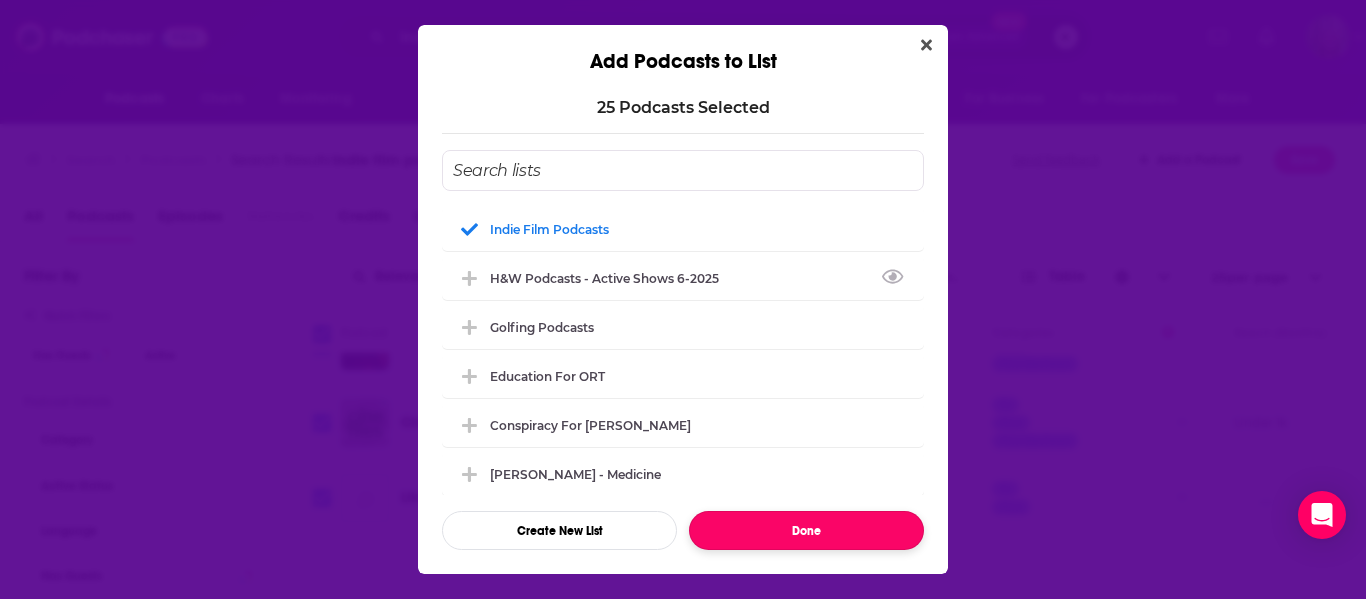 click on "Done" at bounding box center [806, 530] 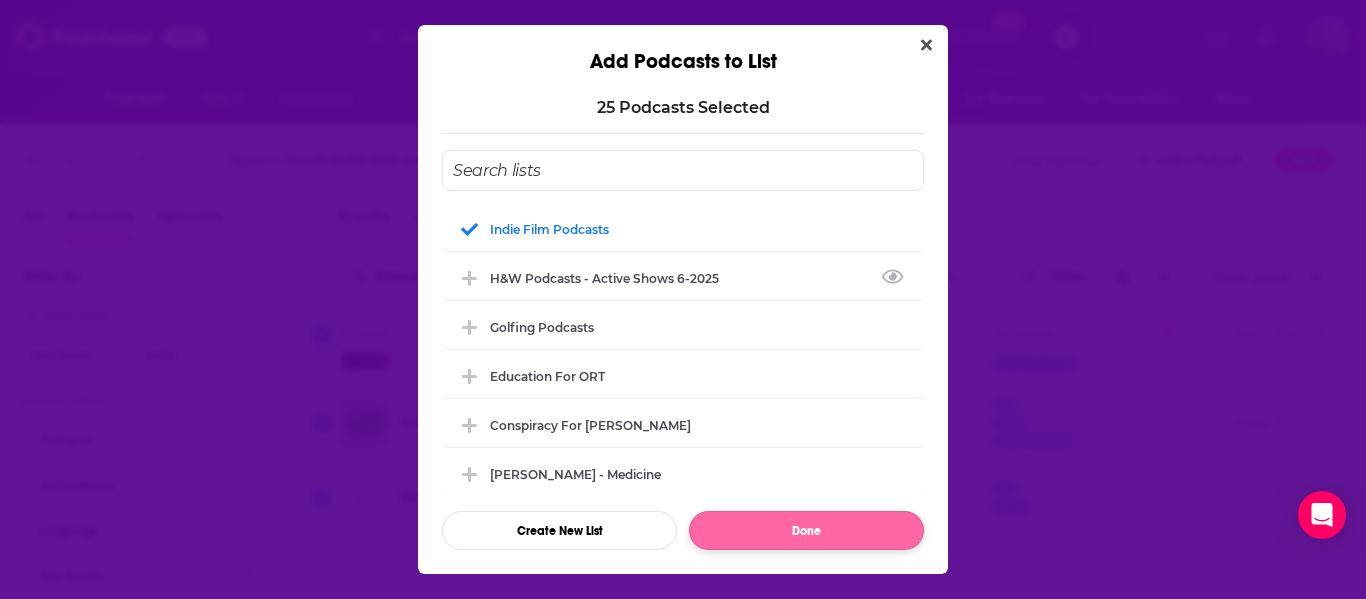 checkbox on "false" 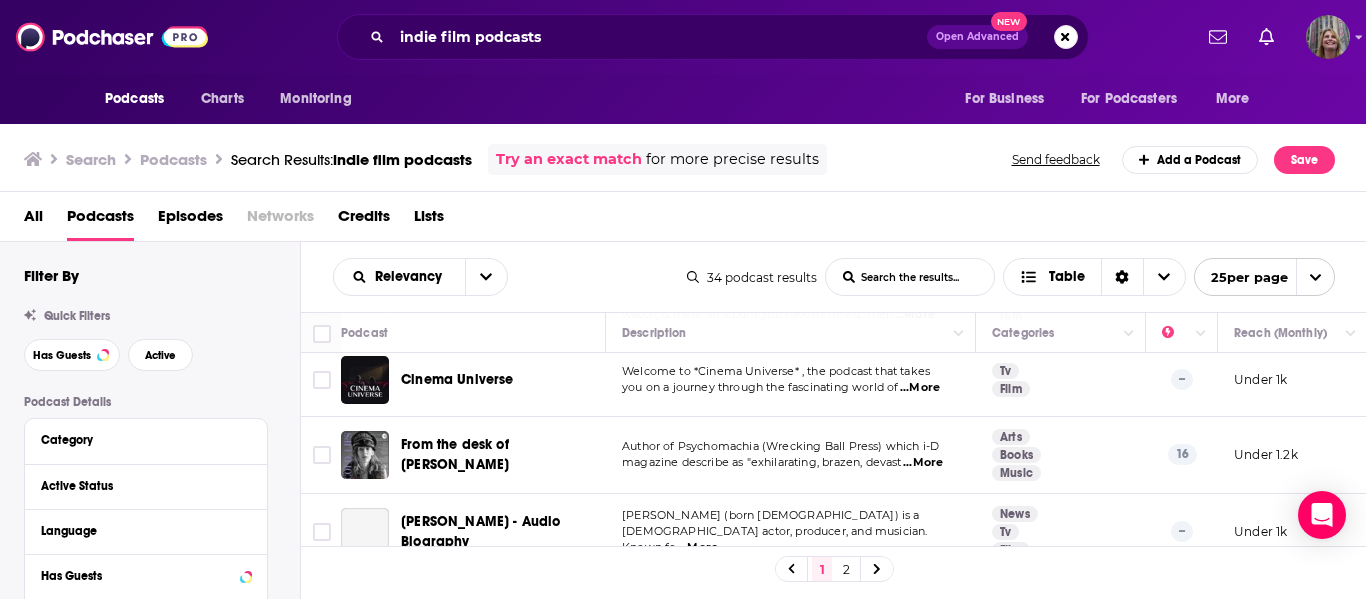 scroll, scrollTop: 1878, scrollLeft: 0, axis: vertical 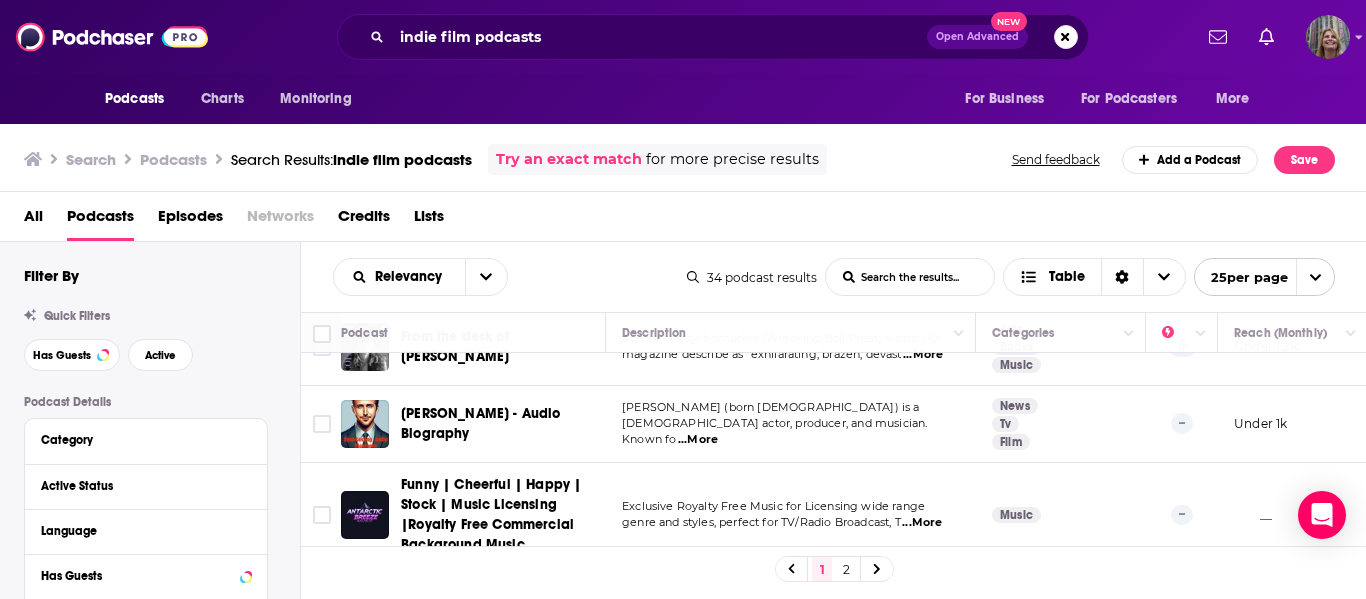 click on "2" at bounding box center [846, 569] 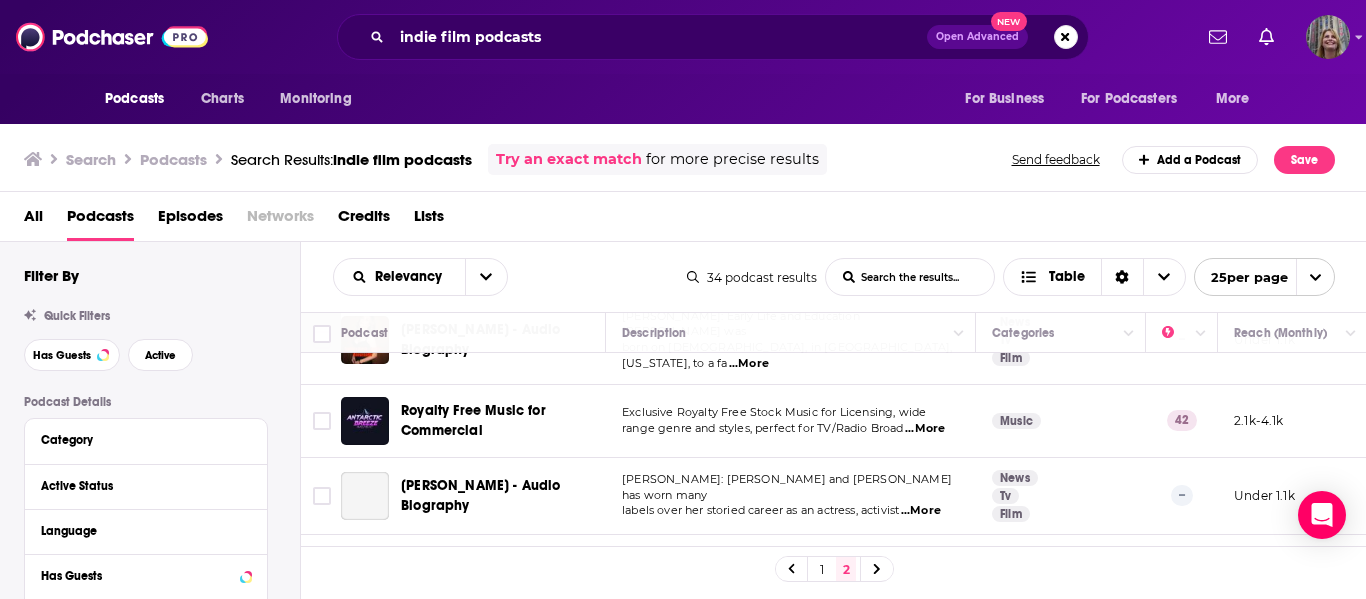 scroll, scrollTop: 566, scrollLeft: 0, axis: vertical 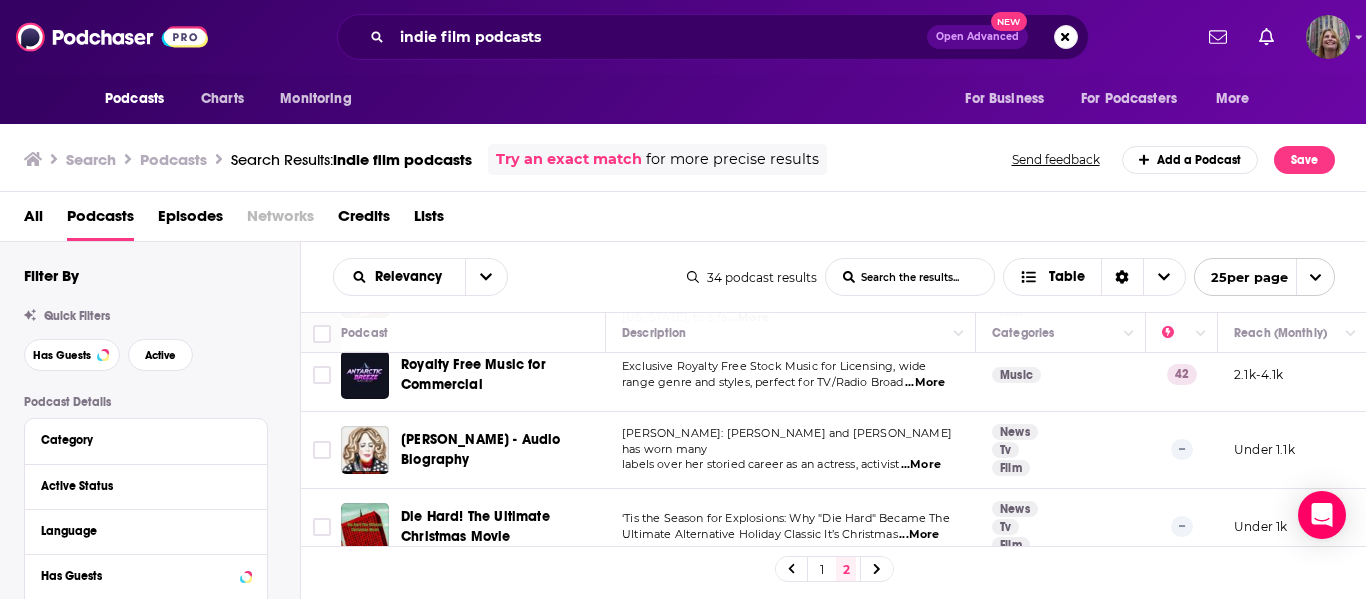 click on "Lists" at bounding box center [429, 220] 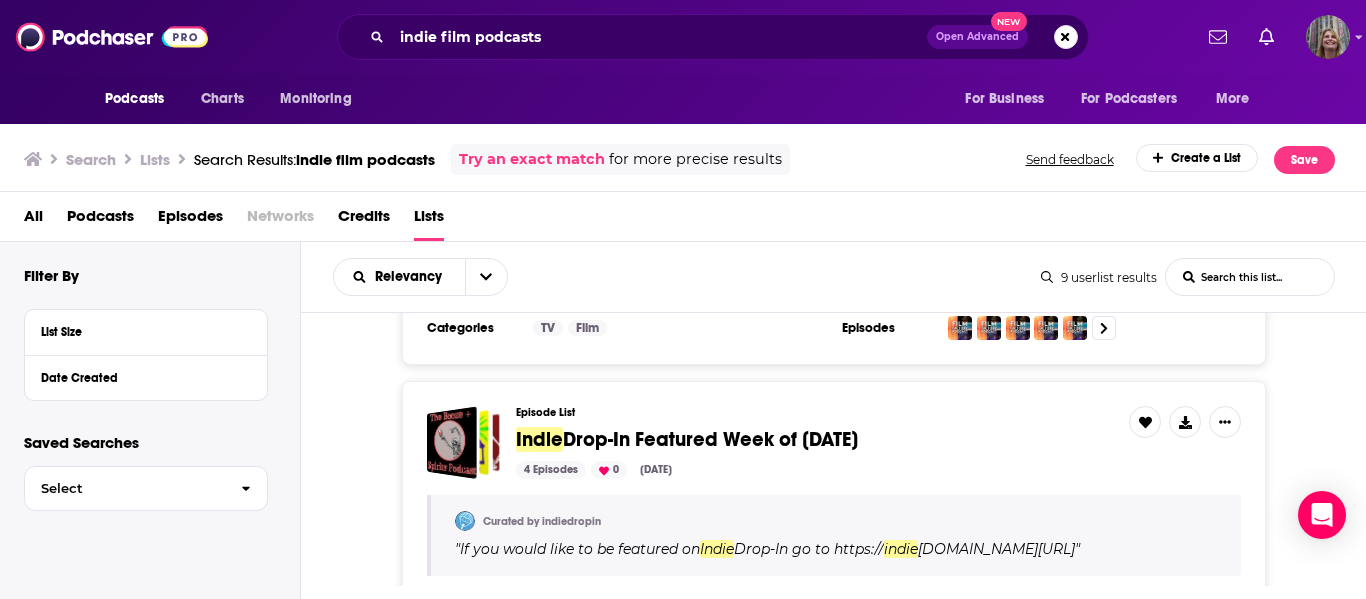 scroll, scrollTop: 1700, scrollLeft: 0, axis: vertical 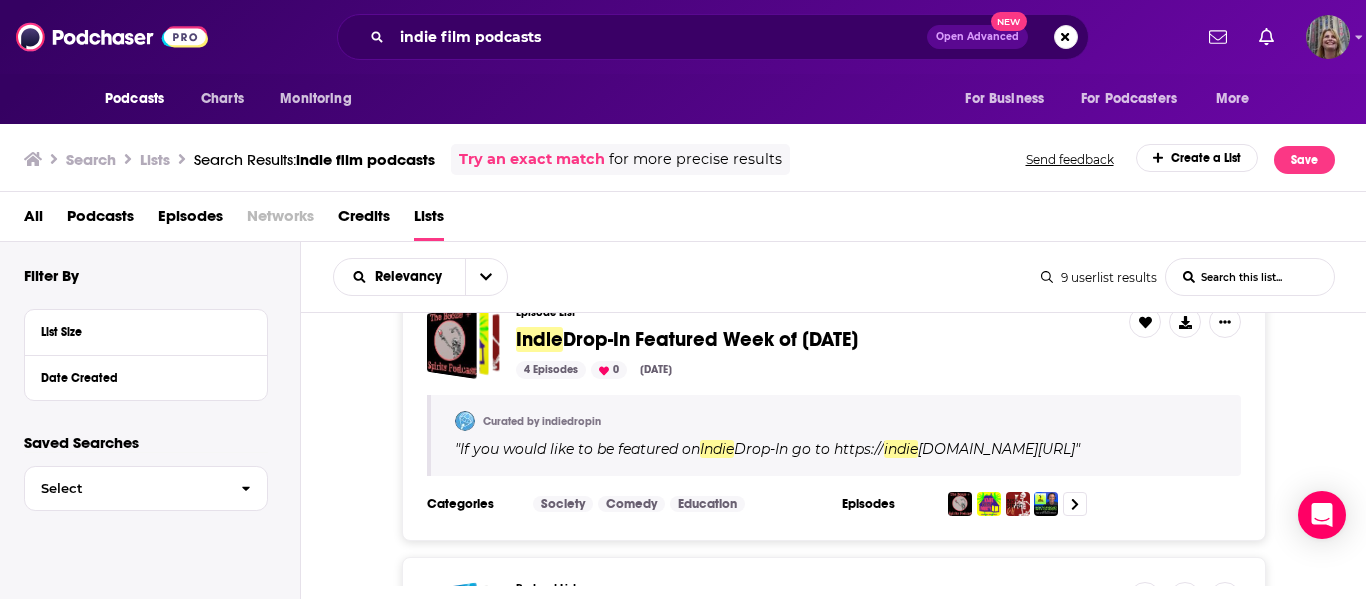 drag, startPoint x: 1068, startPoint y: 446, endPoint x: 842, endPoint y: 448, distance: 226.00885 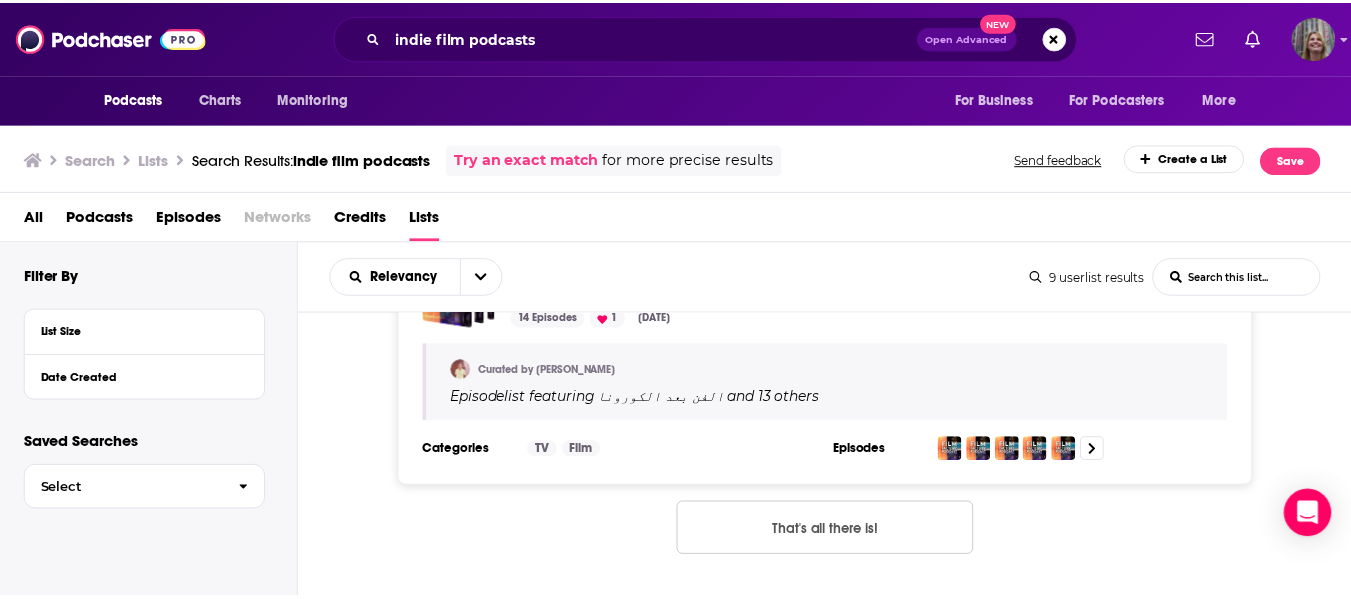 scroll, scrollTop: 2303, scrollLeft: 0, axis: vertical 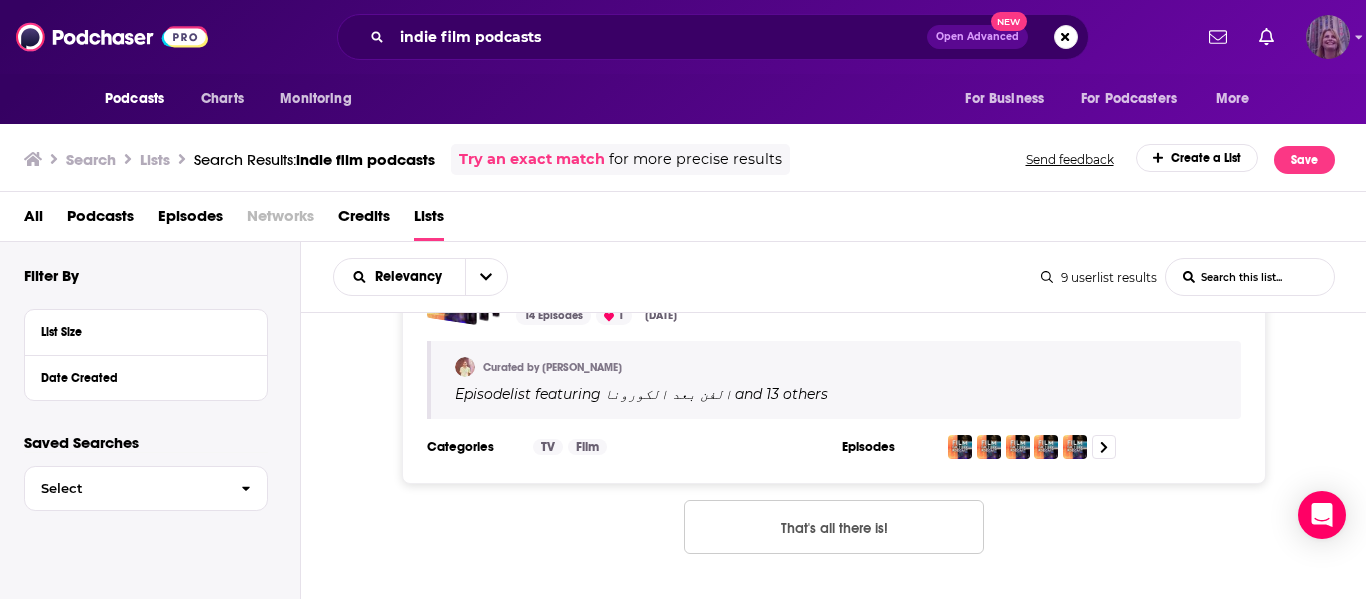 click at bounding box center [1328, 37] 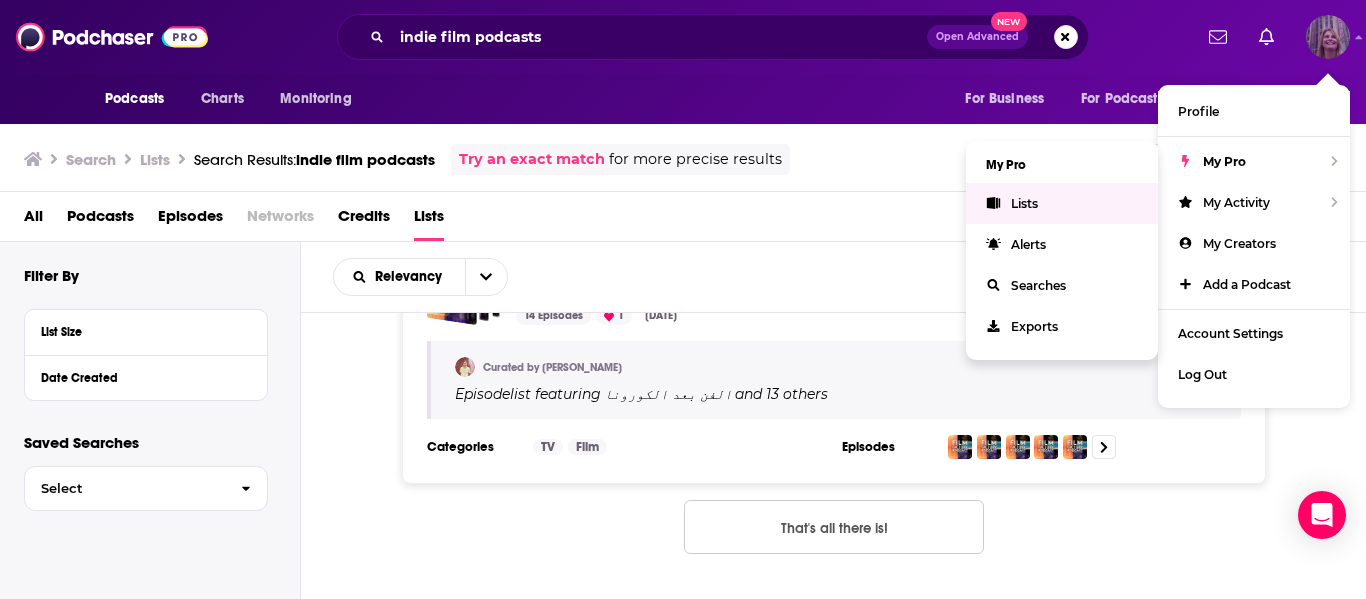 click on "Lists" at bounding box center [1062, 203] 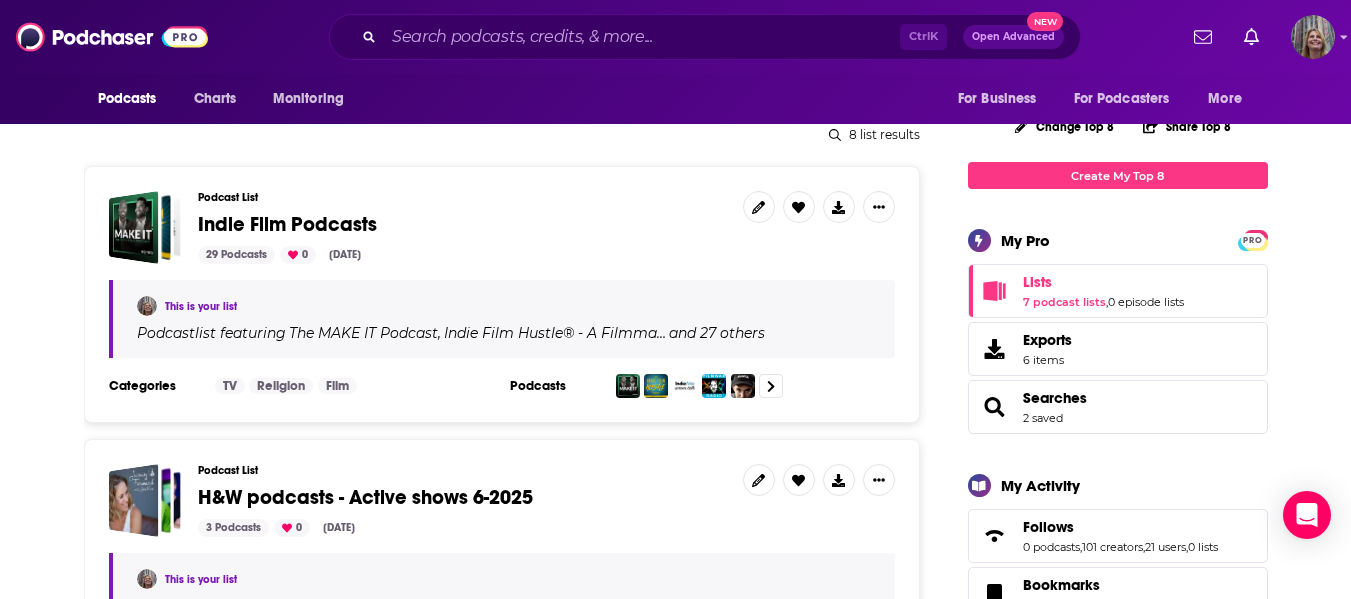 scroll, scrollTop: 300, scrollLeft: 0, axis: vertical 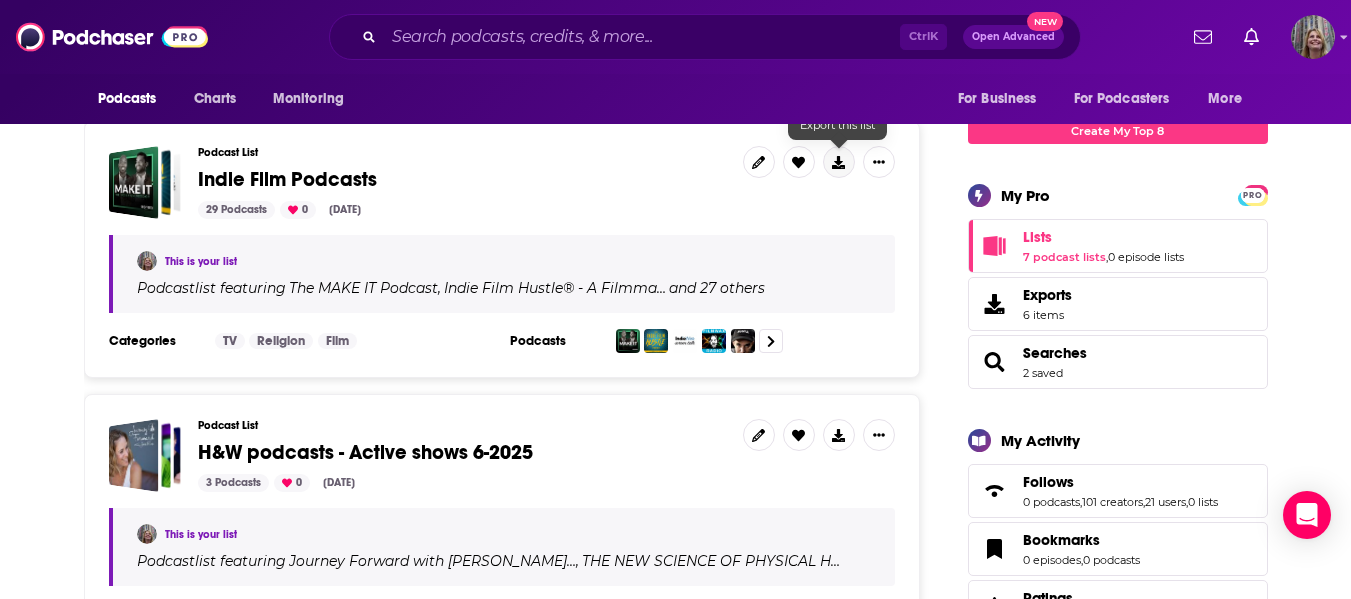 click 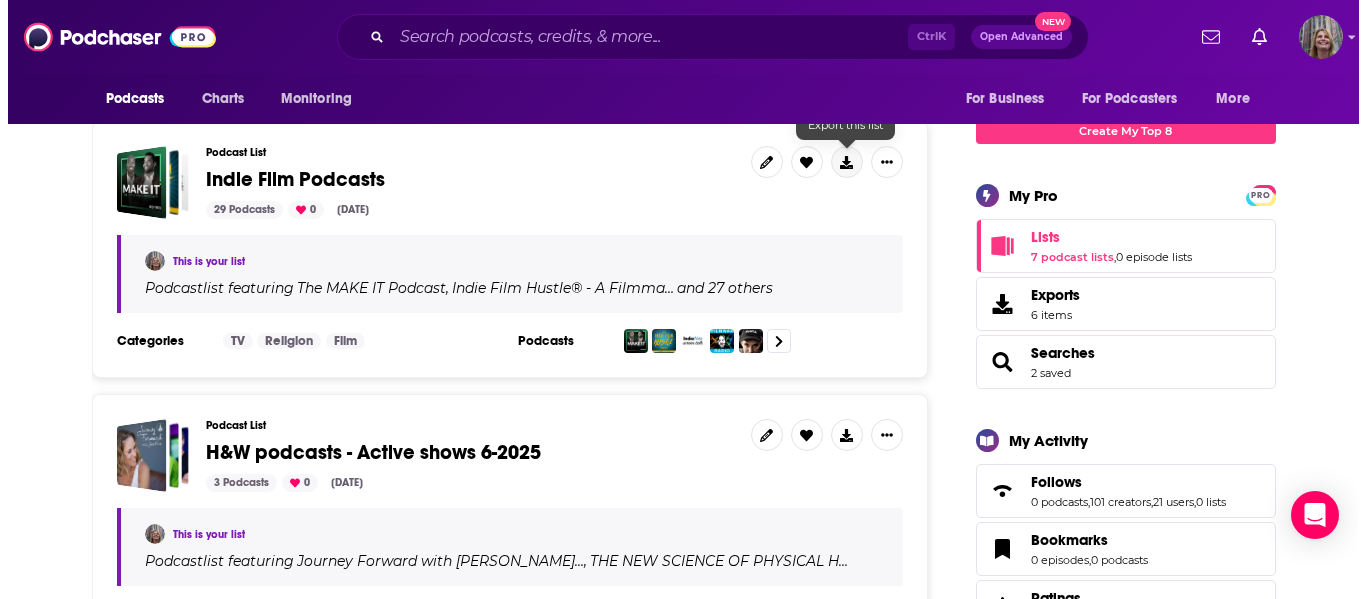scroll, scrollTop: 0, scrollLeft: 0, axis: both 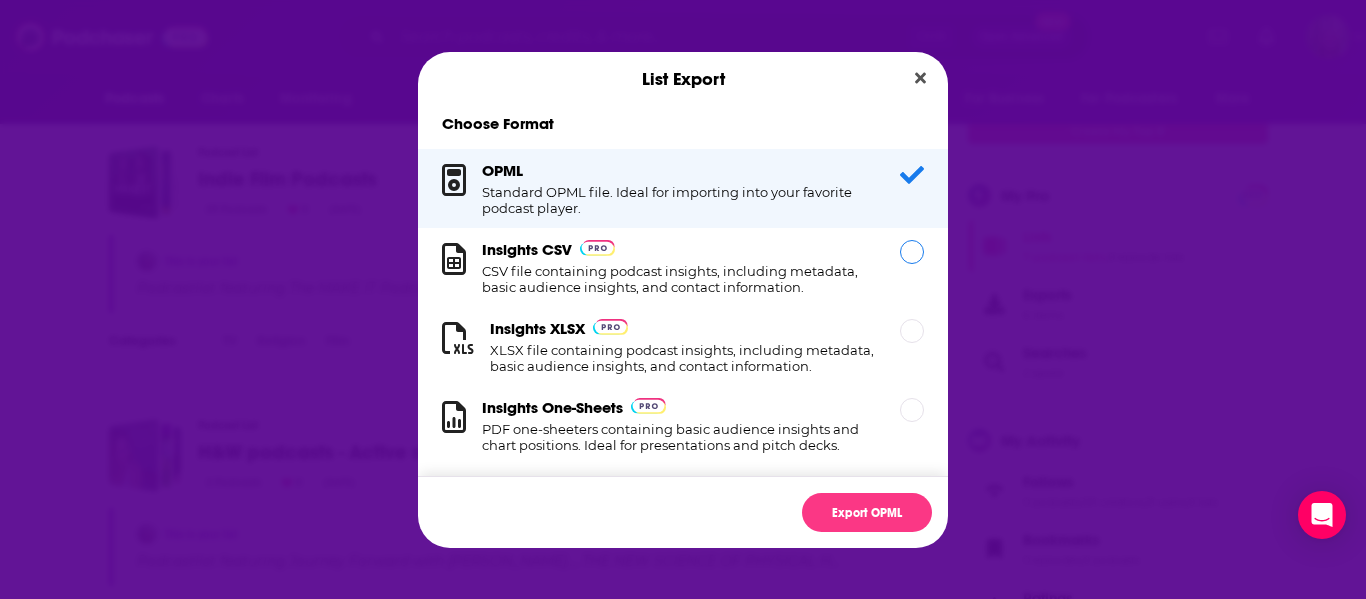 click on "CSV file containing podcast insights, including metadata, basic audience insights, and contact information." at bounding box center [679, 279] 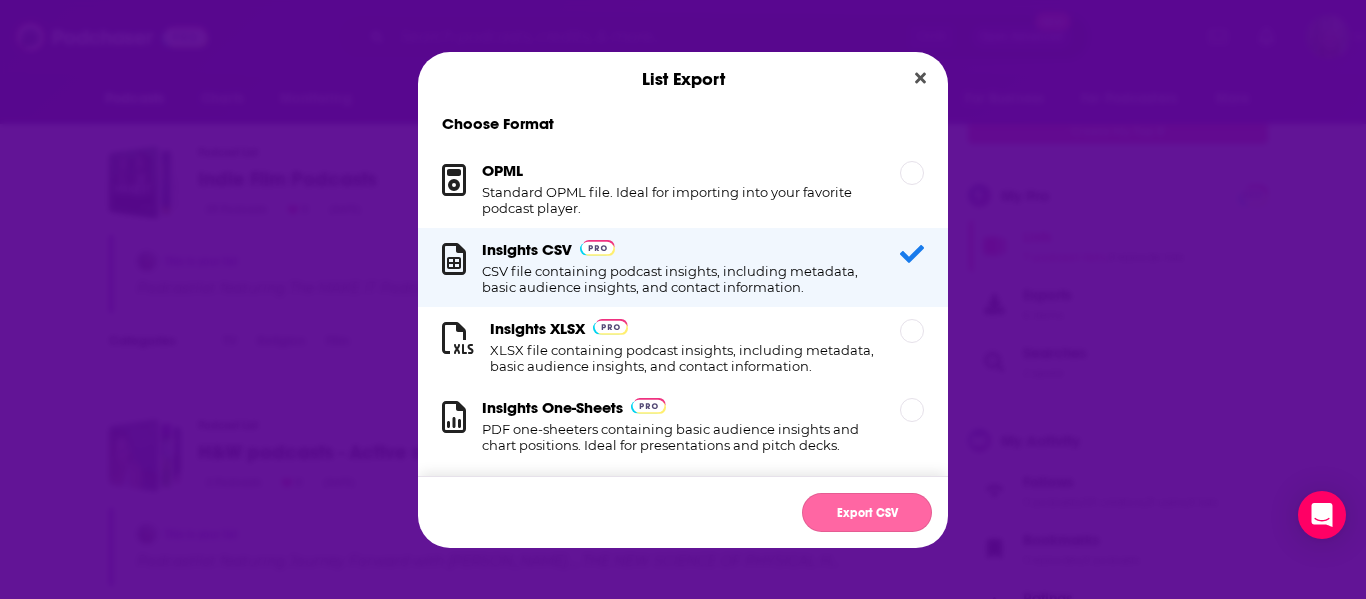 click on "Export CSV" at bounding box center [867, 512] 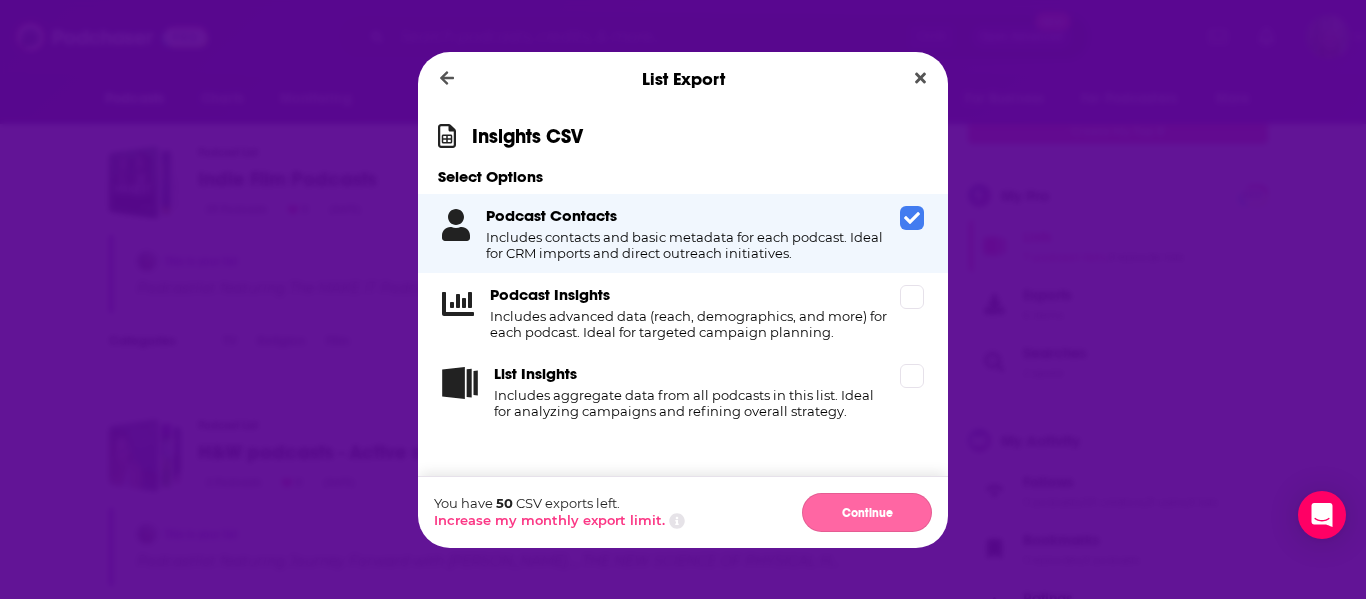 click on "Continue" at bounding box center (867, 512) 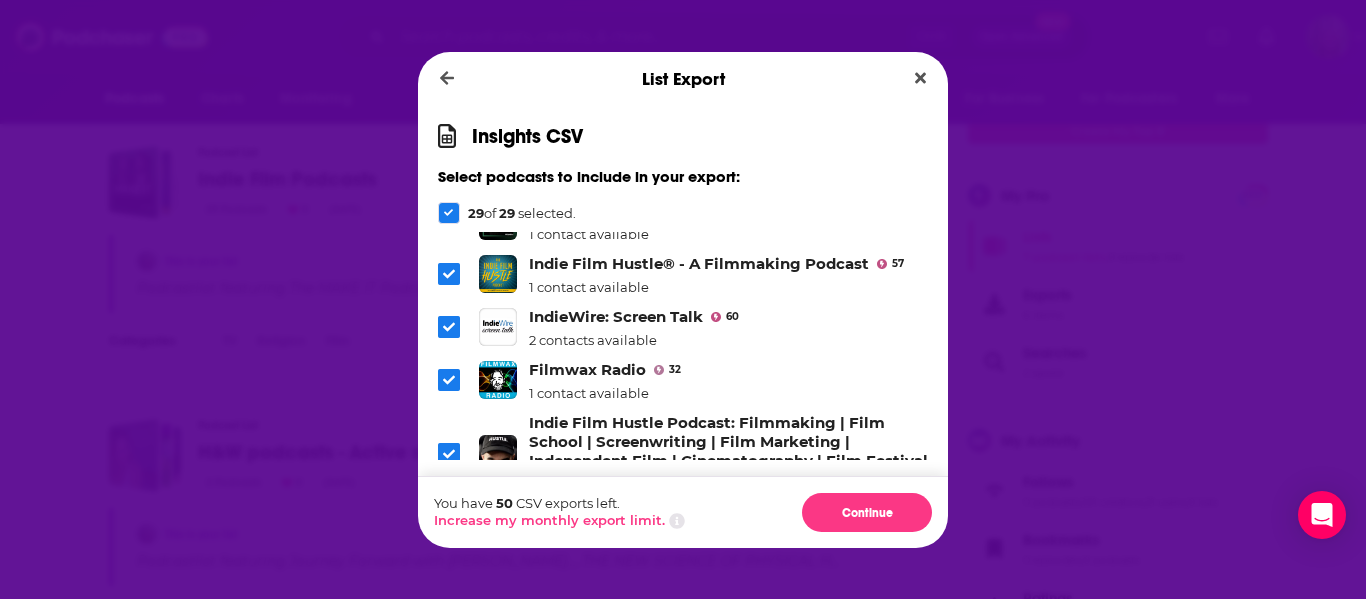 scroll, scrollTop: 0, scrollLeft: 0, axis: both 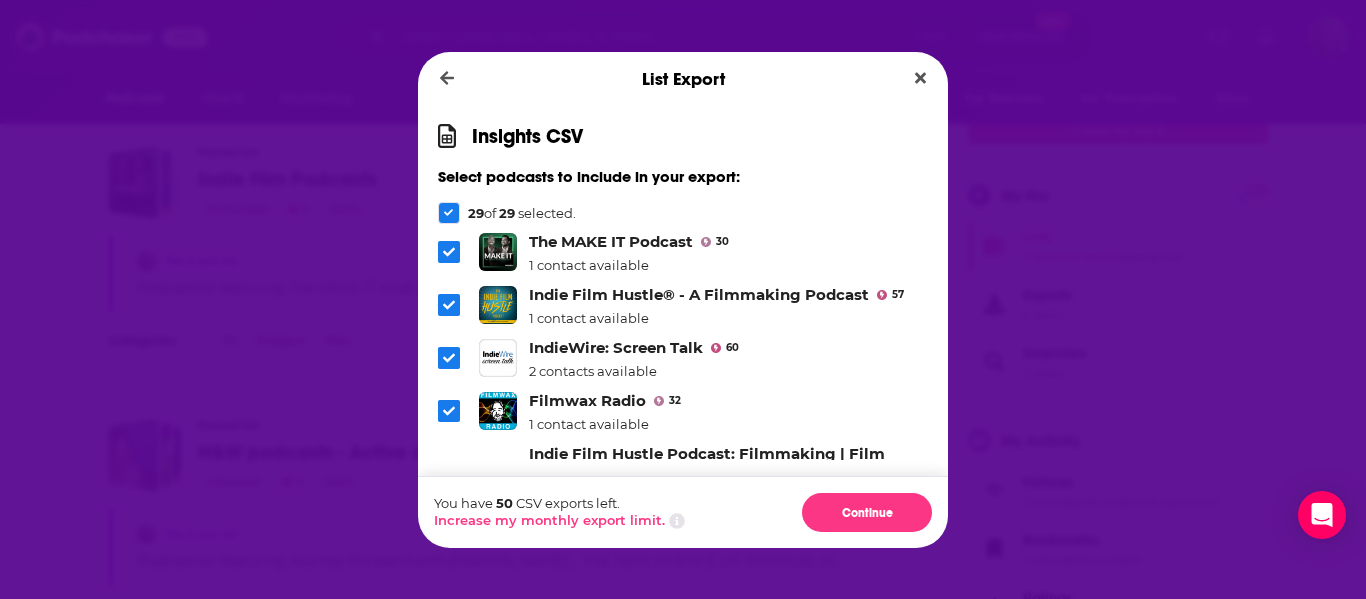 click 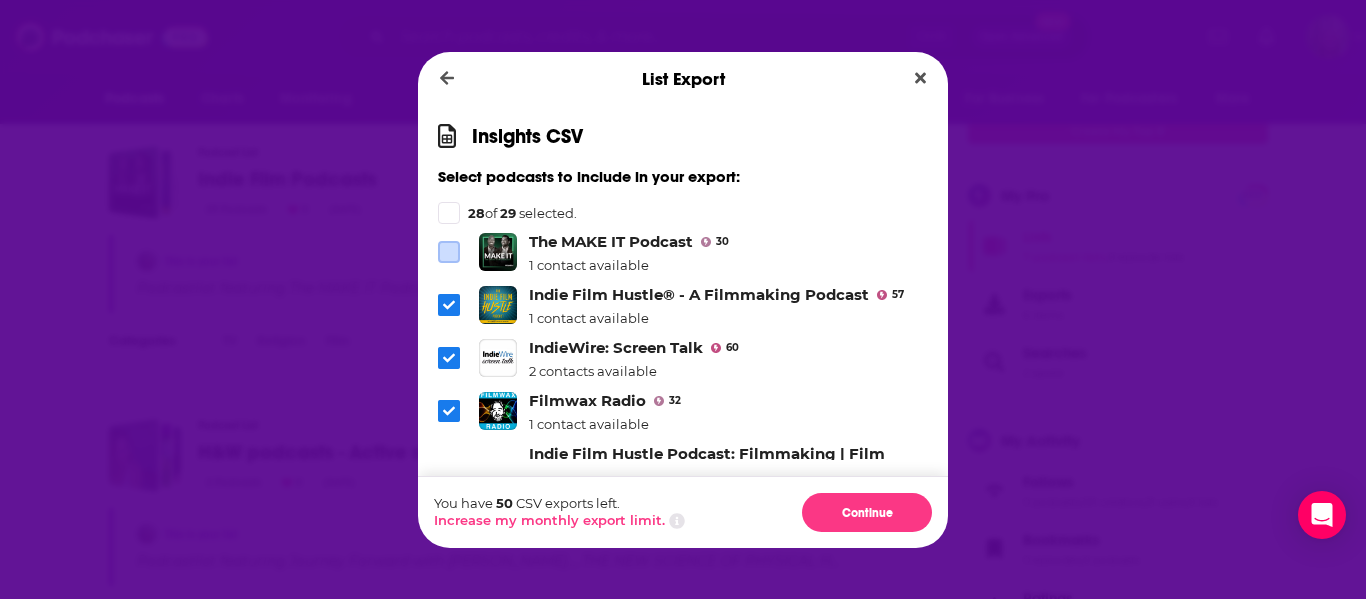 click 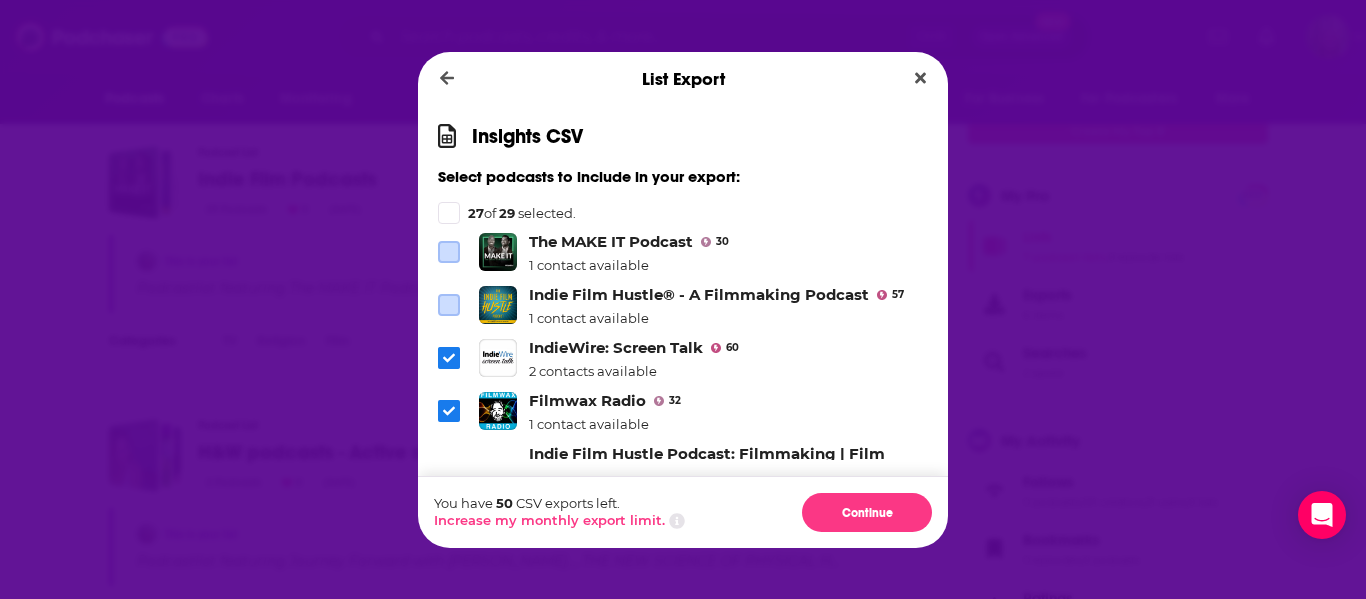 click 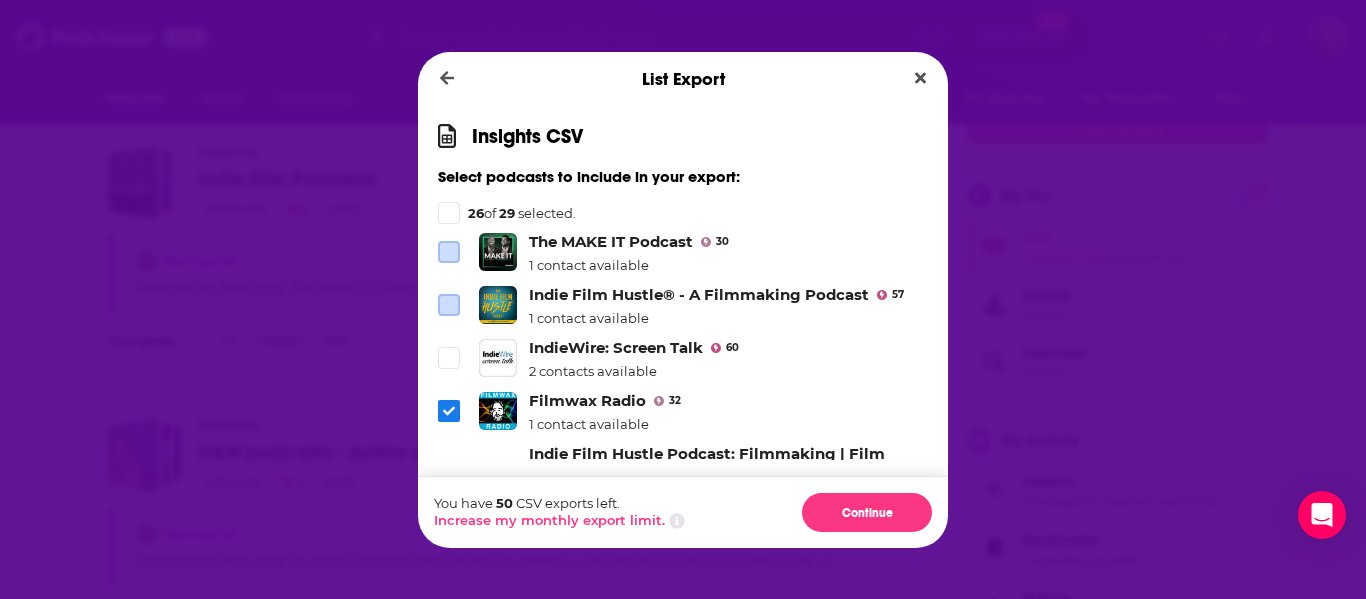 click 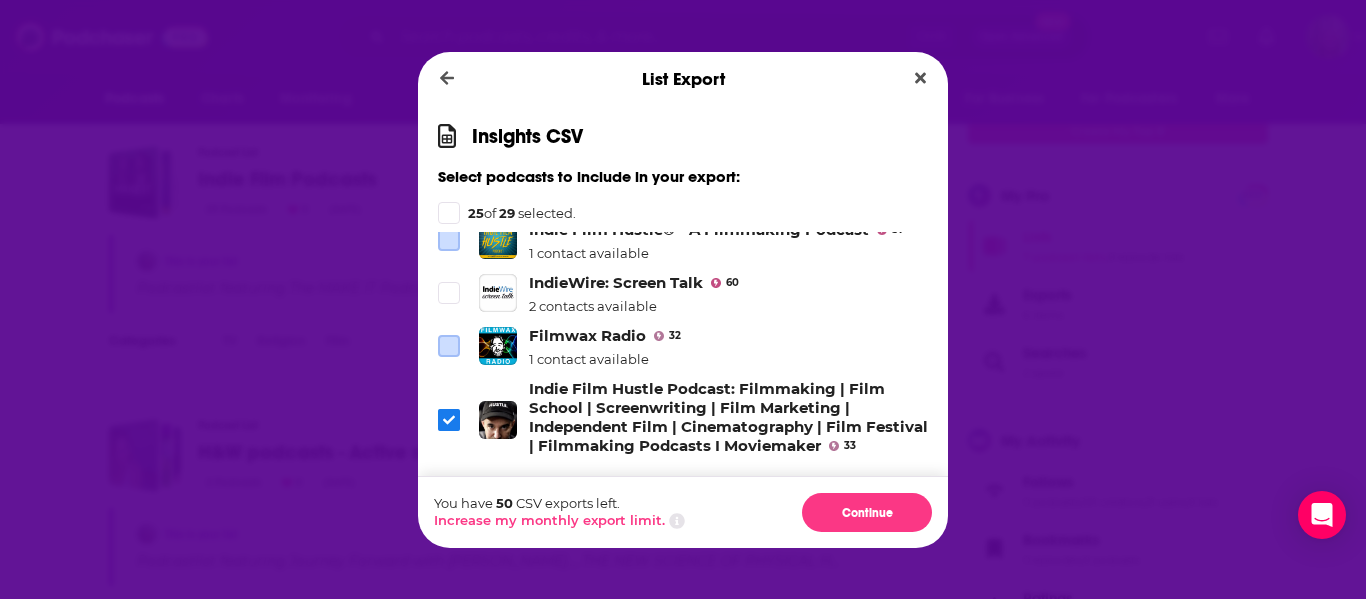scroll, scrollTop: 100, scrollLeft: 0, axis: vertical 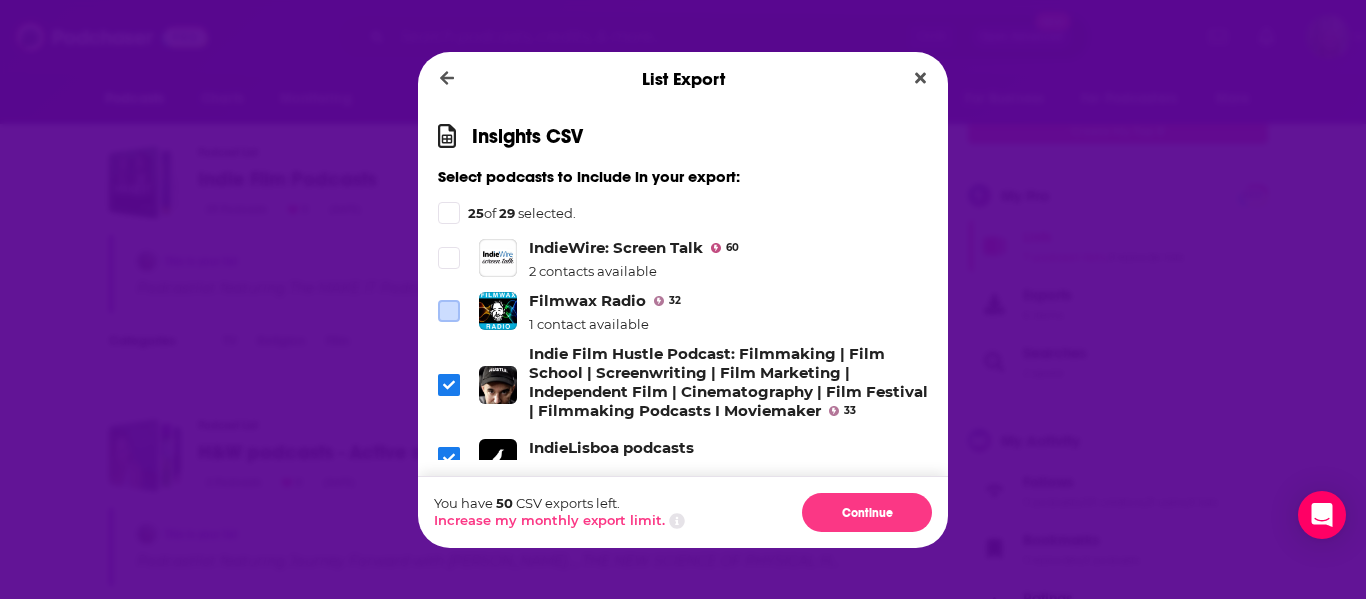 click 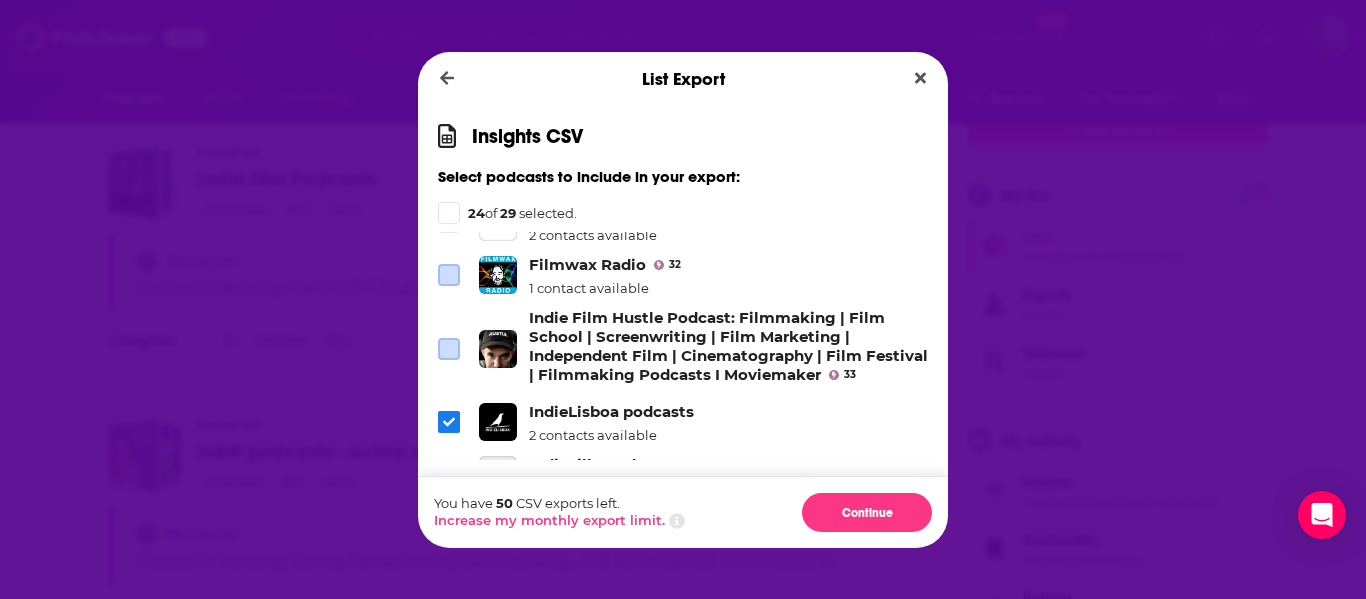 scroll, scrollTop: 200, scrollLeft: 0, axis: vertical 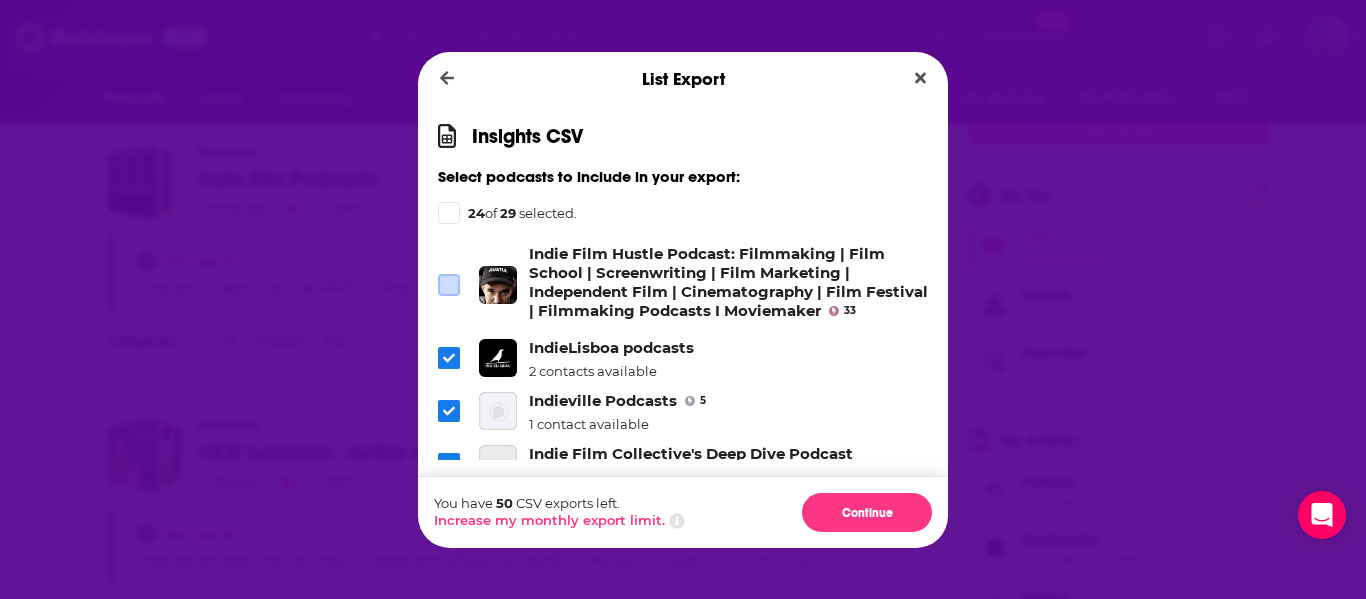click 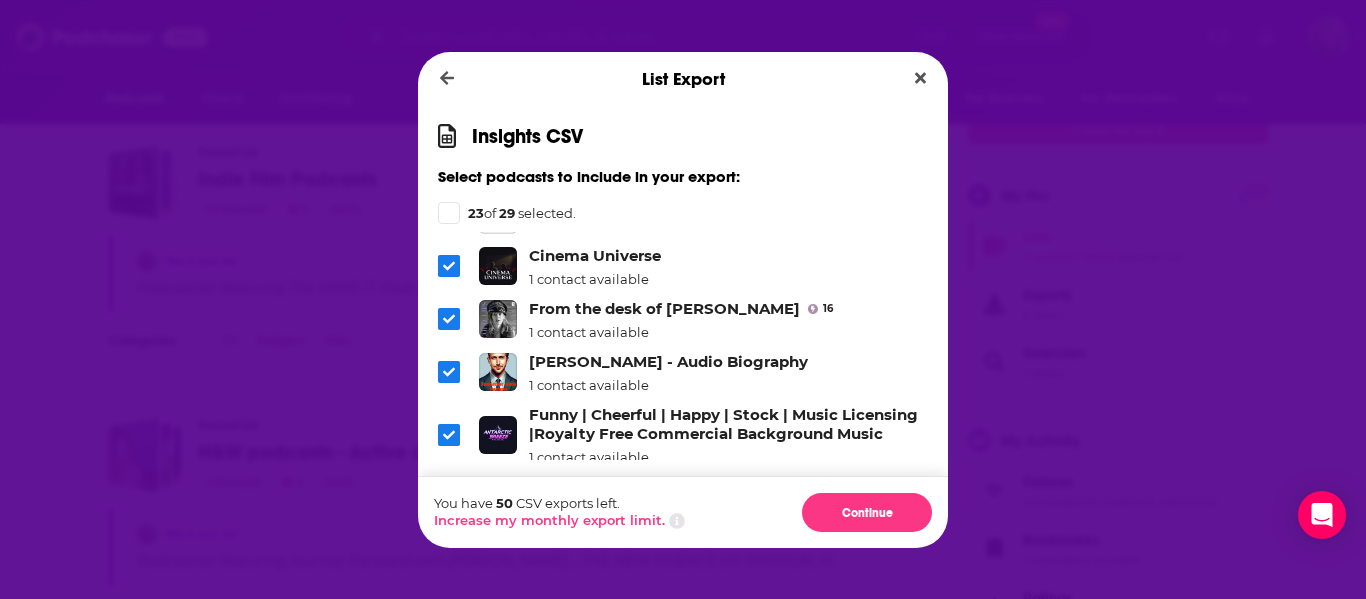 scroll, scrollTop: 1464, scrollLeft: 0, axis: vertical 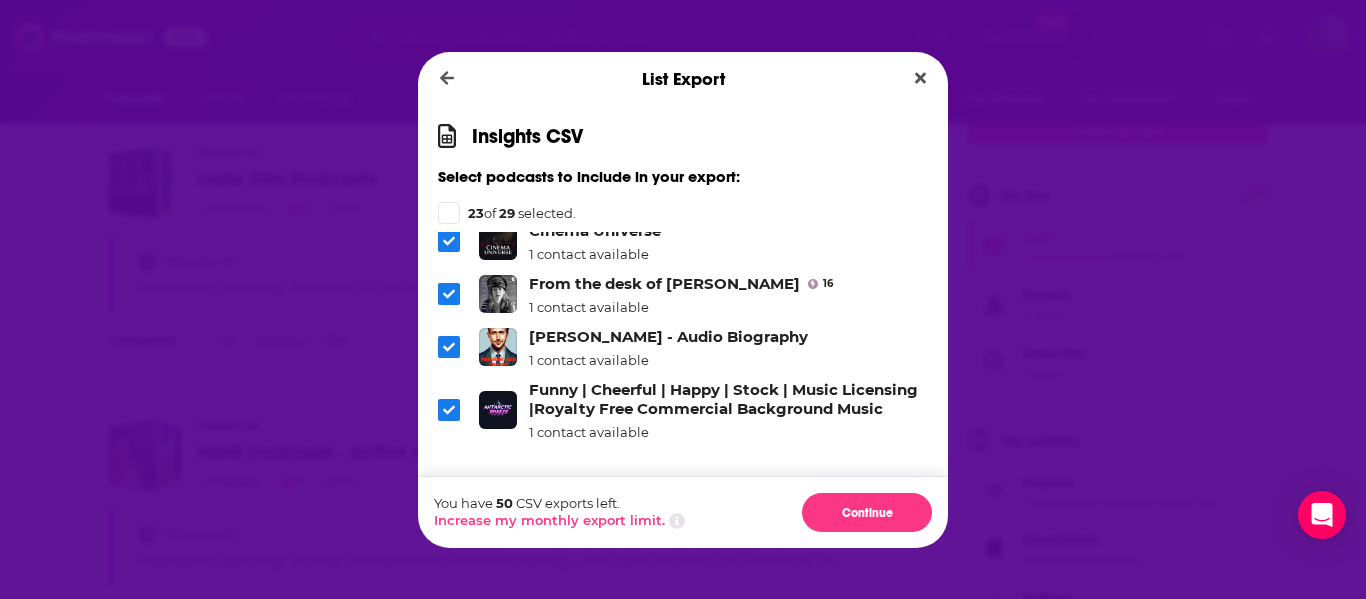 click at bounding box center (449, 410) 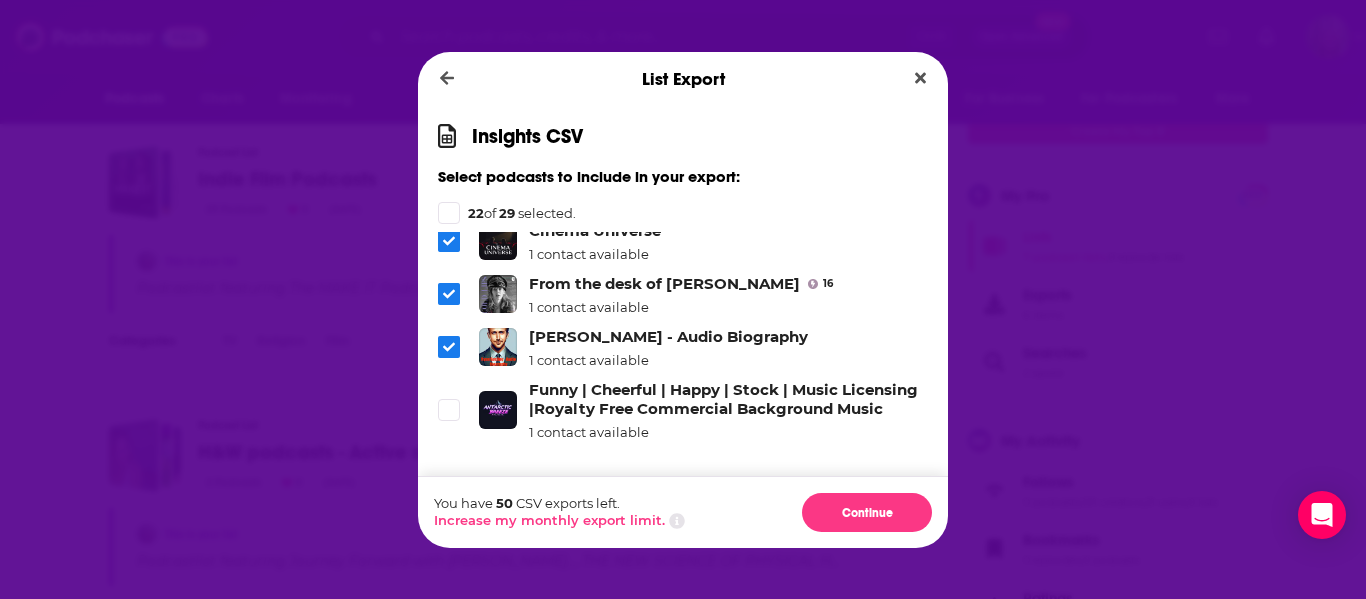 click 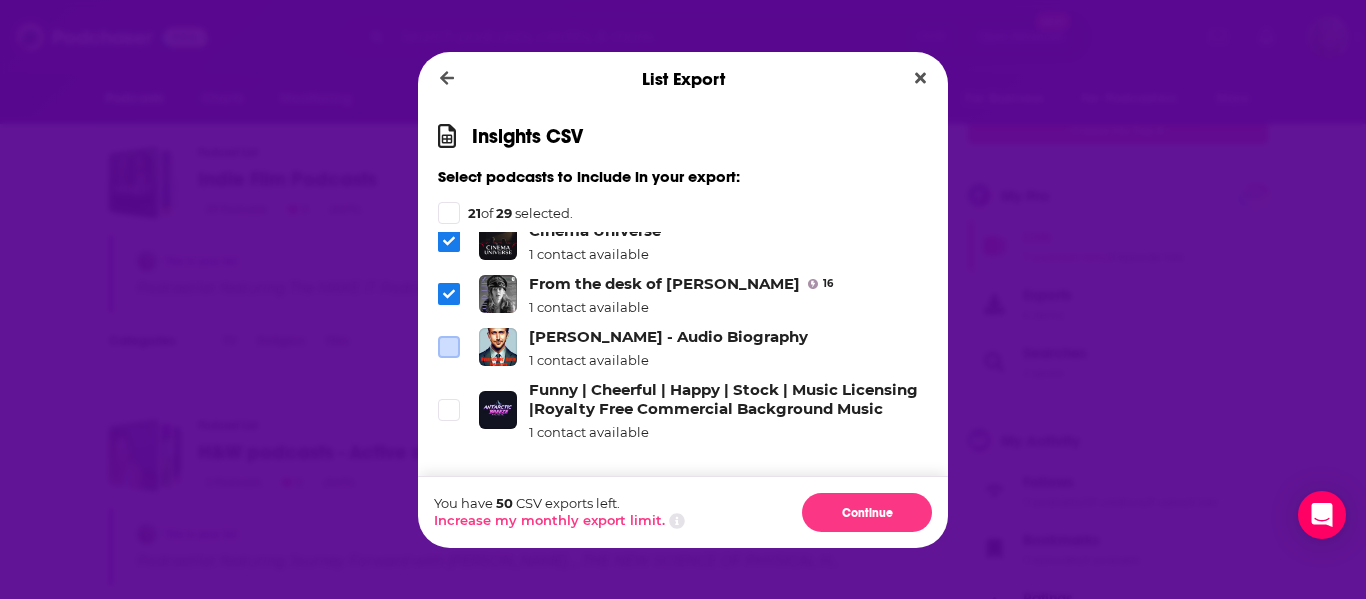 click 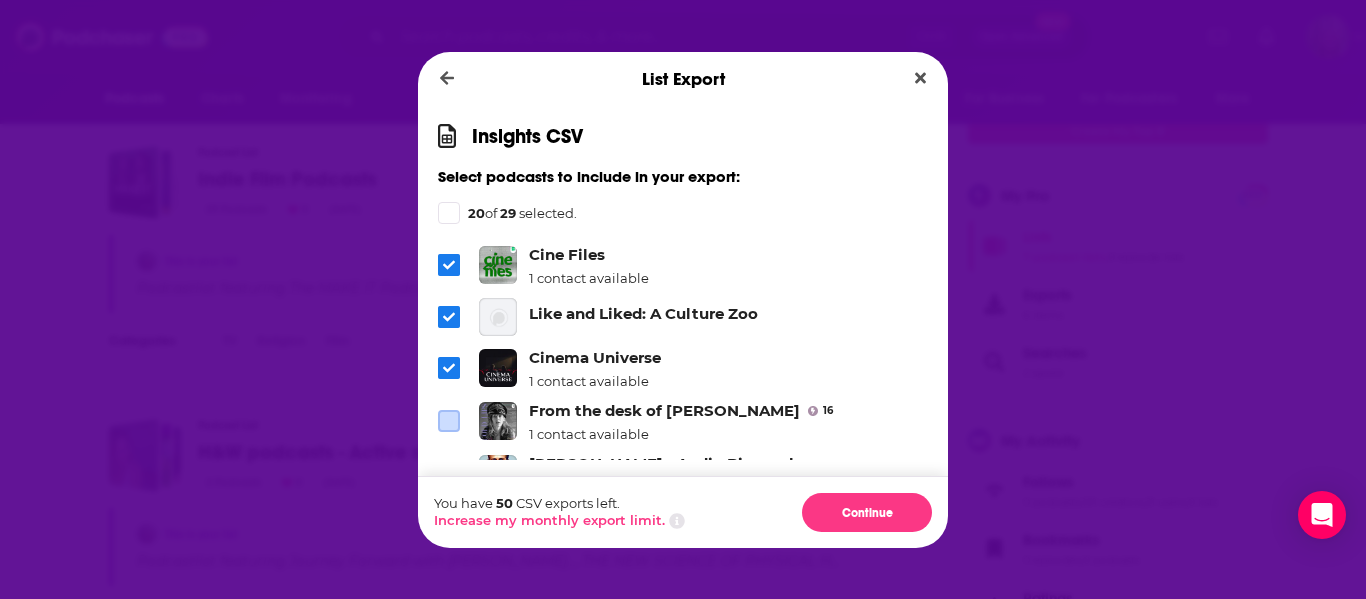 scroll, scrollTop: 1264, scrollLeft: 0, axis: vertical 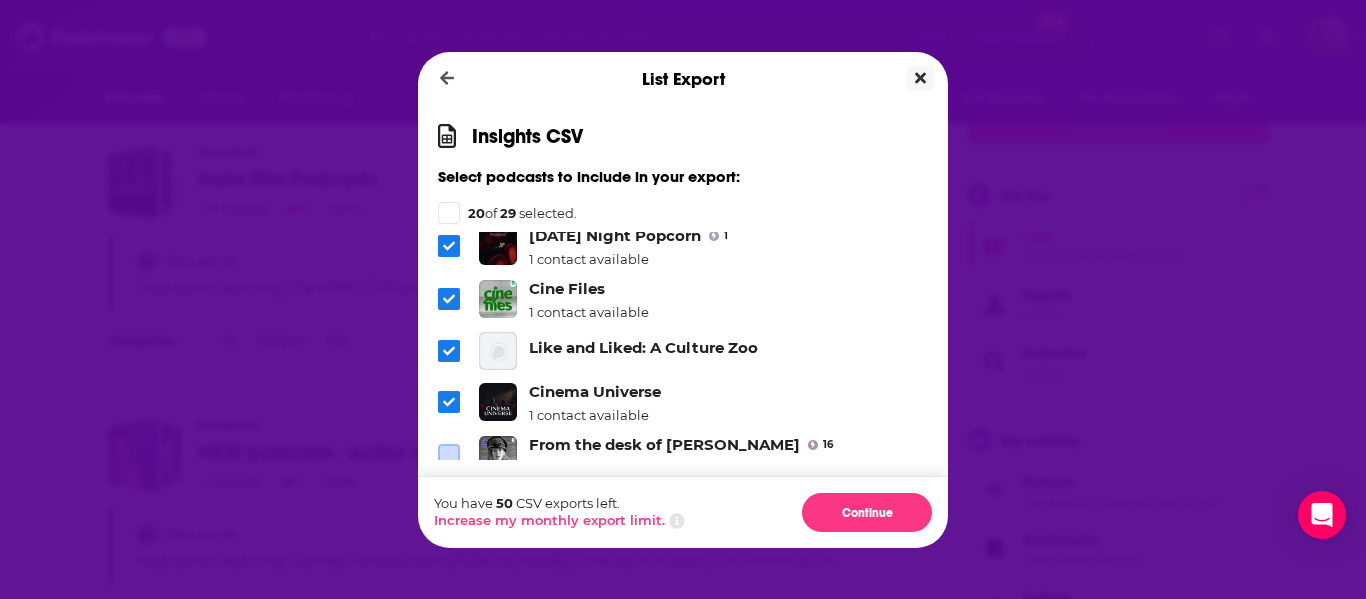 click 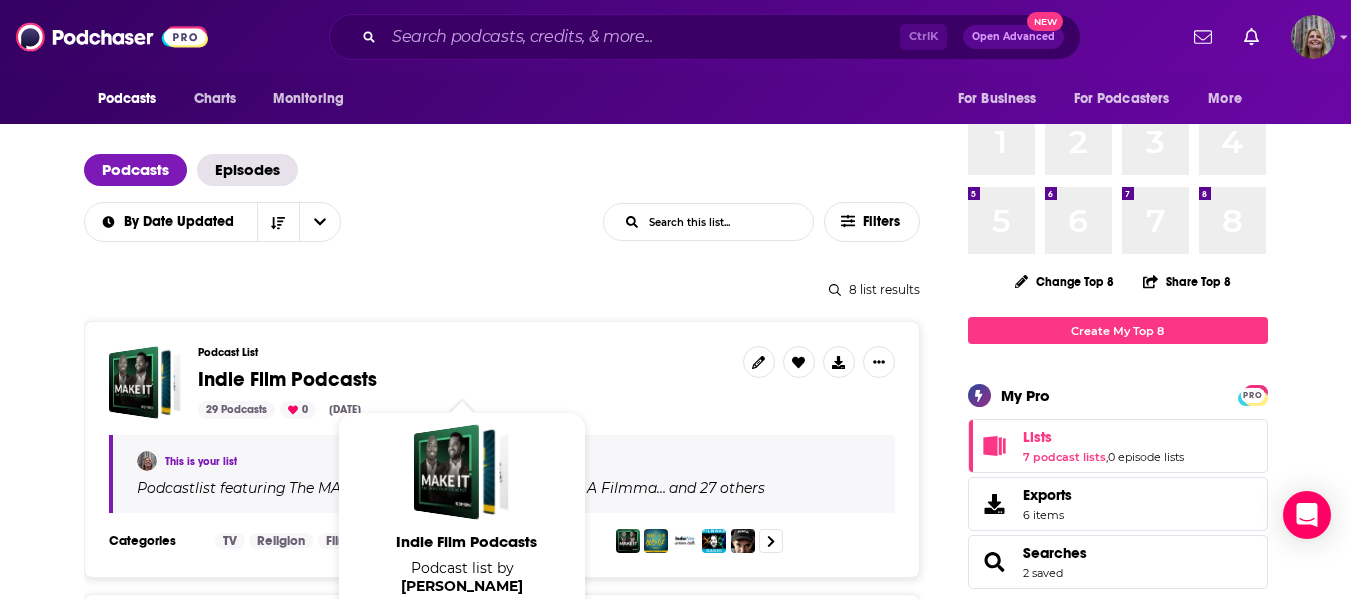 scroll, scrollTop: 300, scrollLeft: 0, axis: vertical 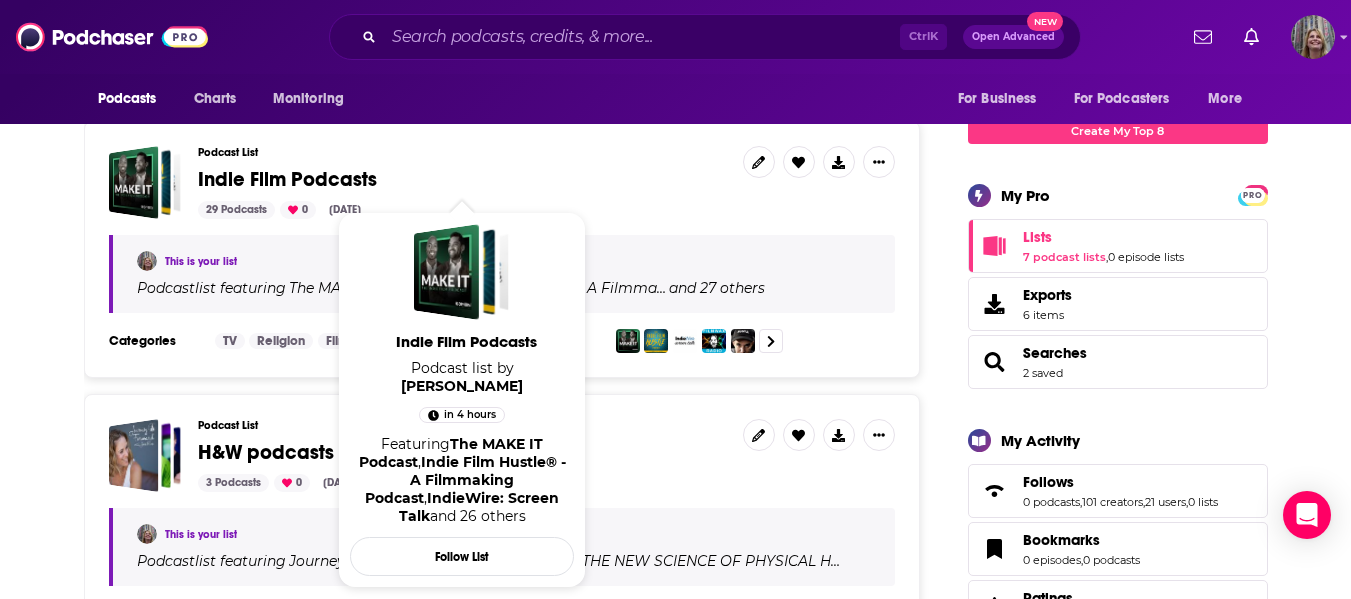 click on "Indie Film Podcasts" at bounding box center [287, 179] 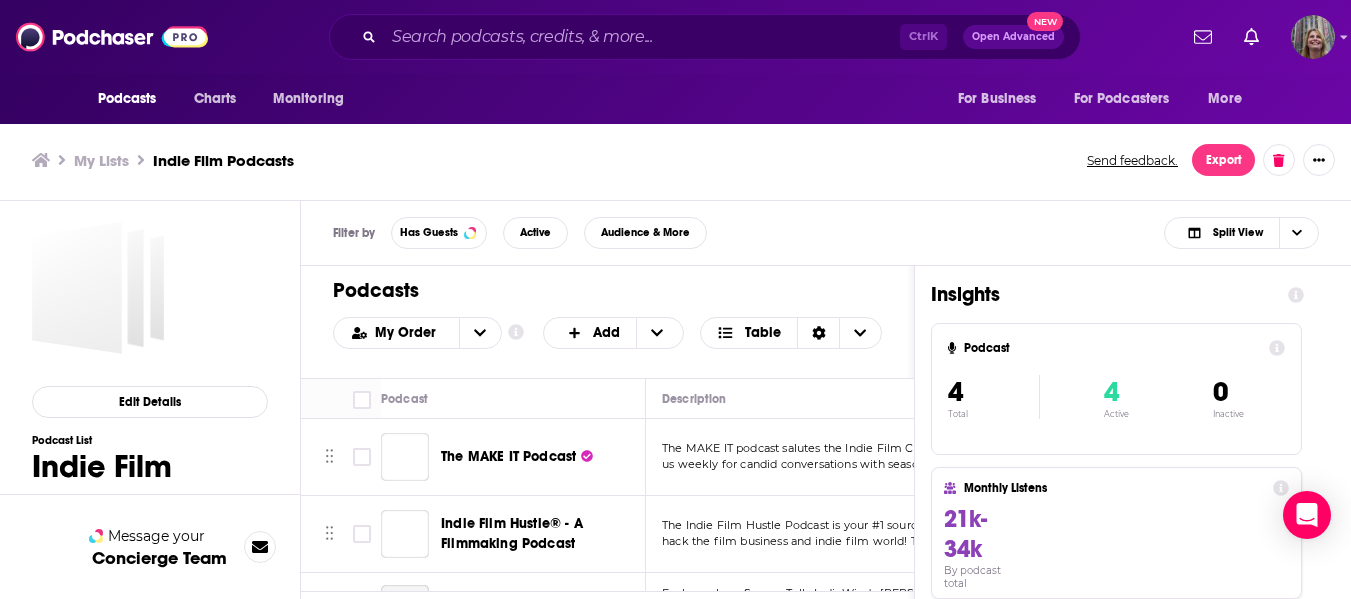 scroll, scrollTop: 0, scrollLeft: 0, axis: both 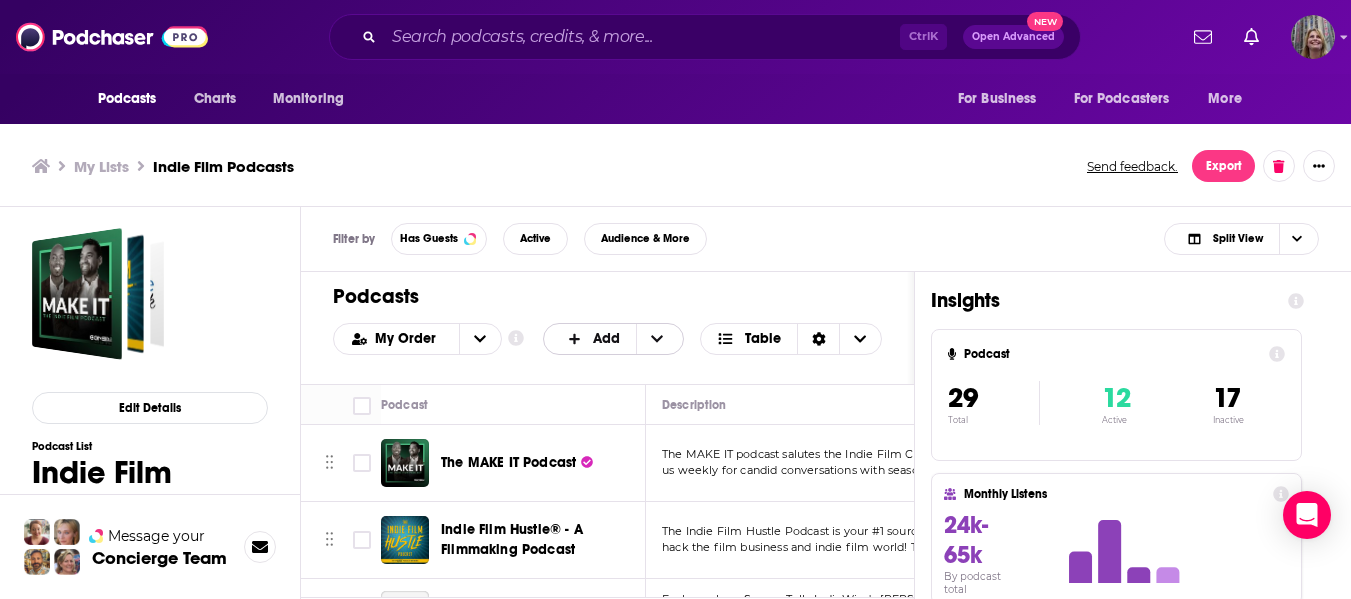 click at bounding box center (657, 339) 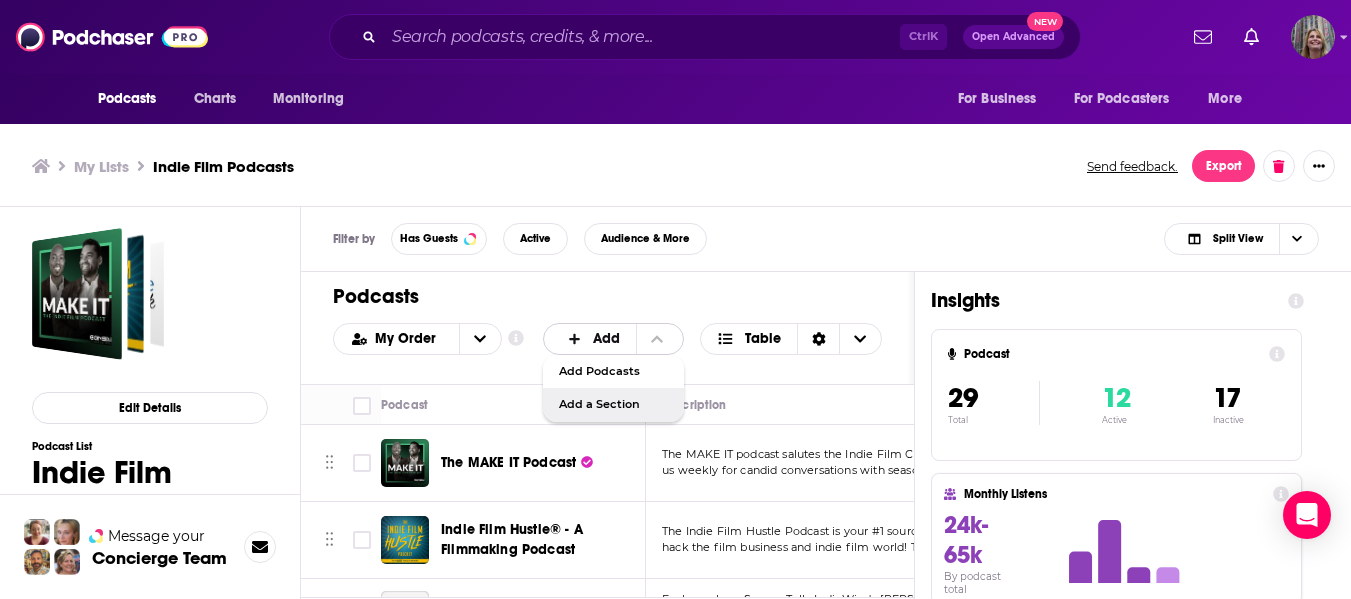 click on "Add a Section" at bounding box center [613, 404] 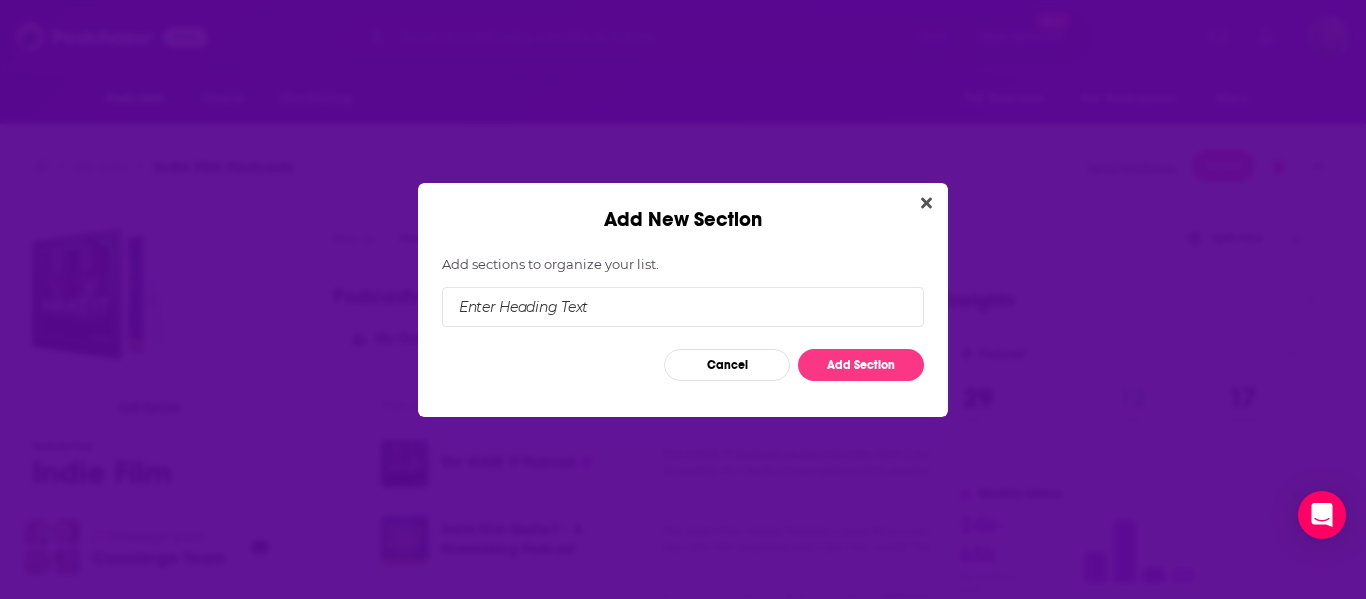 click at bounding box center [683, 307] 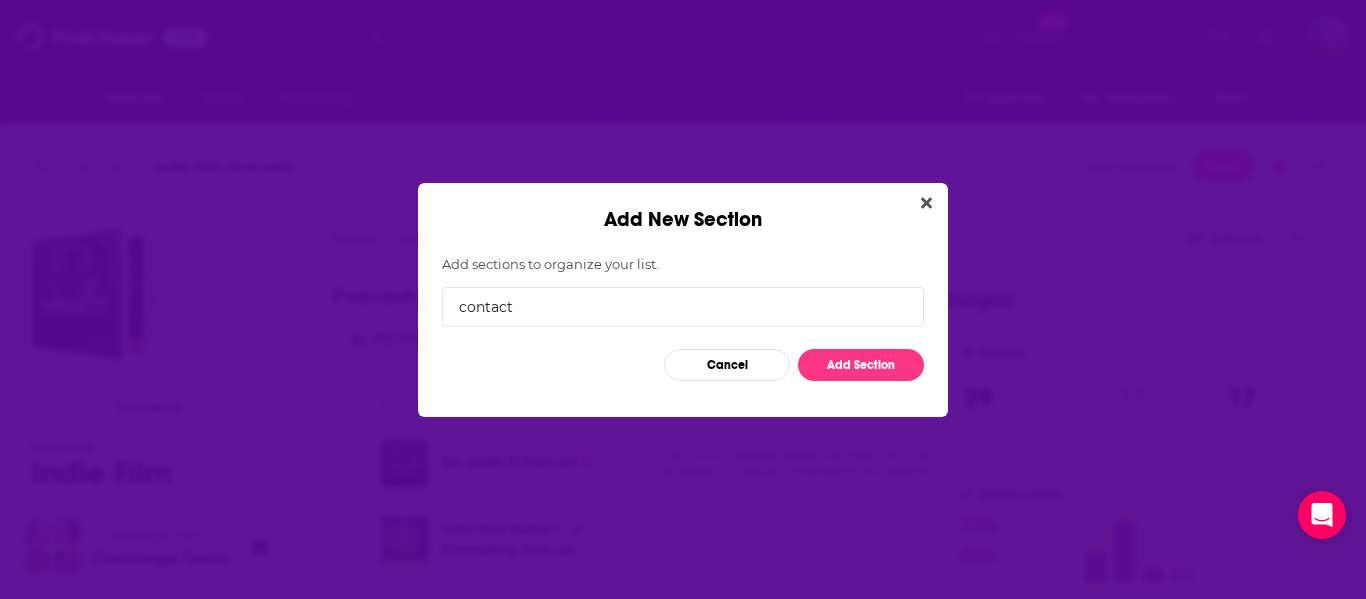 type on "contact" 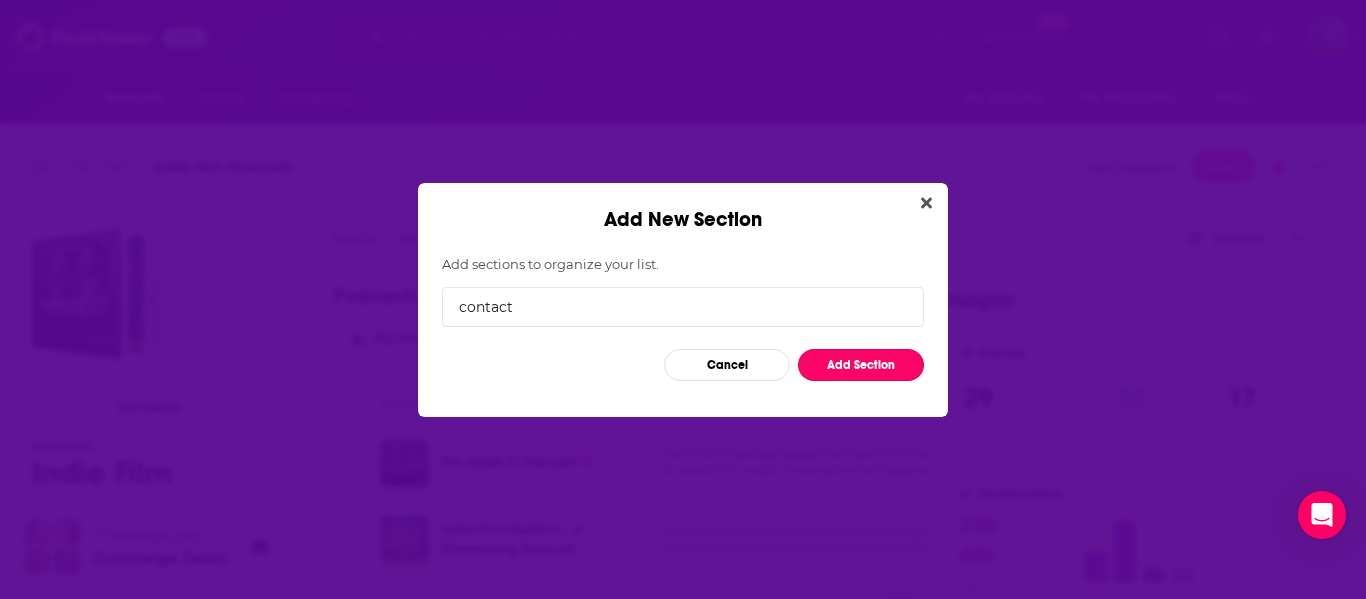 click on "Add Section" at bounding box center (861, 365) 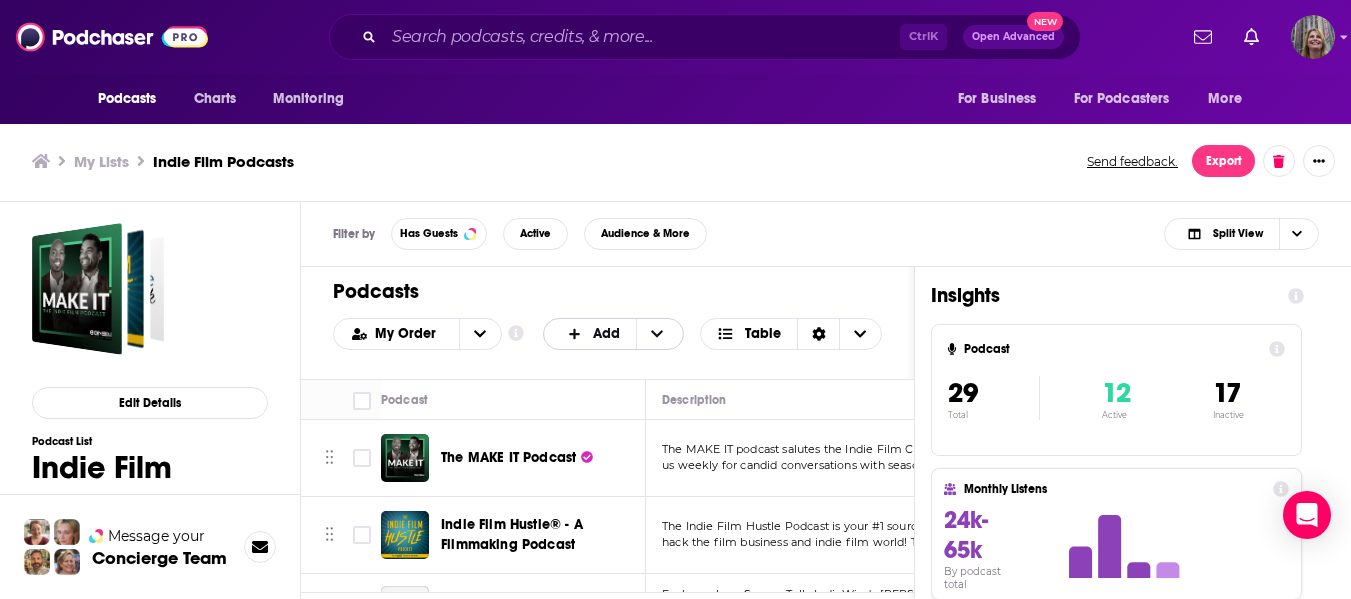 scroll, scrollTop: 6, scrollLeft: 0, axis: vertical 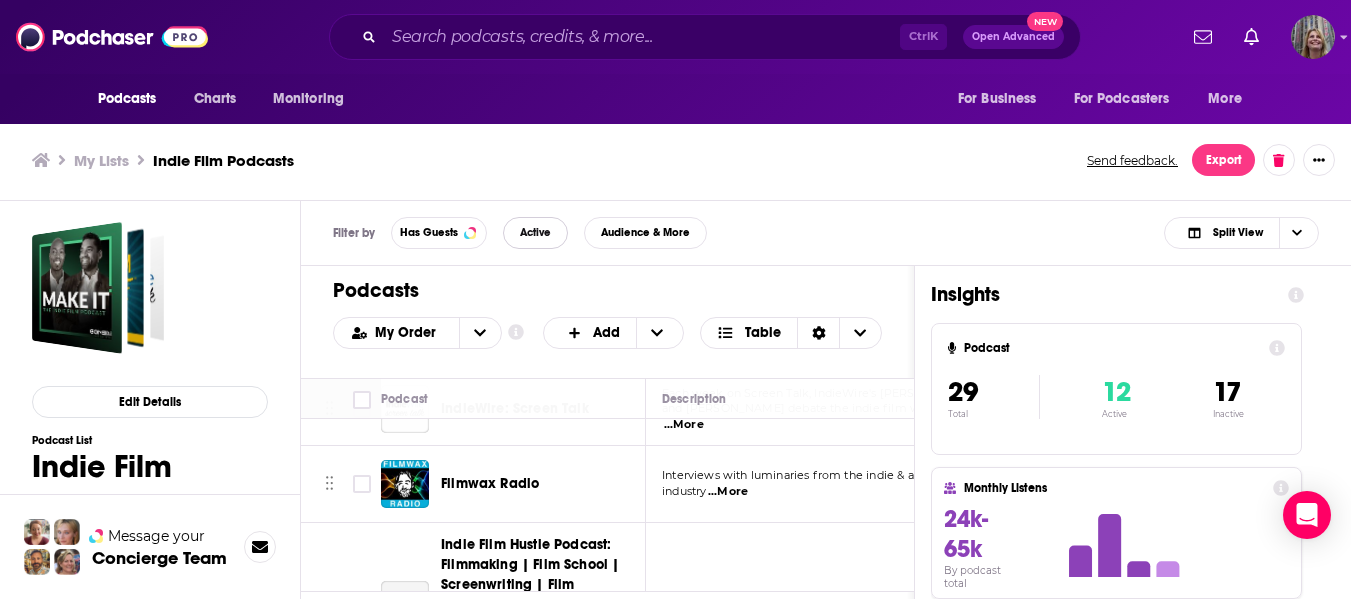 click on "Active" at bounding box center (535, 232) 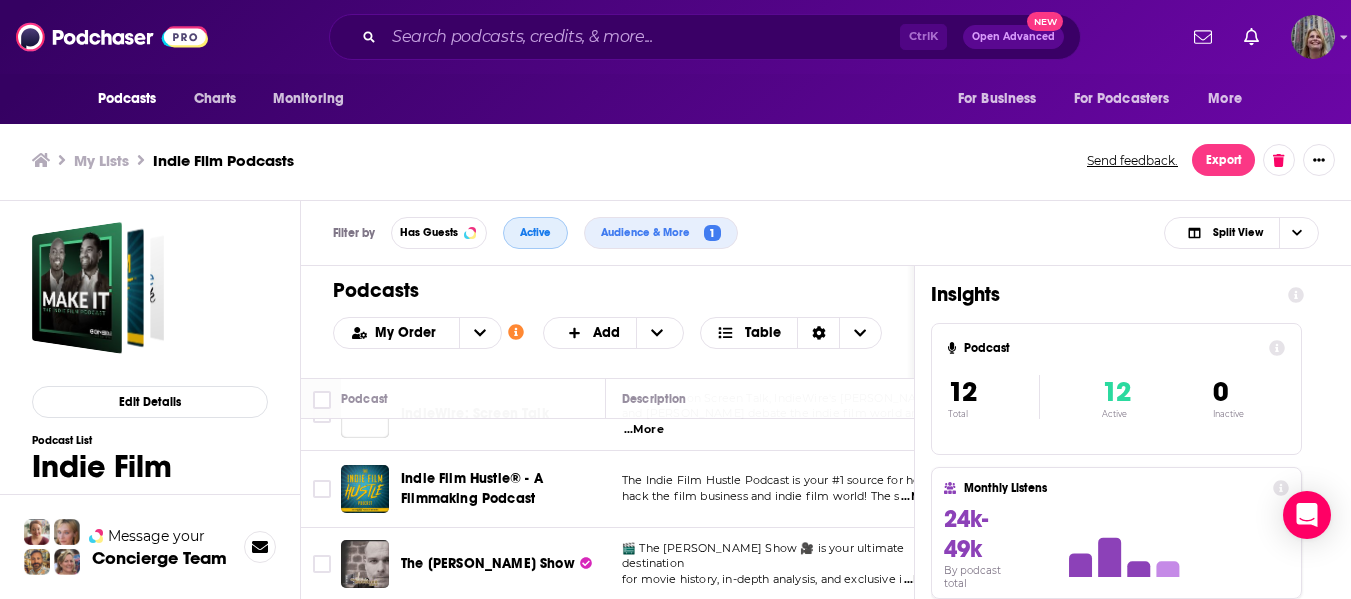scroll, scrollTop: 0, scrollLeft: 0, axis: both 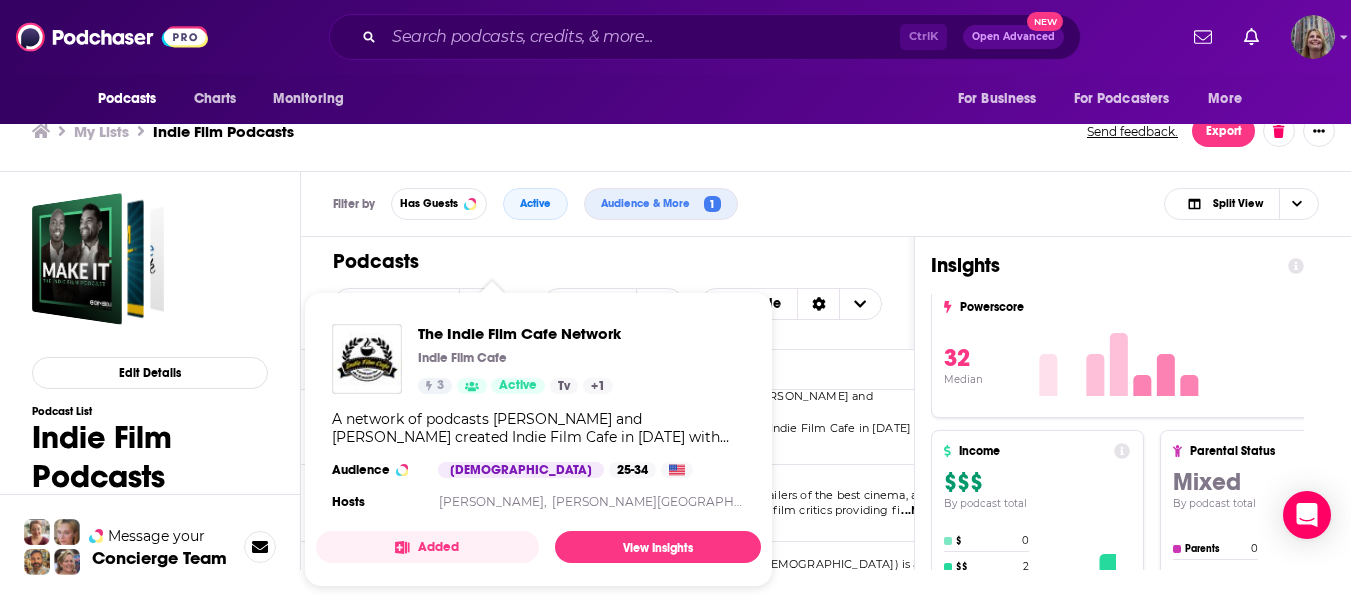 click on "Filter by Has Guests Active Audience & More 1 Split View" at bounding box center (826, 204) 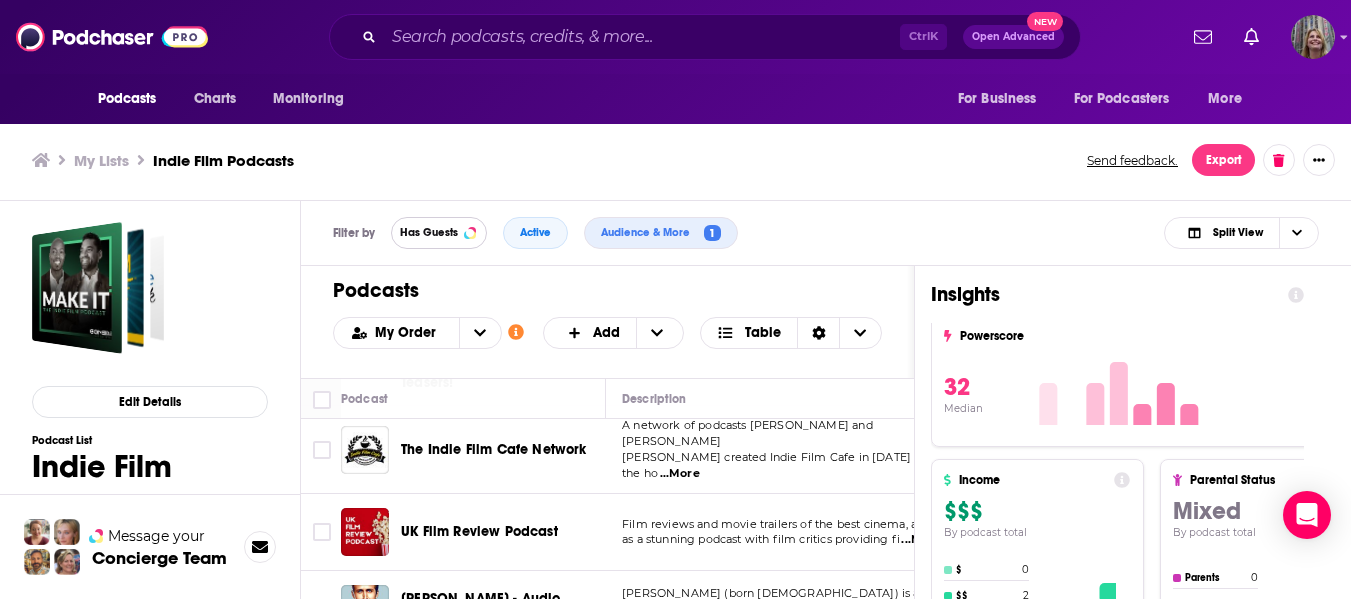click on "Has Guests" at bounding box center [429, 232] 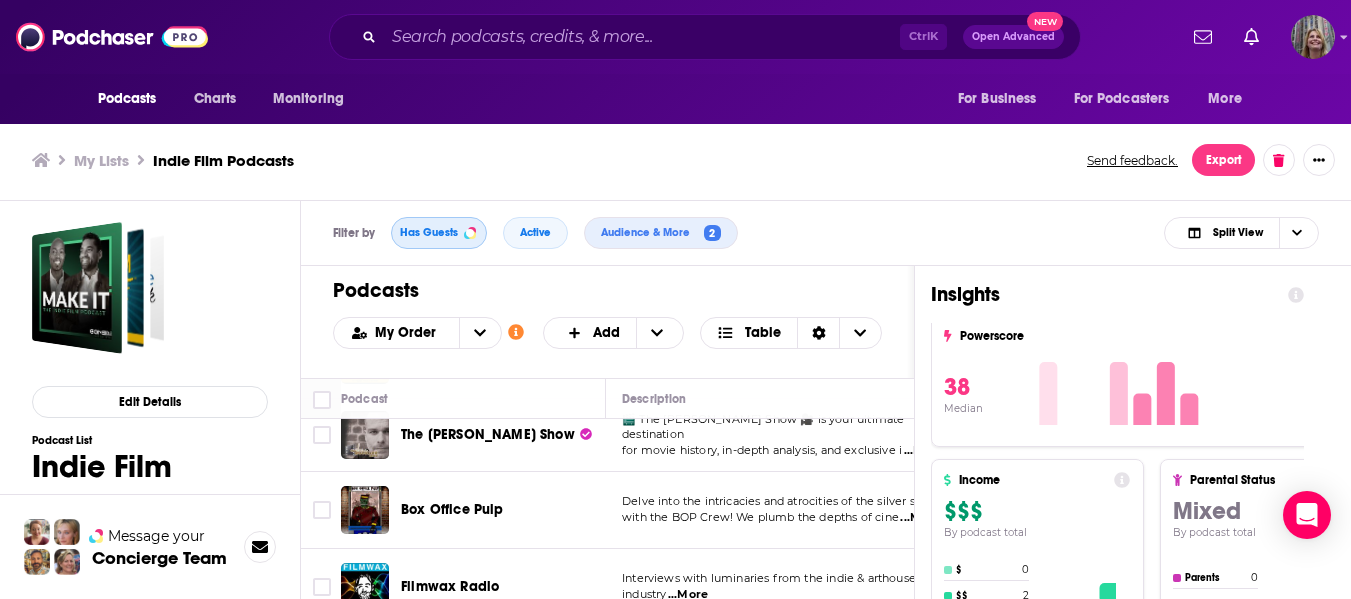 scroll, scrollTop: 0, scrollLeft: 0, axis: both 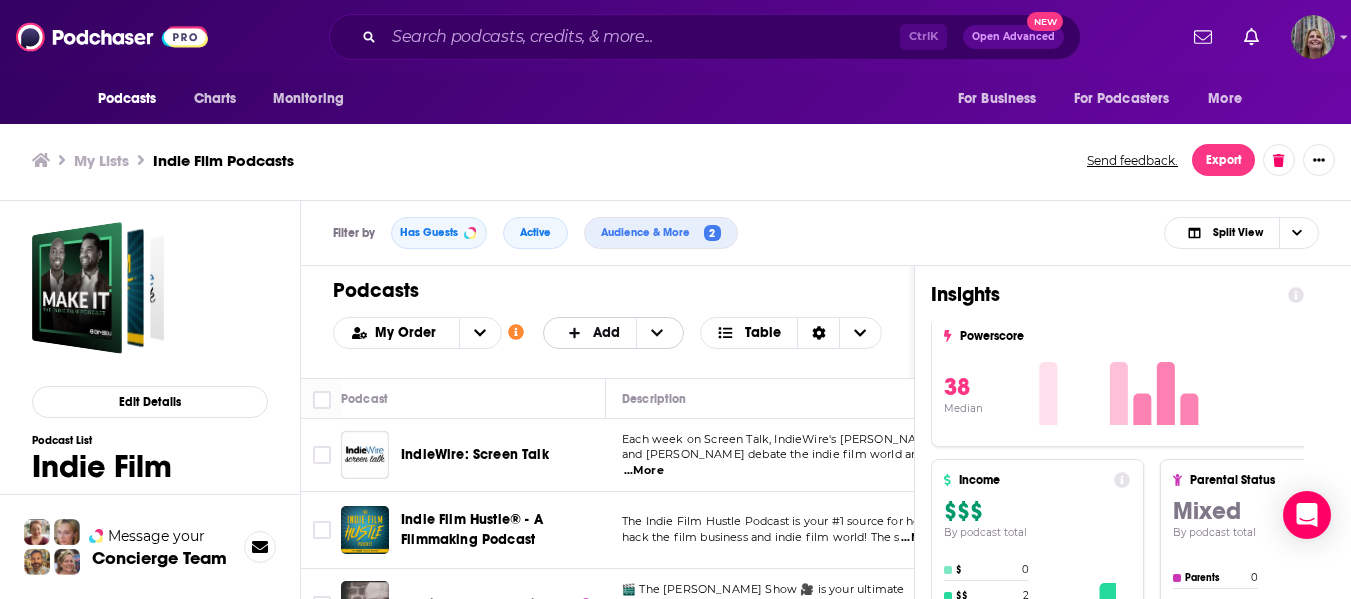click at bounding box center (577, 333) 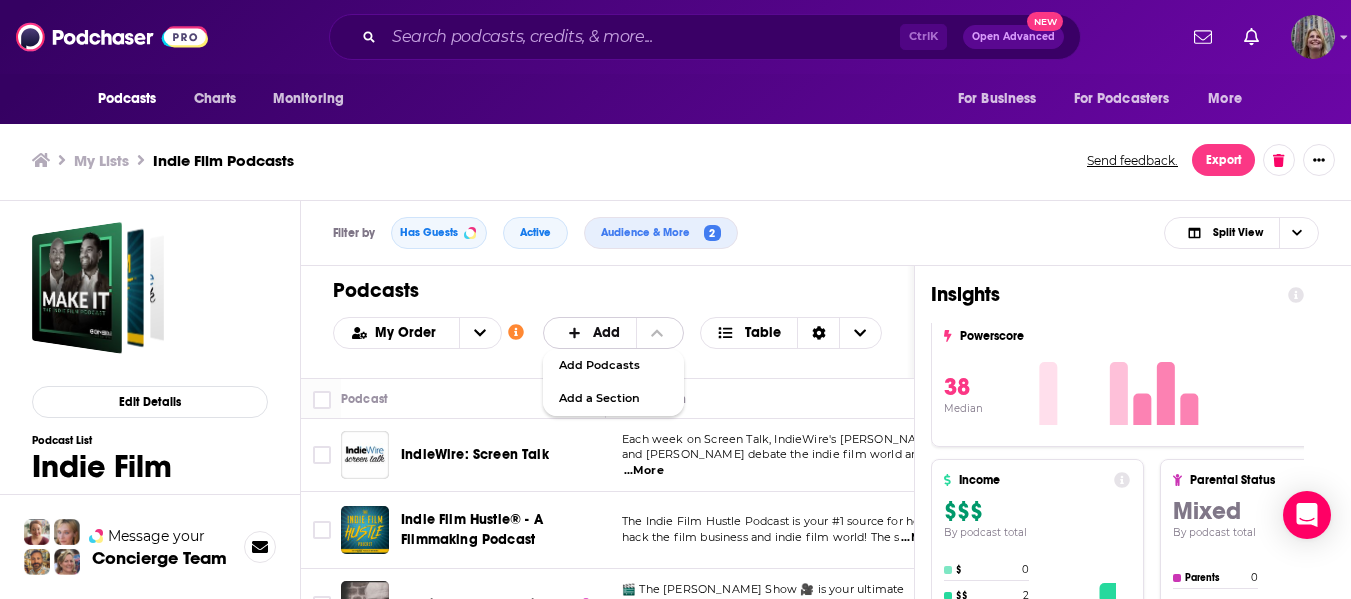 click at bounding box center (577, 333) 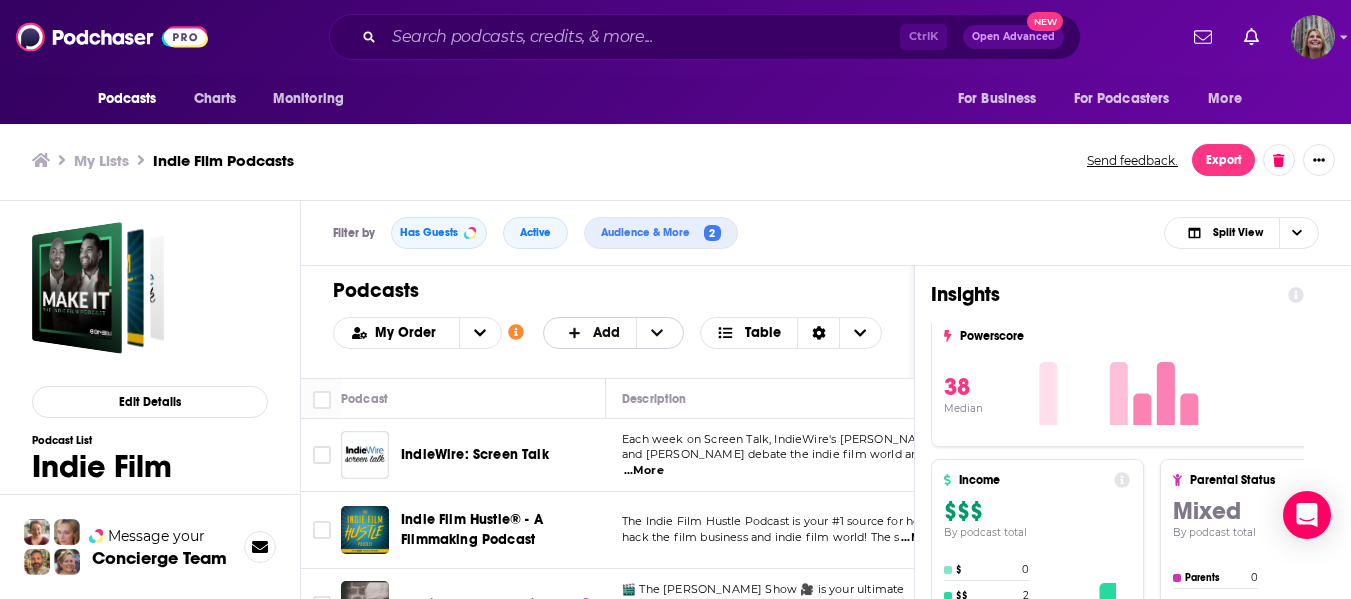 click at bounding box center [657, 333] 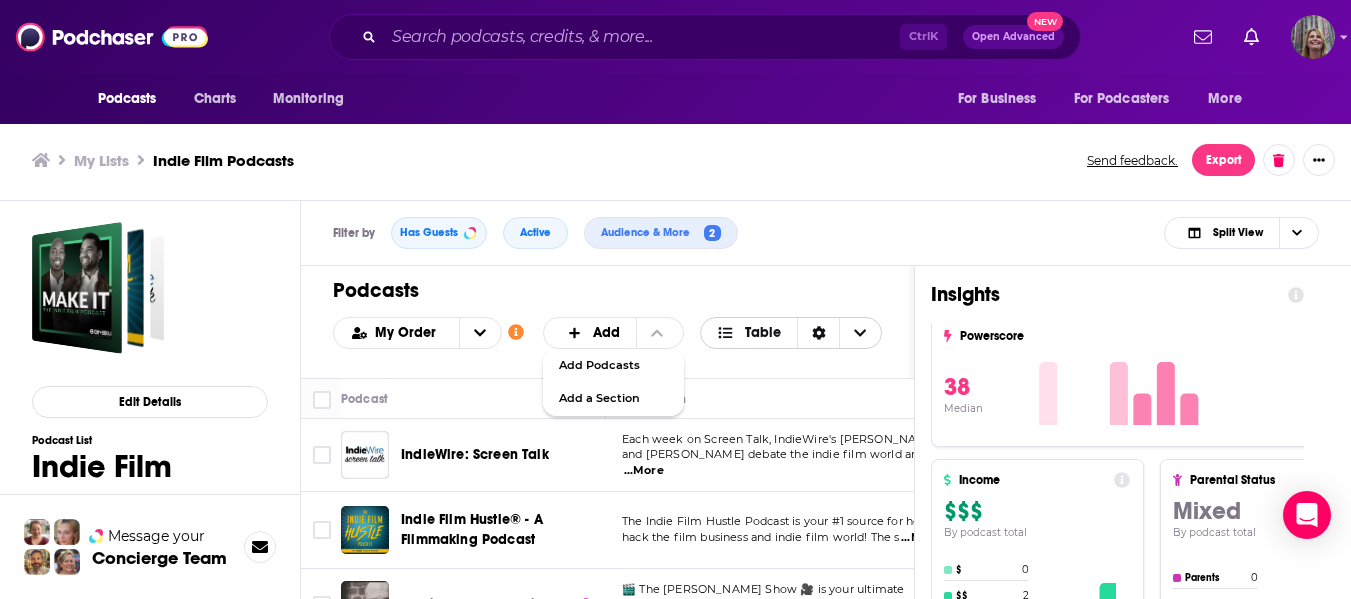 click at bounding box center [860, 333] 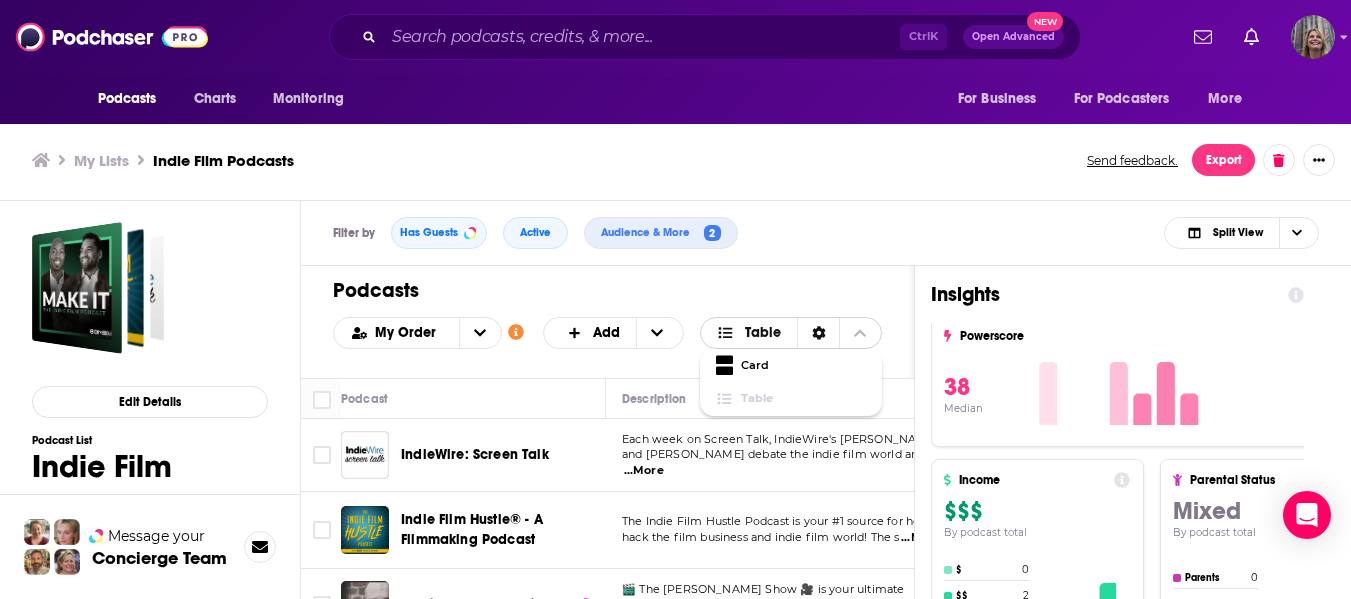 click 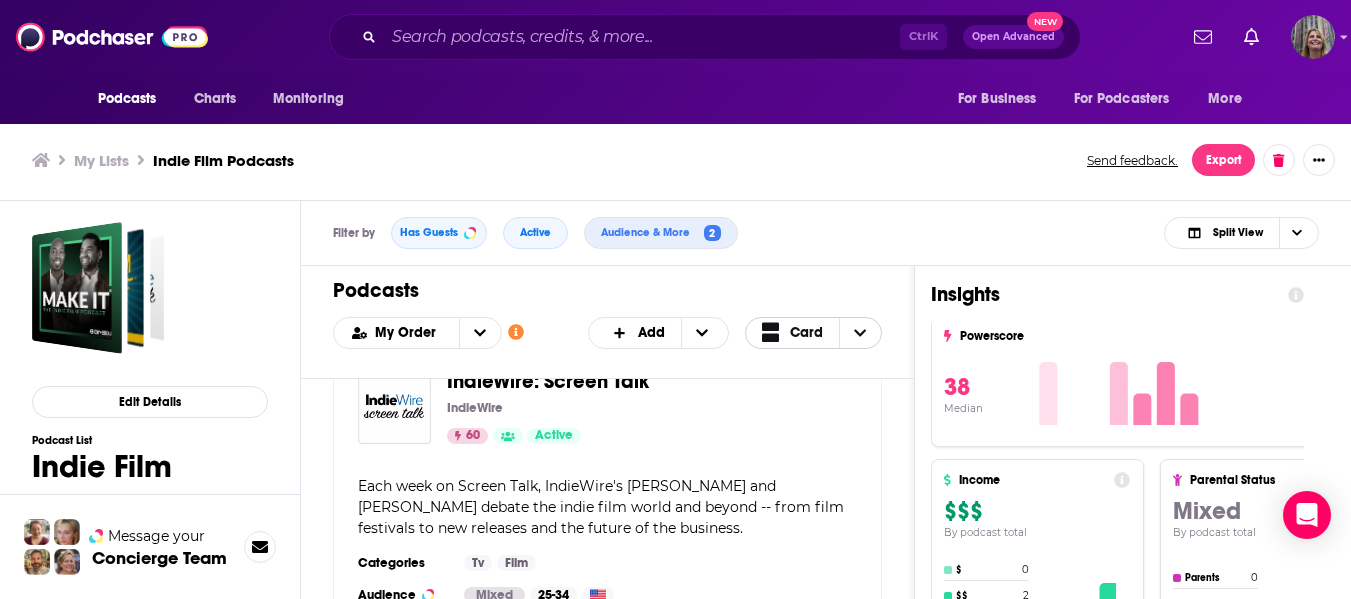scroll, scrollTop: 0, scrollLeft: 0, axis: both 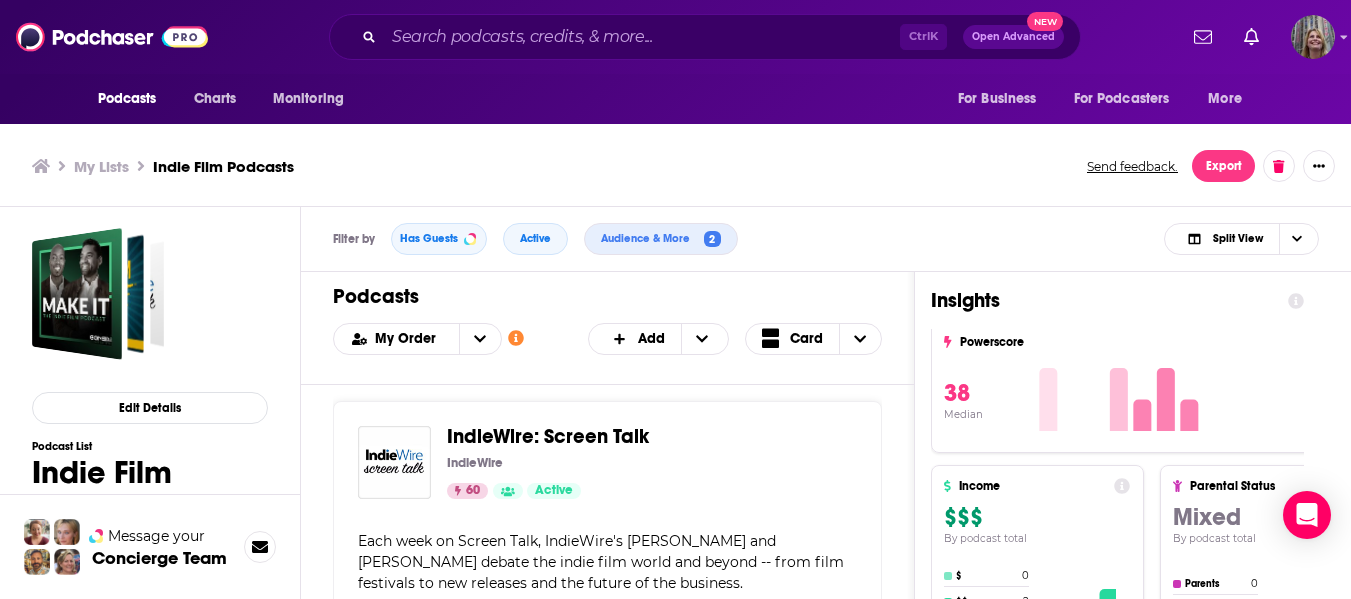 click 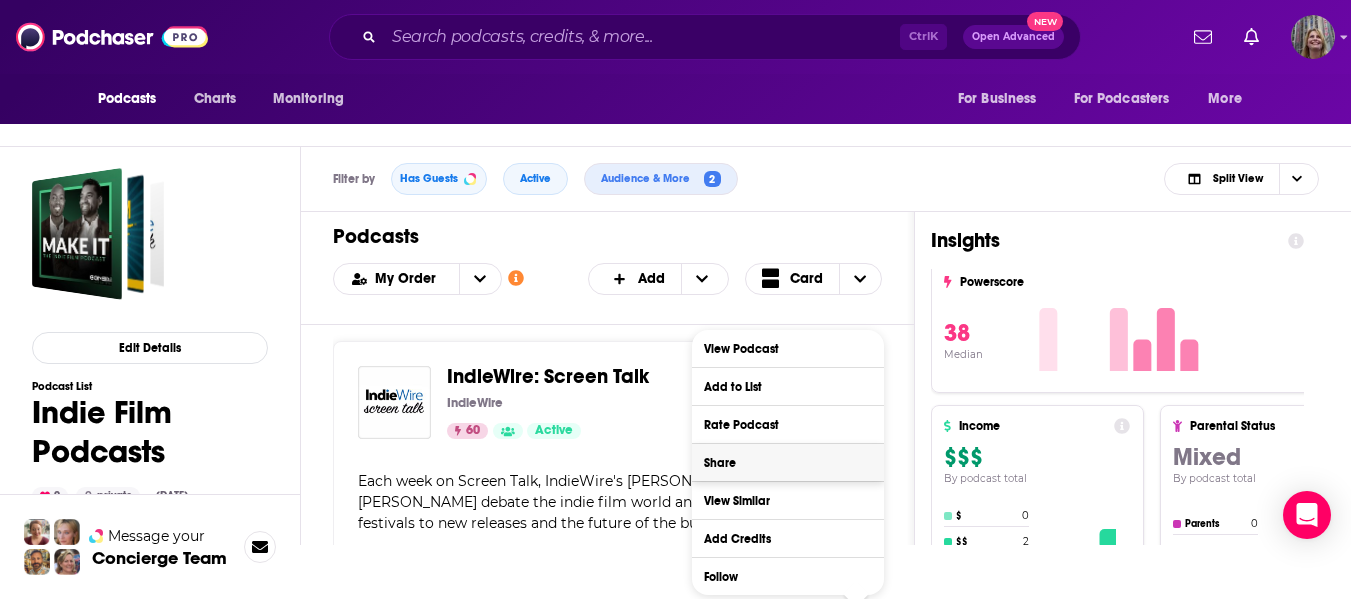 scroll, scrollTop: 68, scrollLeft: 0, axis: vertical 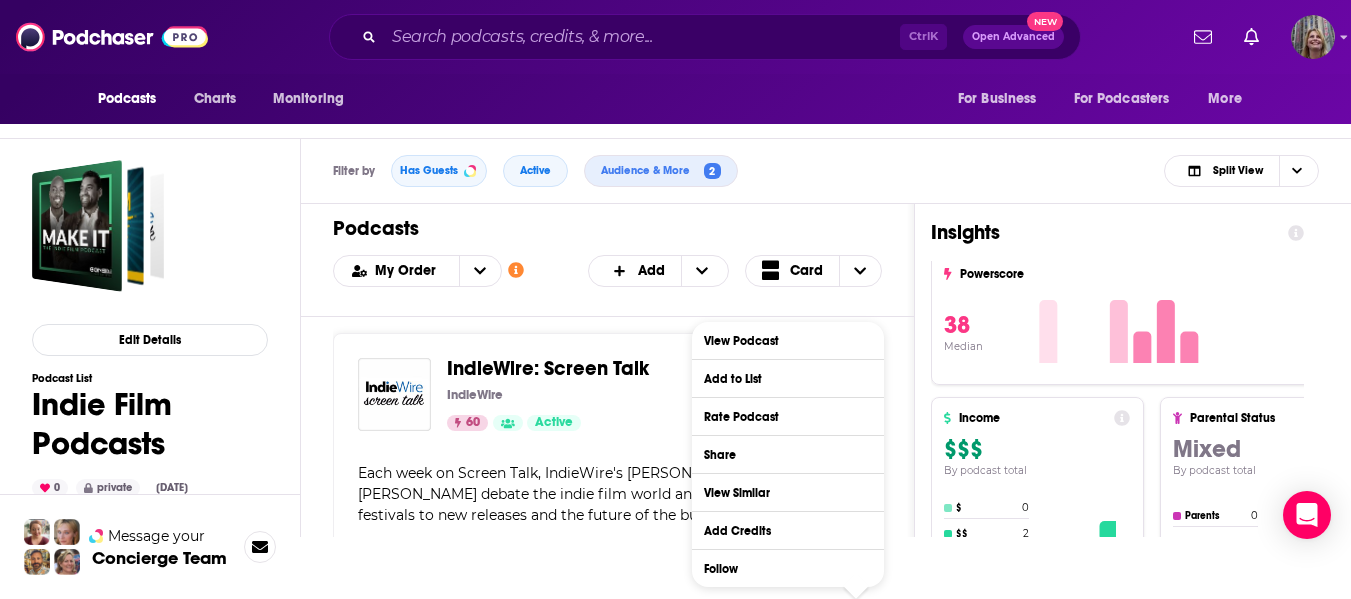 click on "IndieWire: Screen Talk IndieWire 60 Active Each week on Screen Talk, IndieWire's [PERSON_NAME] and [PERSON_NAME] debate the indie film world and beyond -- from film festivals to new releases and the future of the business. Categories Tv Film Audience Mixed 25-34 Similar" at bounding box center [607, 530] 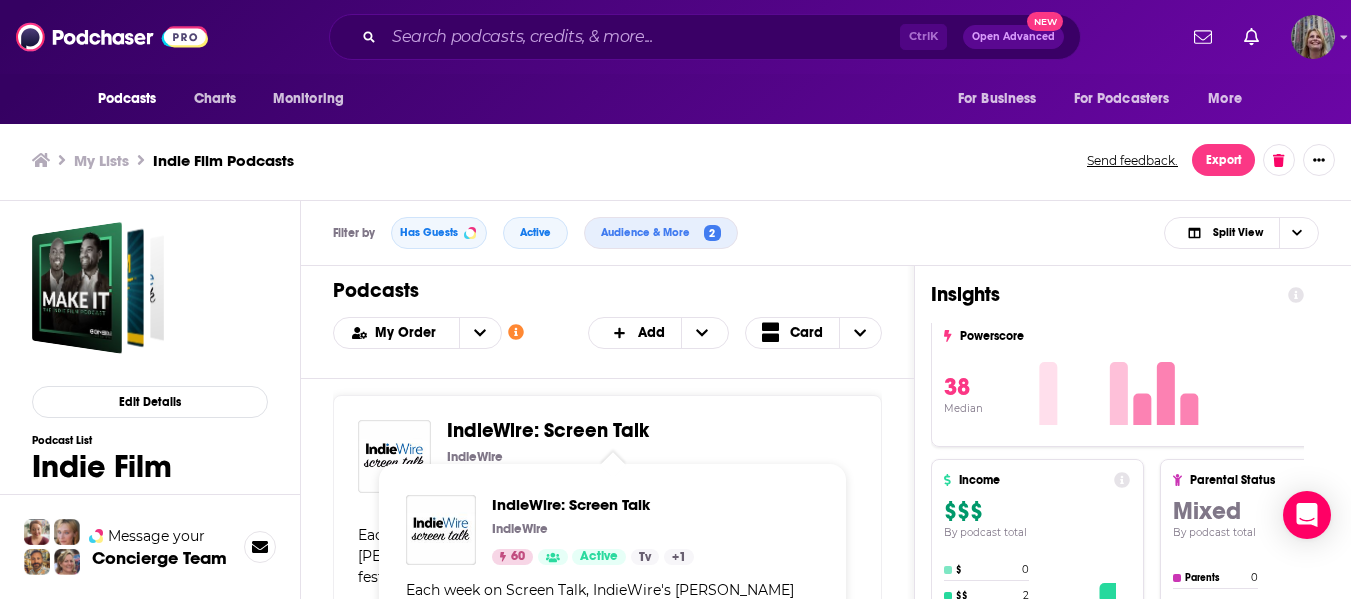 click on "IndieWire: Screen Talk" at bounding box center (548, 430) 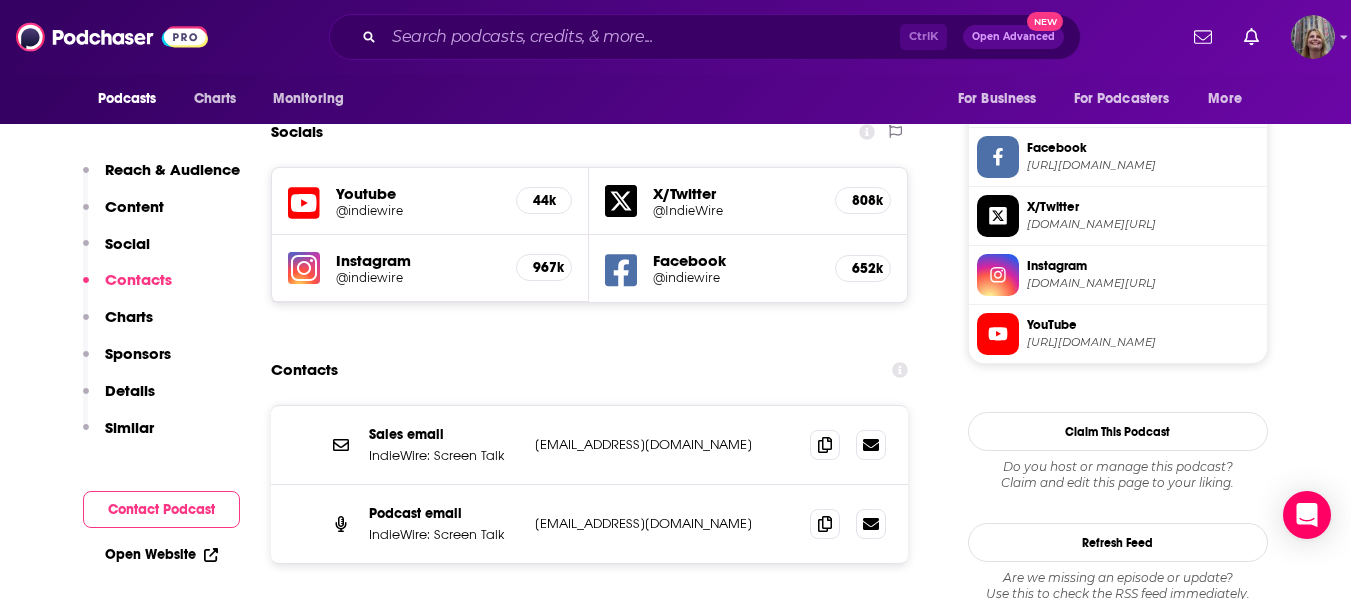 scroll, scrollTop: 1700, scrollLeft: 0, axis: vertical 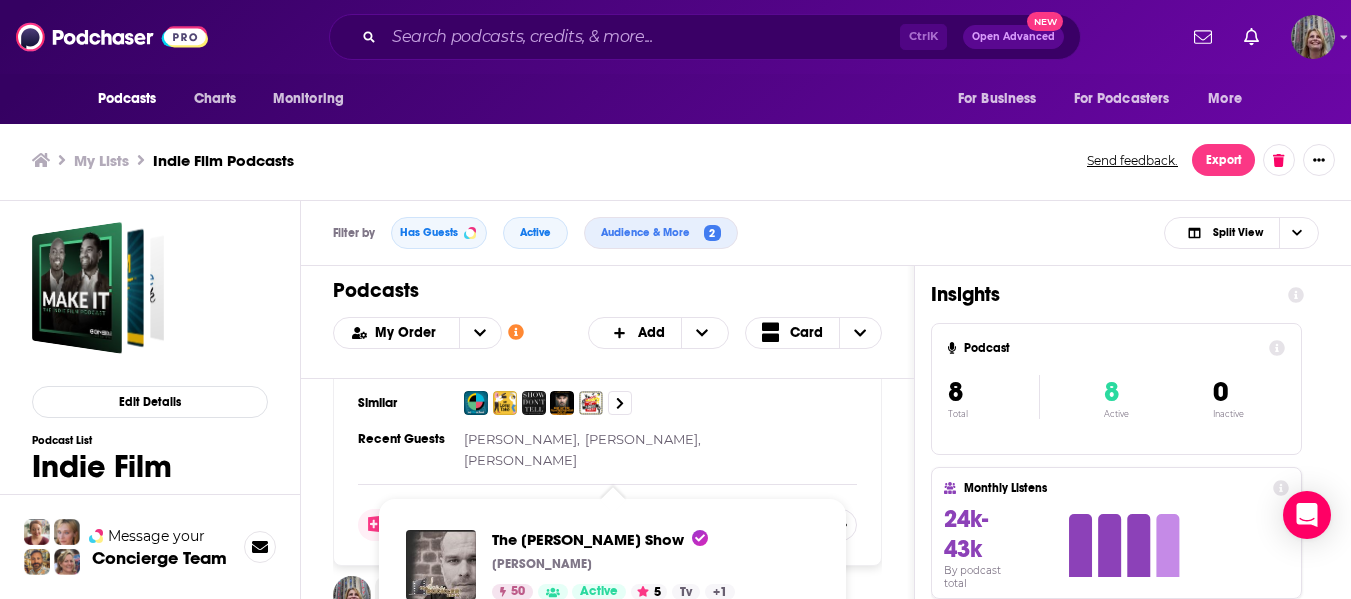 click on "The [PERSON_NAME] Show" at bounding box center (566, 687) 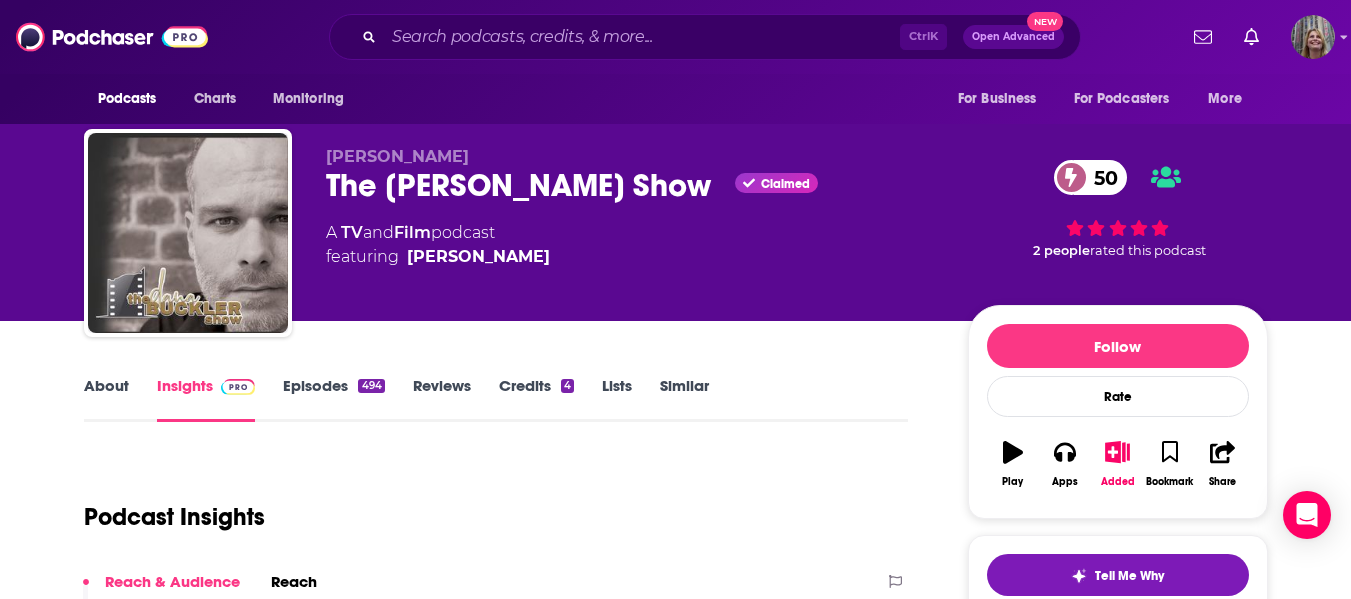 scroll, scrollTop: 0, scrollLeft: 0, axis: both 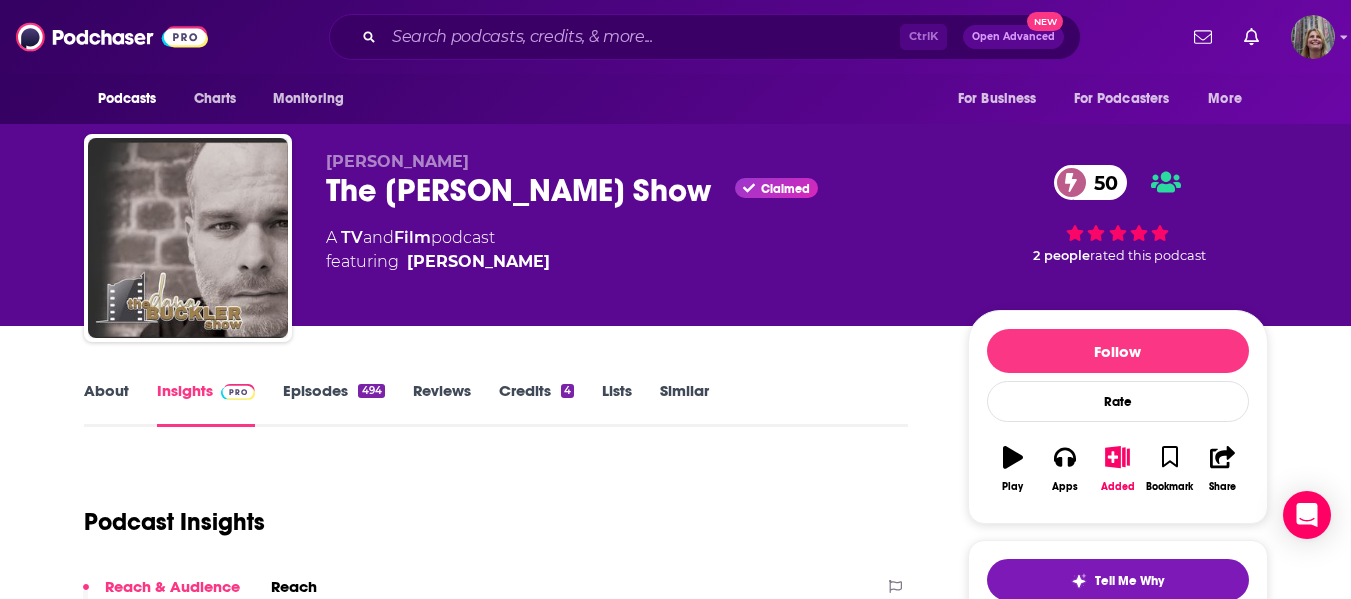 click on "[PERSON_NAME]   The [PERSON_NAME] Show Claimed 50 A   TV  and  Film  podcast  featuring  [PERSON_NAME] 50   2   people  rated this podcast" at bounding box center [676, 242] 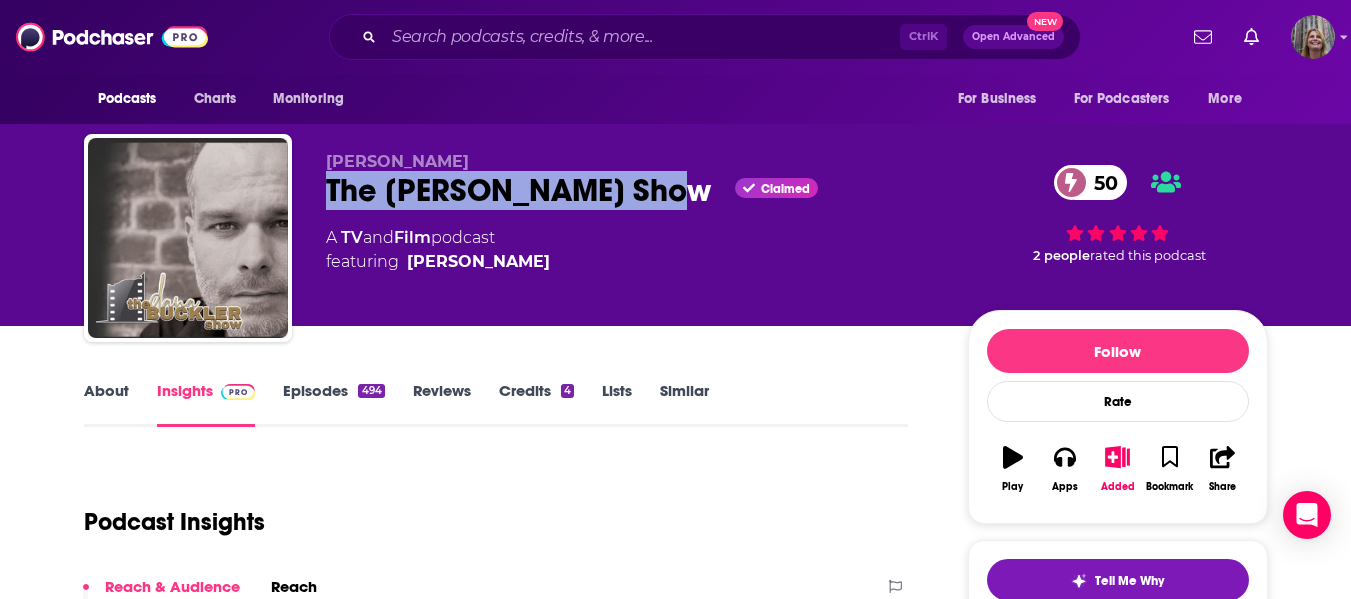 drag, startPoint x: 322, startPoint y: 184, endPoint x: 647, endPoint y: 184, distance: 325 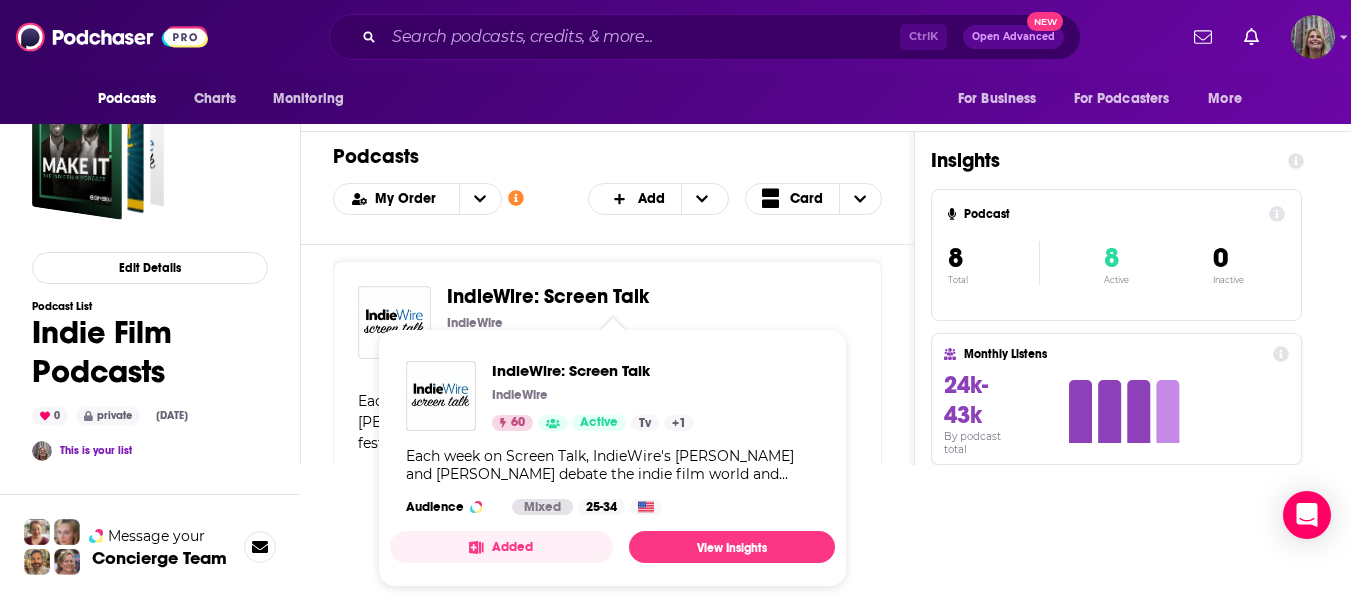 scroll, scrollTop: 6, scrollLeft: 0, axis: vertical 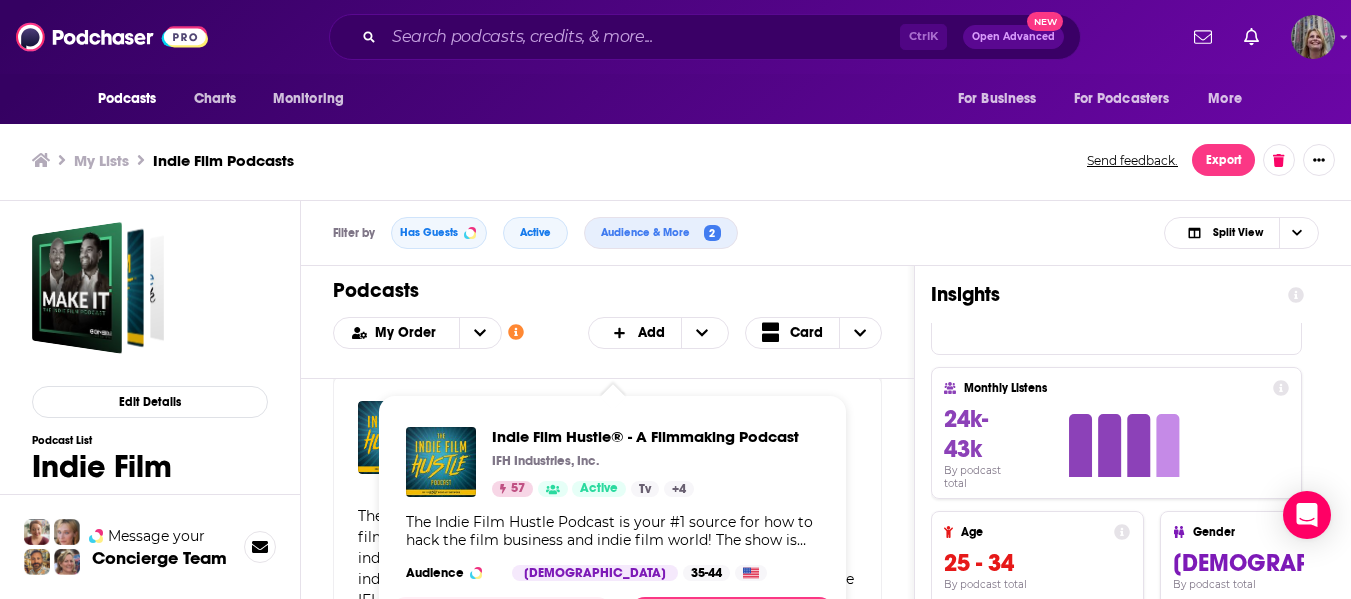 click on "Insights Podcast 8 Total 8 Active 0 Inactive Monthly Listens 24k-43k By podcast total Age [DEMOGRAPHIC_DATA] By podcast total <18 0 18 - 24 0 25 - 34 7 35 - 44 1 45 - 54 0 55+ 0 Gender [DEMOGRAPHIC_DATA] By podcast total [DEMOGRAPHIC_DATA] 1 [DEMOGRAPHIC_DATA] 6 Mixed 1 Podcast Categories Film Top by podcast total Film 8 TV 8 Film Reviews 3 Education 2 Society 1 Business 1 Culture 1 Marketing 1 Arts 1 Investing 1 Powerscore 38 Median Income $$$ By podcast total $ 0 $$ 2 $$$ 6 $$$$ 0 $$$$$ 0 Parental Status Mixed By podcast total Parents 0 Not Parents 4 Mixed 4 Country [GEOGRAPHIC_DATA] Top By podcast total [GEOGRAPHIC_DATA] 7 [GEOGRAPHIC_DATA] 1 Interests Comedy Top by podcast total Comedy 8 Camera & Photography 7 Humor 7 Music 7 News 7 Nonfiction 7 Pets 7 Restaurants, Food & Grocery 7 Science 7 Sports 7" at bounding box center [1117, 546] 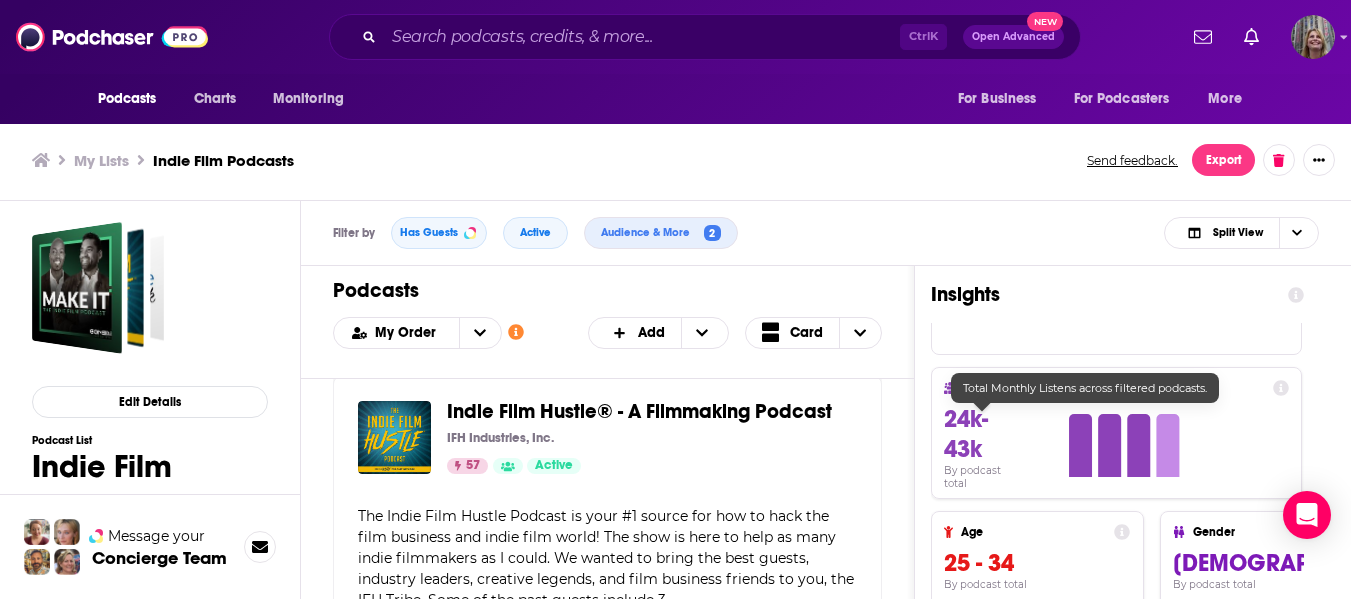 scroll, scrollTop: 0, scrollLeft: 0, axis: both 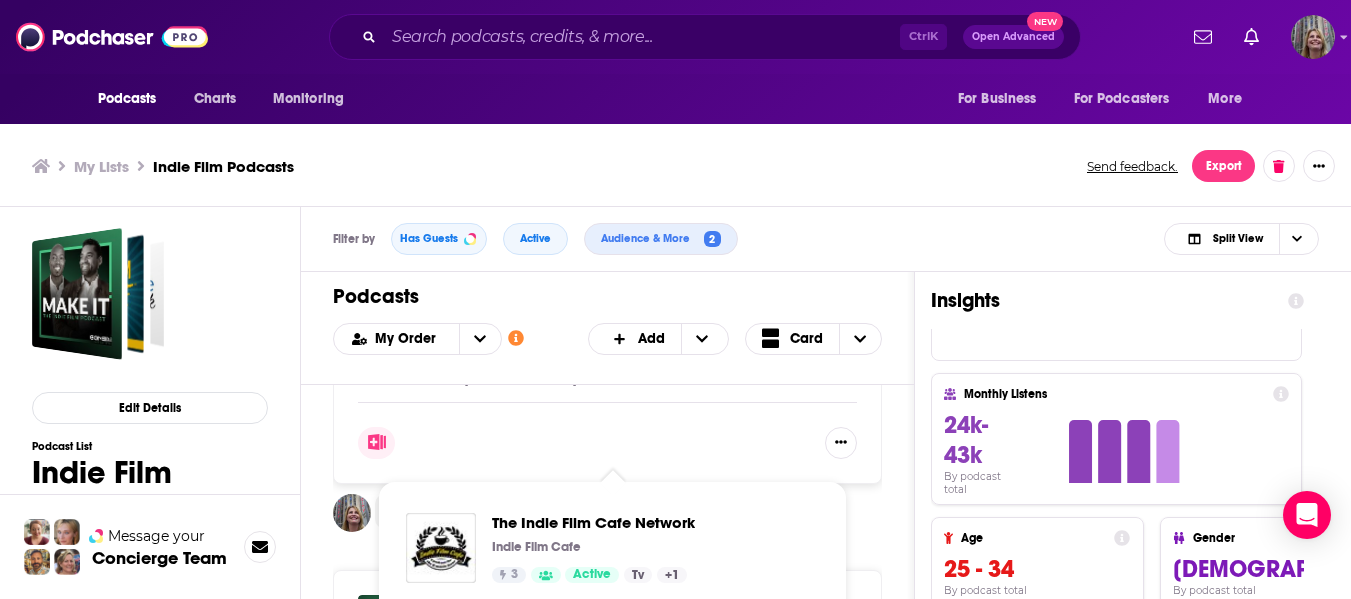 click on "The Indie Film Cafe Network" at bounding box center [575, 1160] 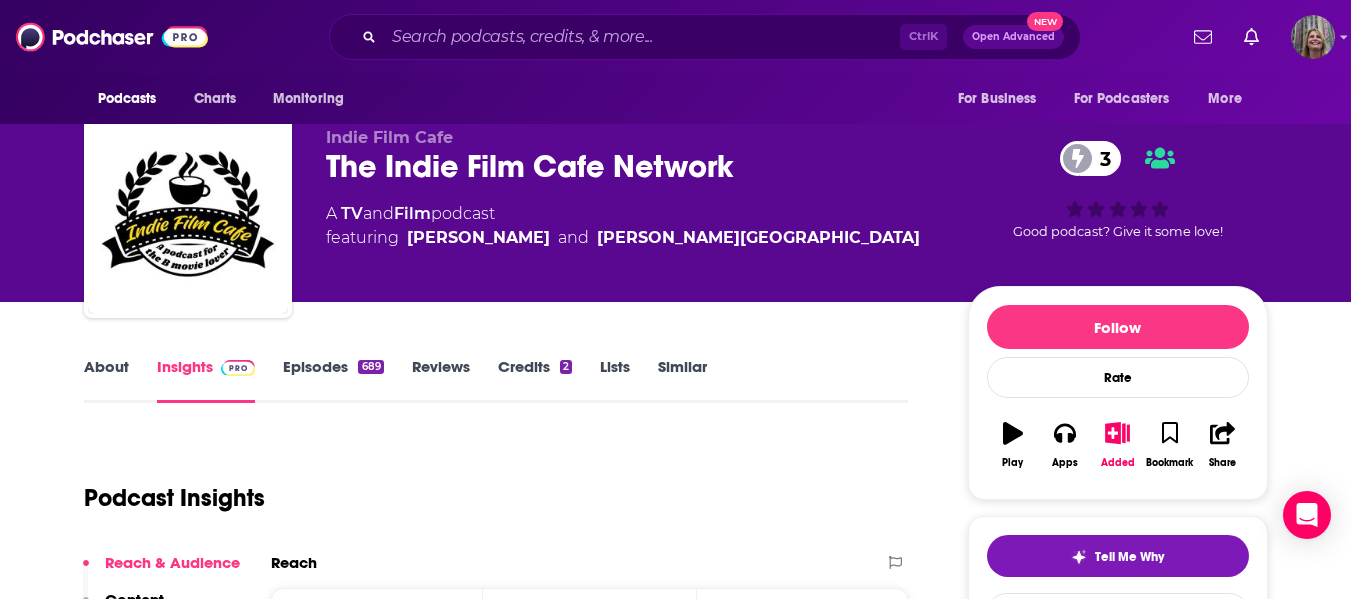 scroll, scrollTop: 0, scrollLeft: 0, axis: both 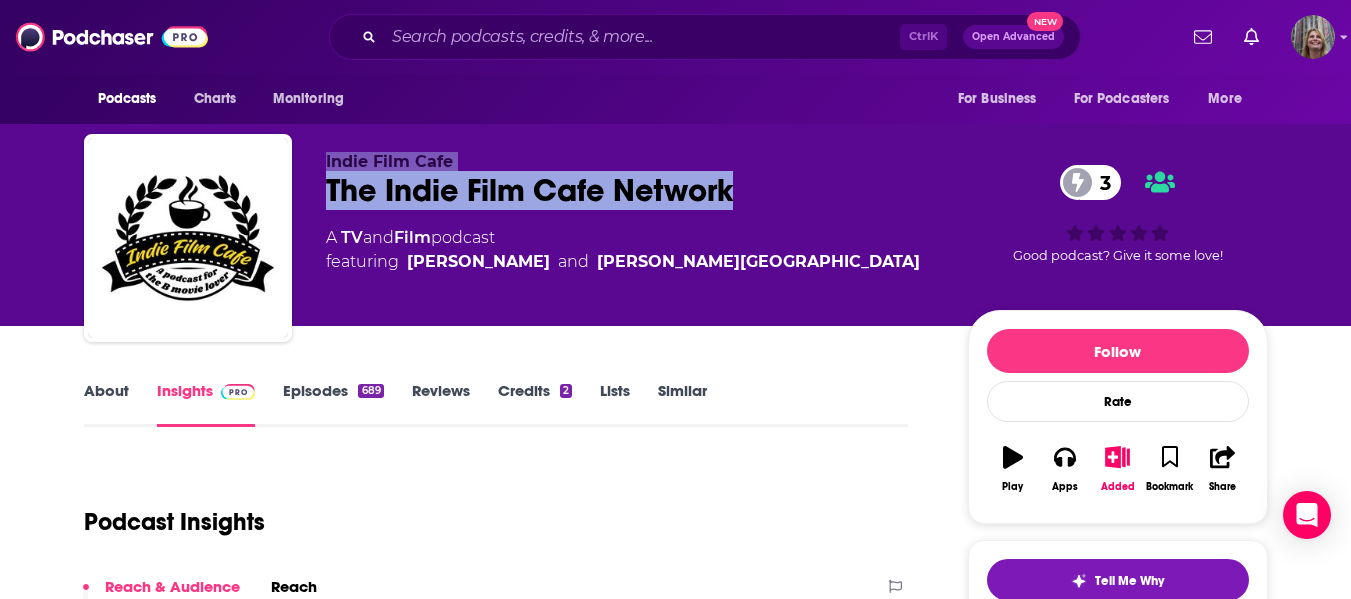 drag, startPoint x: 739, startPoint y: 183, endPoint x: 285, endPoint y: 188, distance: 454.02753 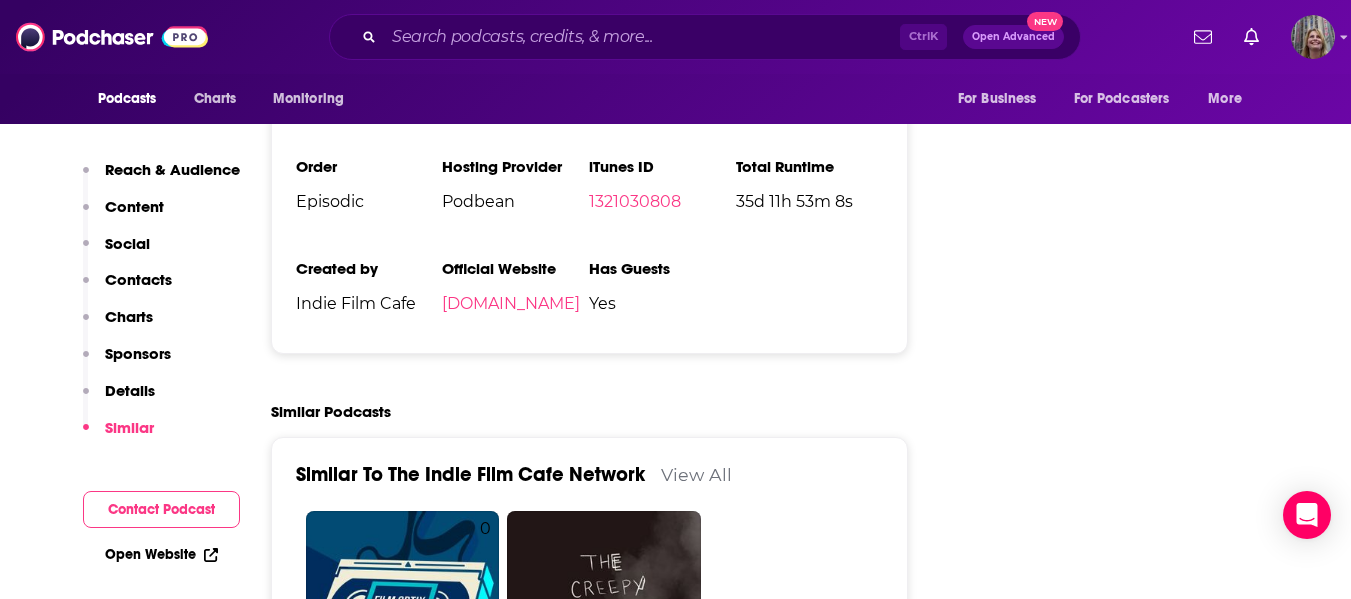 scroll, scrollTop: 2500, scrollLeft: 0, axis: vertical 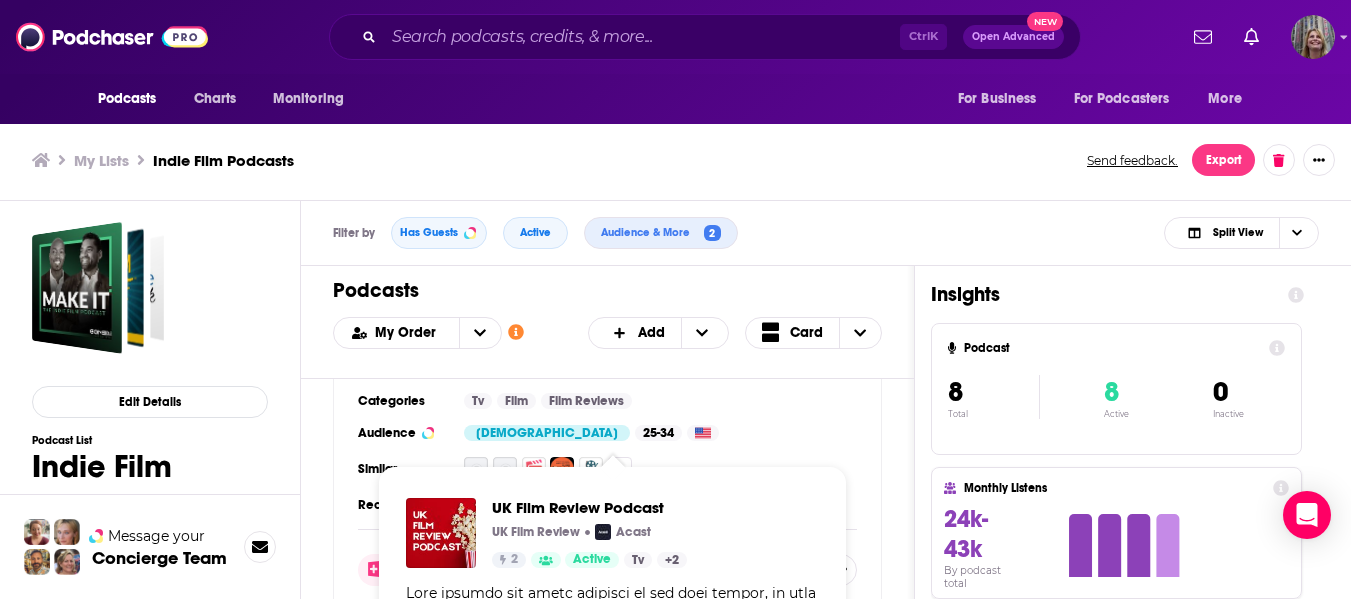 click on "UK Film Review Podcast" at bounding box center (556, 1244) 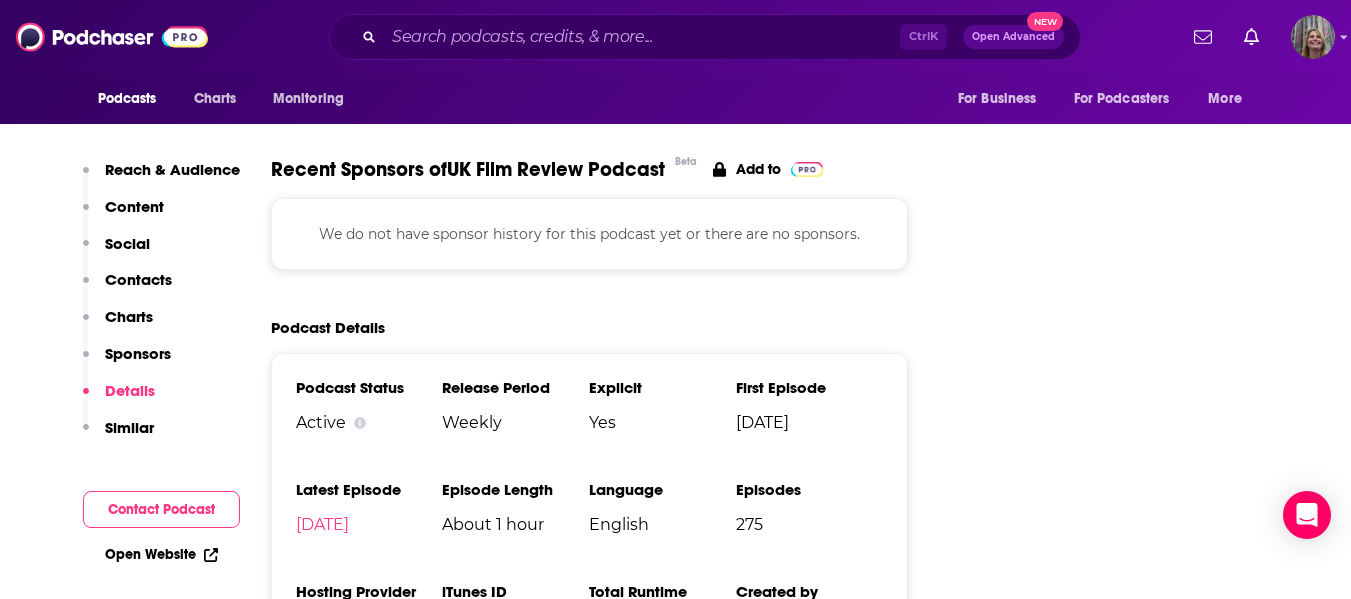 scroll, scrollTop: 2400, scrollLeft: 0, axis: vertical 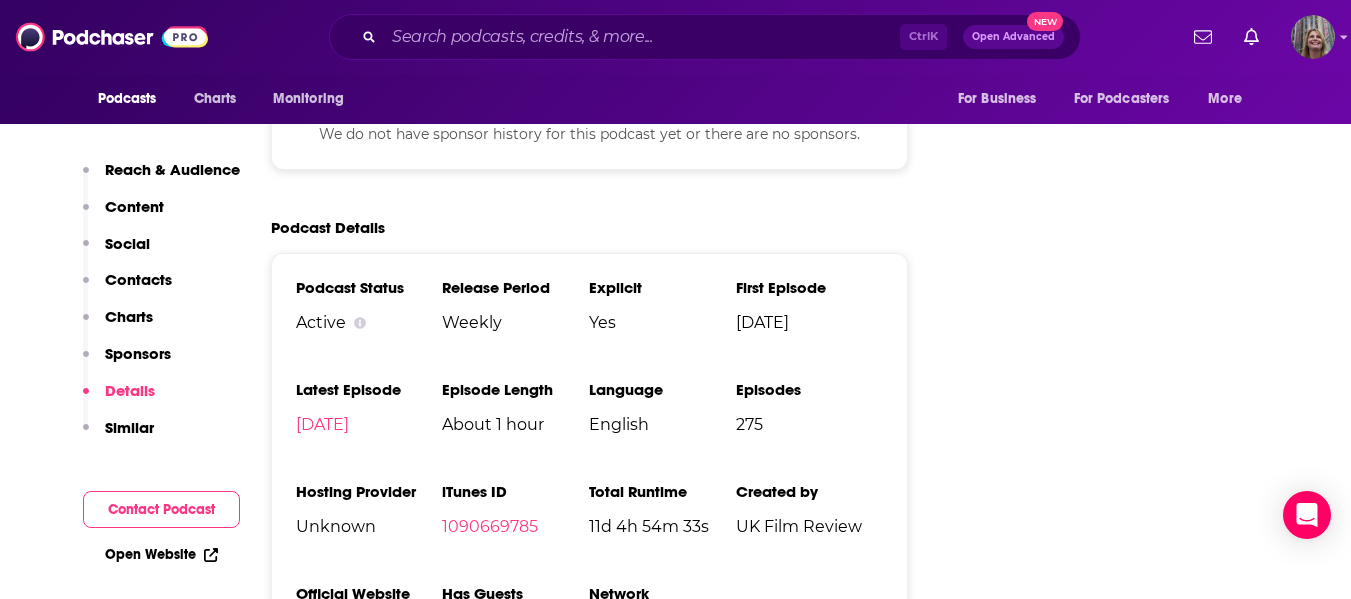 click on "[DOMAIN_NAME]" at bounding box center [365, 628] 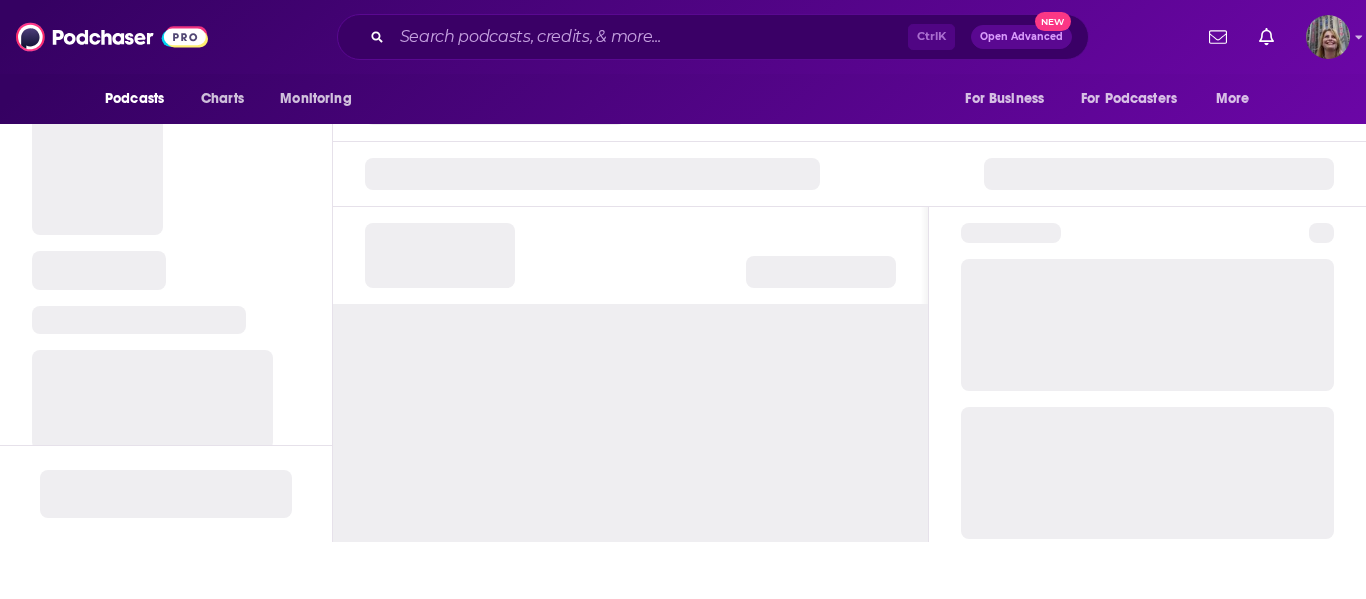 scroll, scrollTop: 0, scrollLeft: 0, axis: both 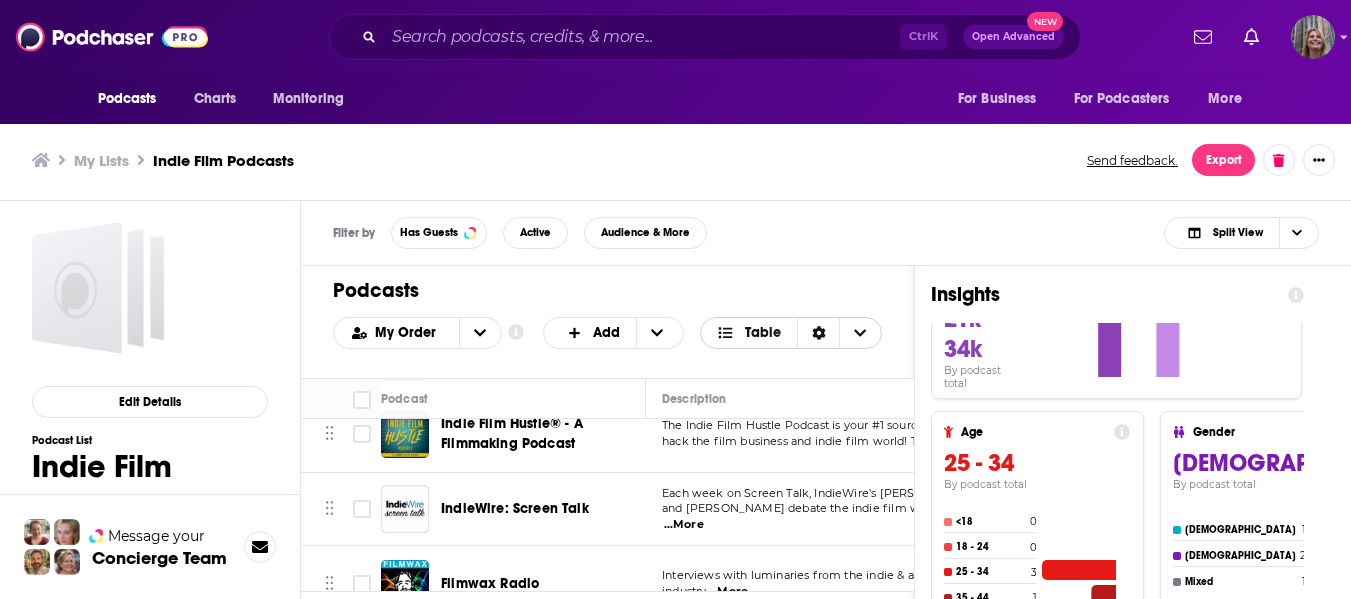 click 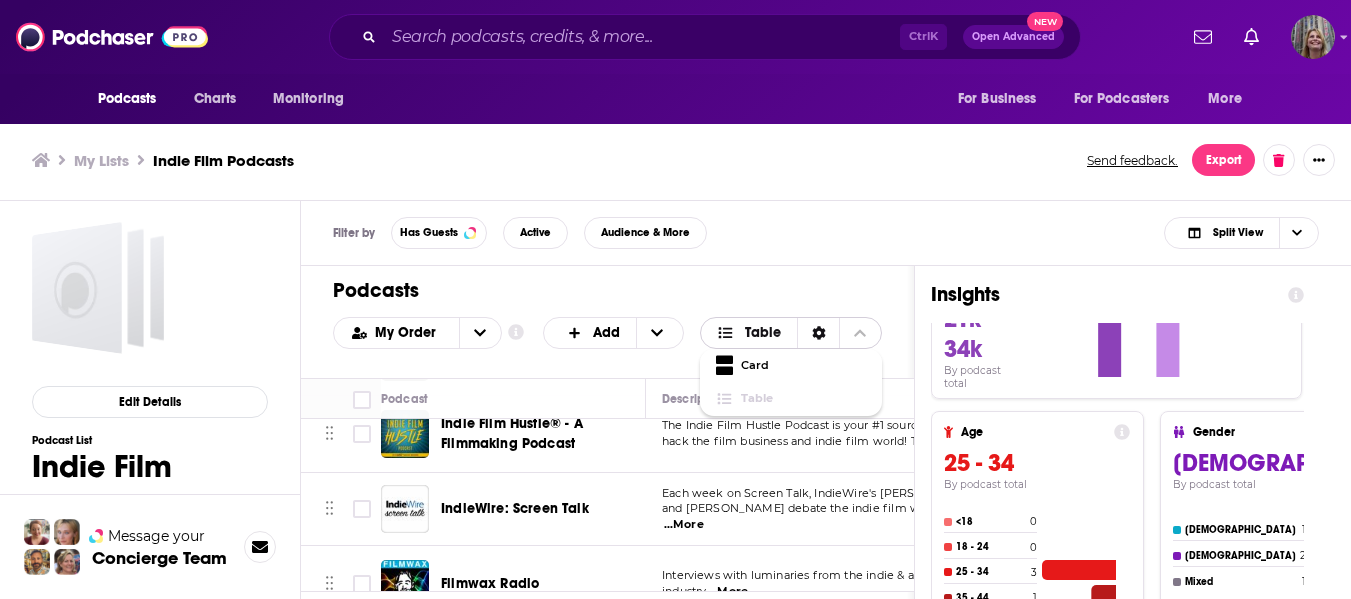 click at bounding box center [729, 399] 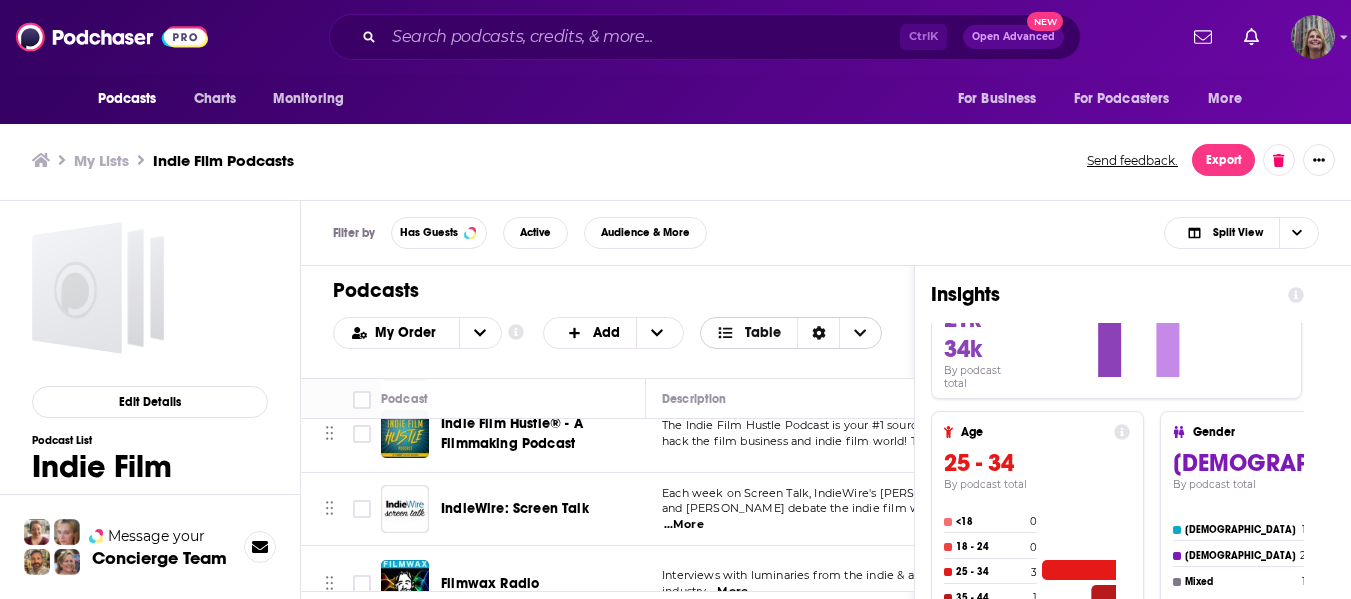 click on "Table" at bounding box center [749, 333] 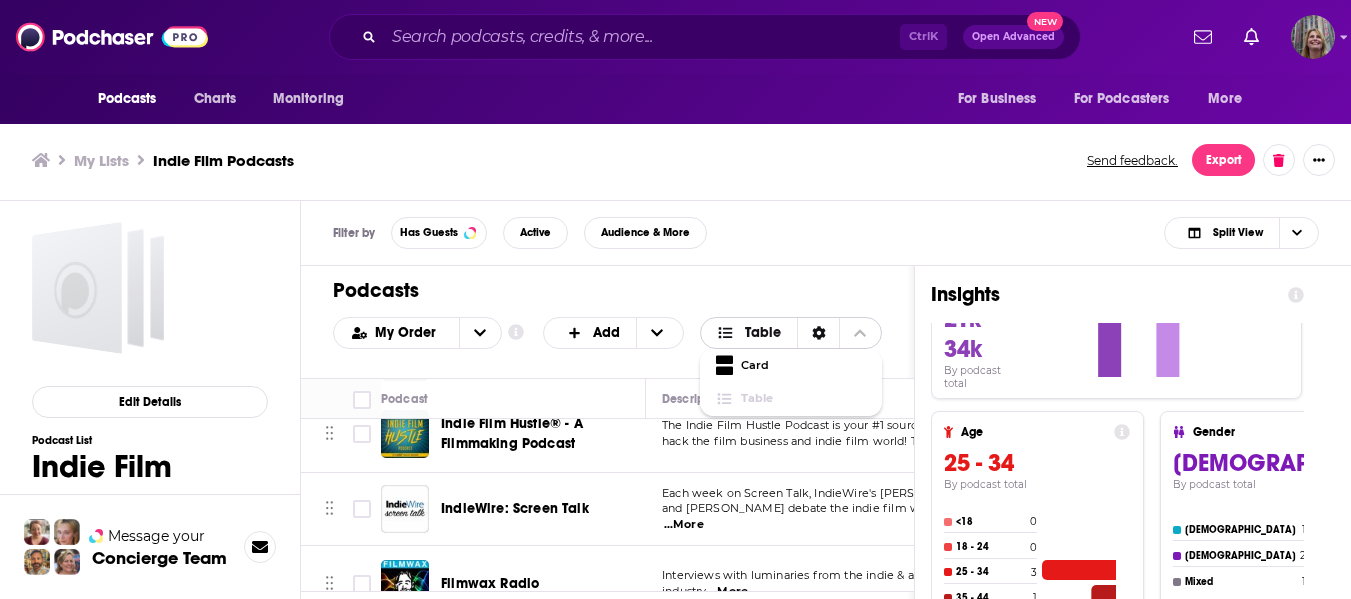 click at bounding box center (730, 333) 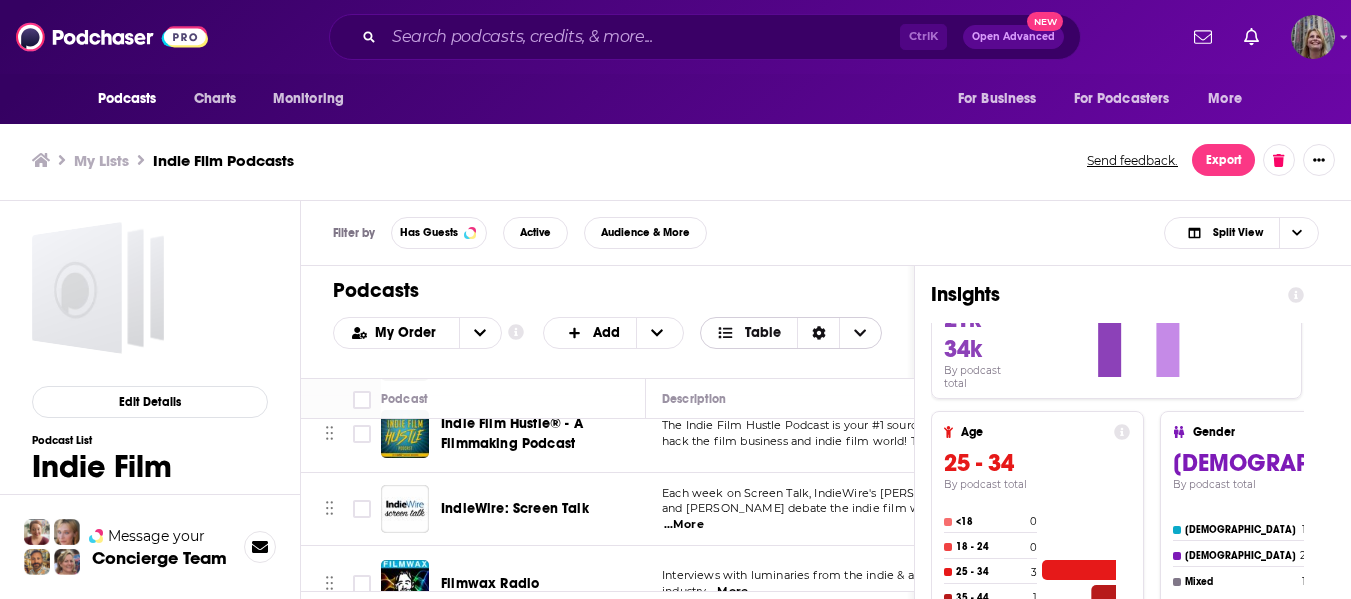 click 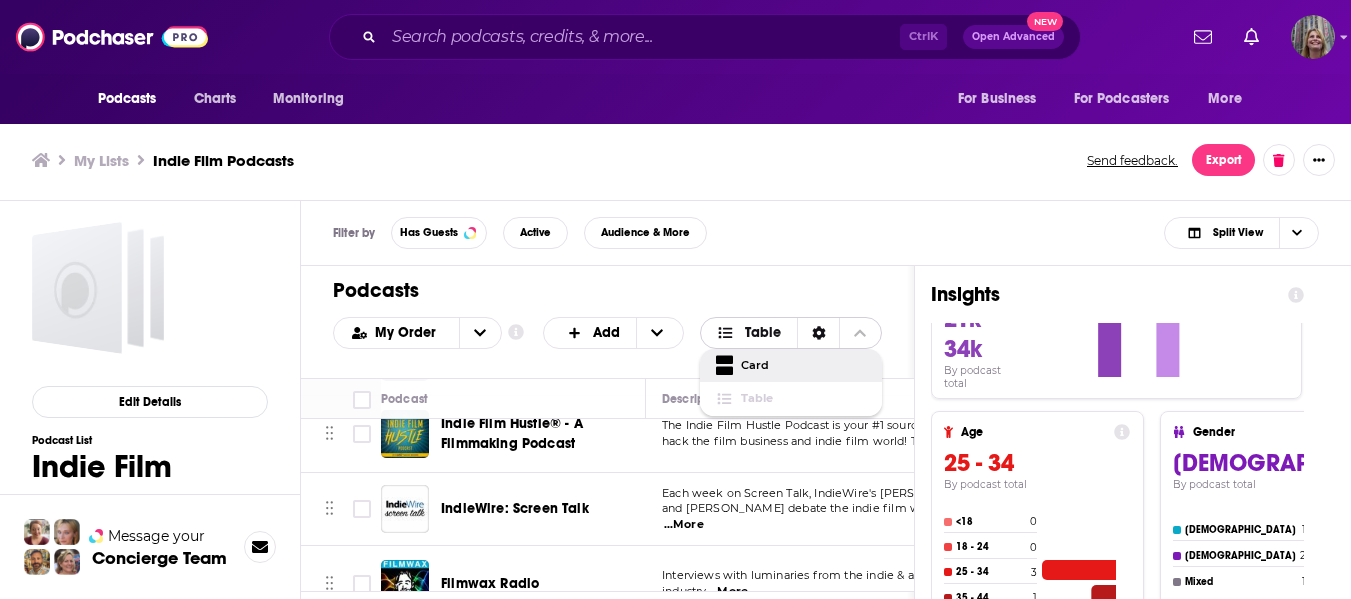 click 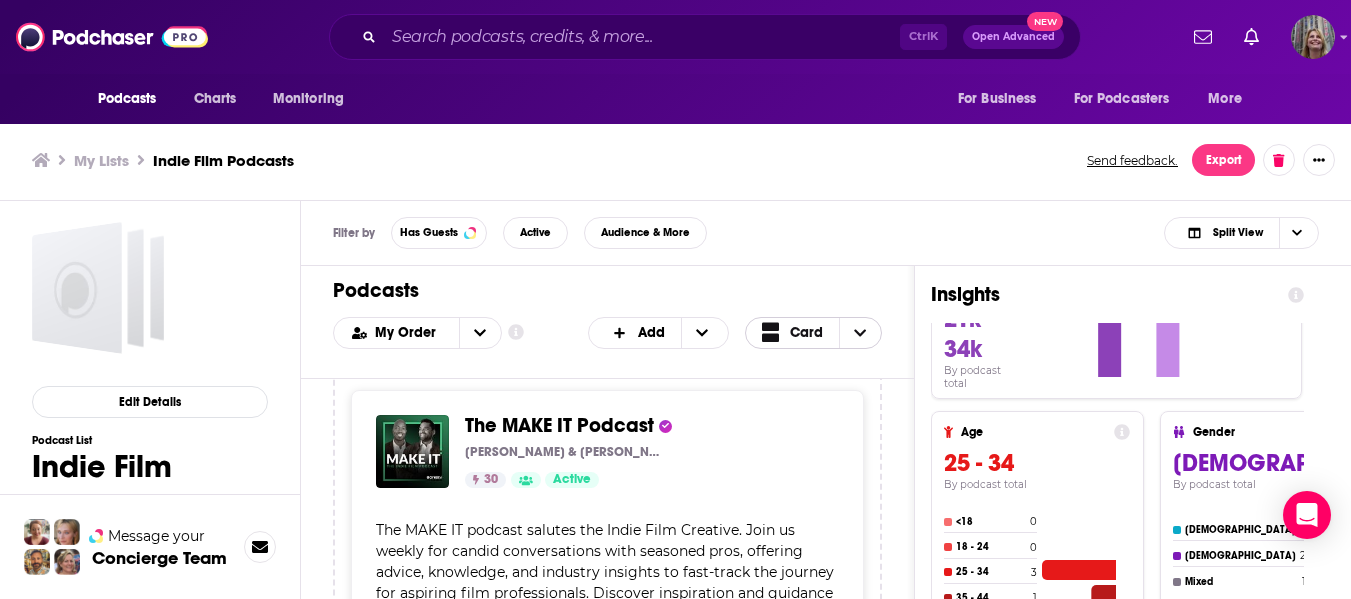 scroll, scrollTop: 0, scrollLeft: 0, axis: both 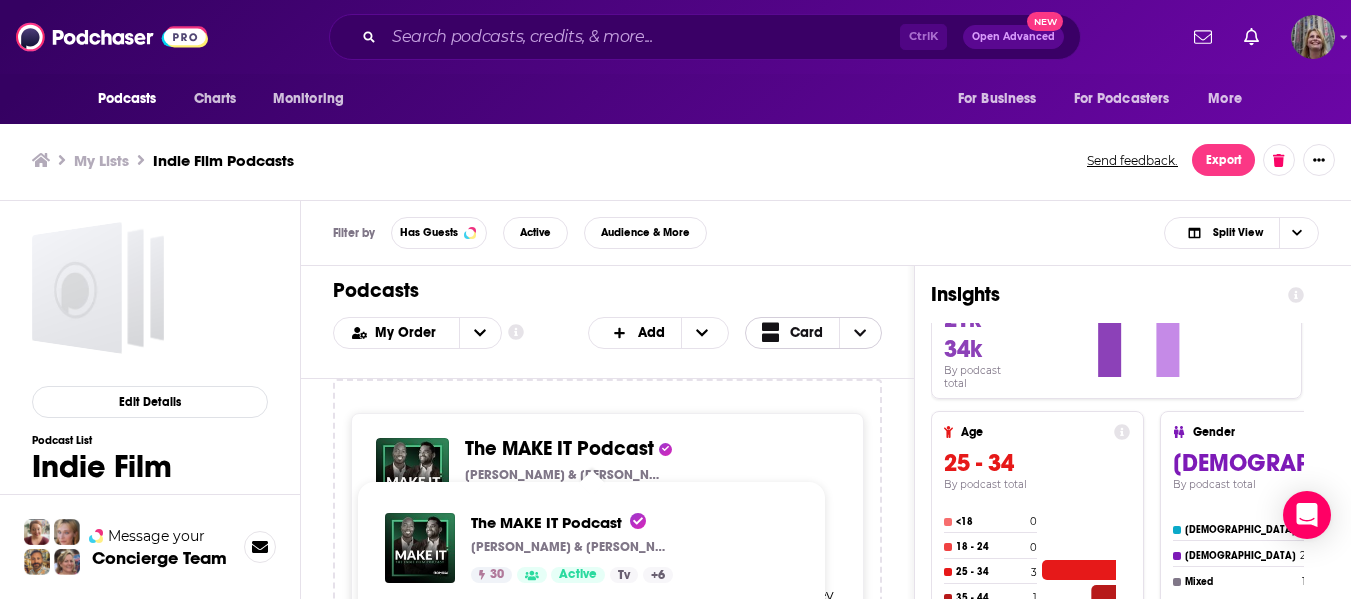 click on "The MAKE IT Podcast" at bounding box center (559, 448) 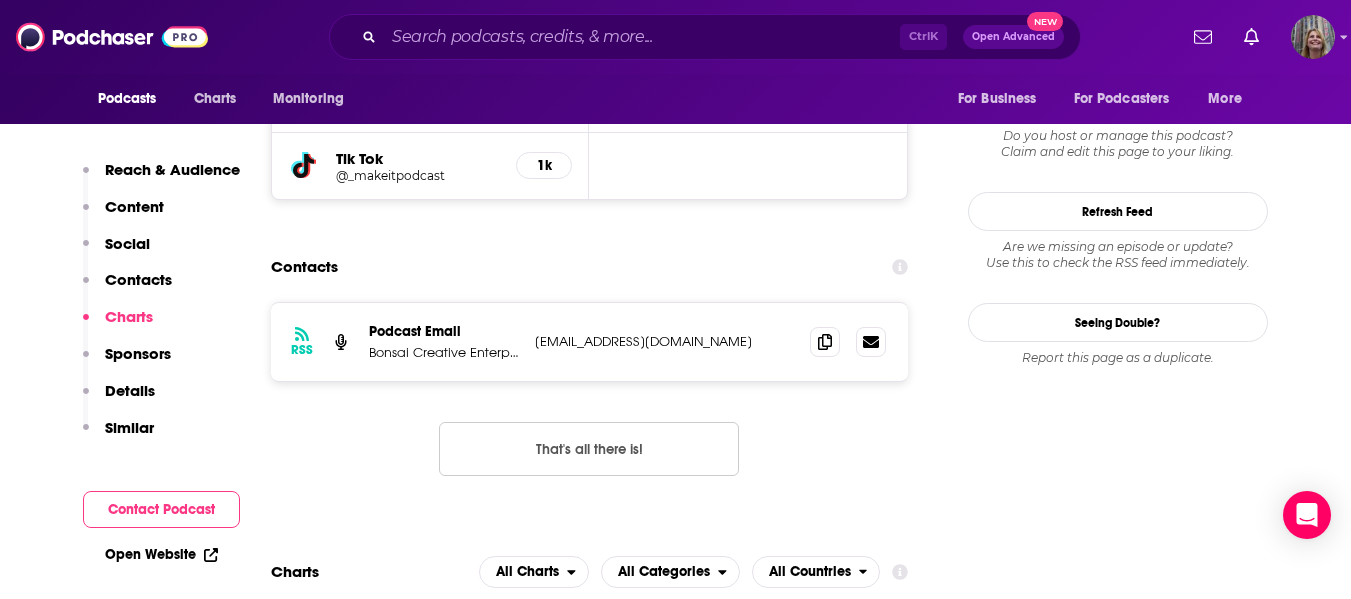 scroll, scrollTop: 1700, scrollLeft: 0, axis: vertical 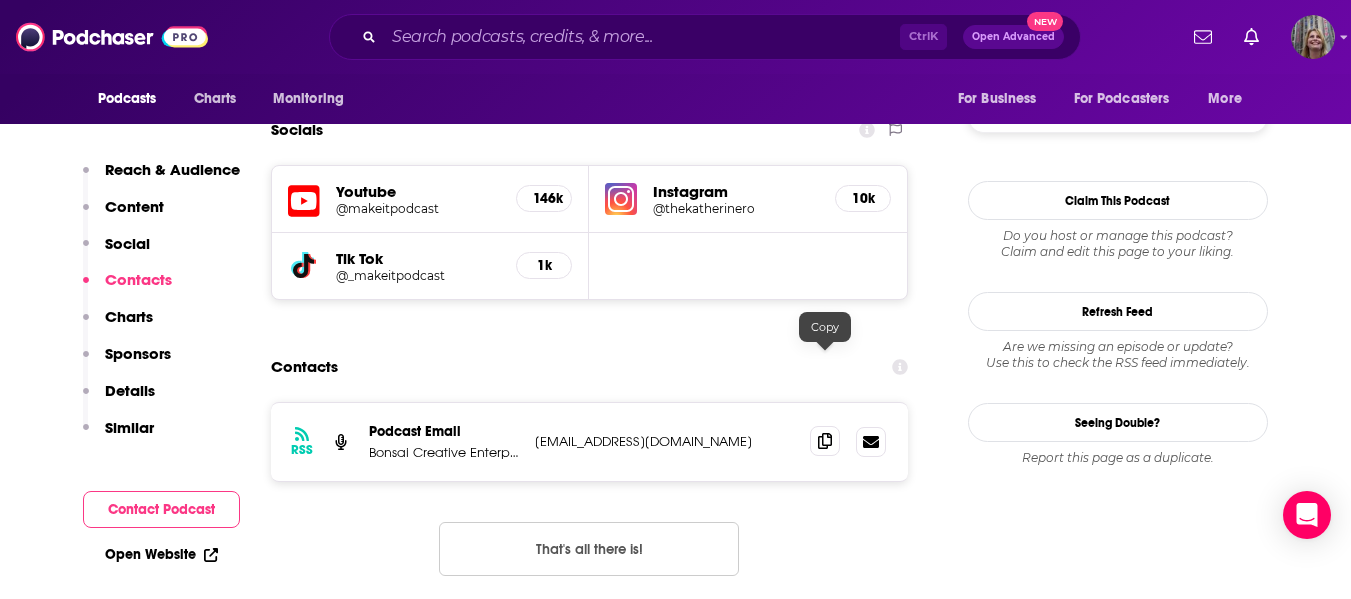 click 